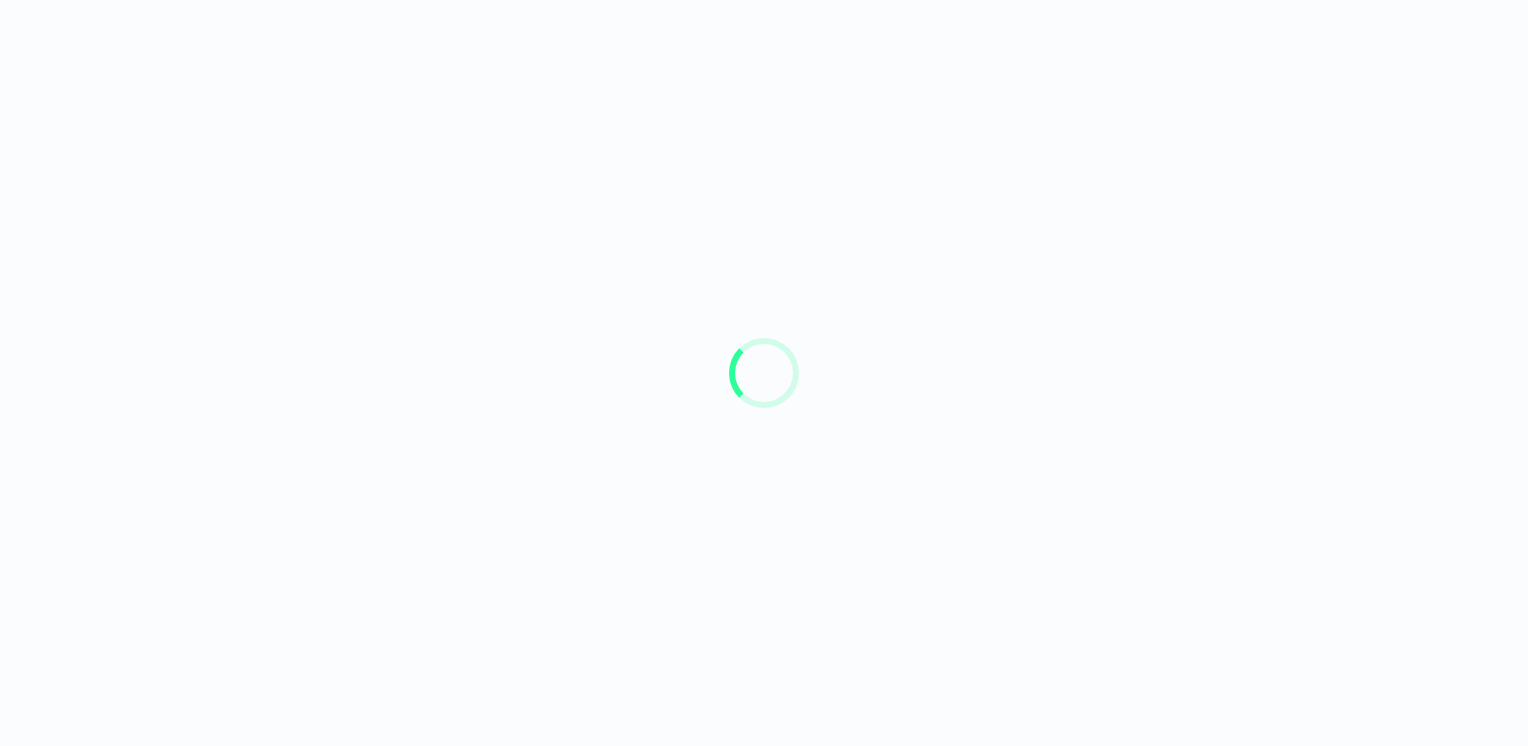 scroll, scrollTop: 0, scrollLeft: 0, axis: both 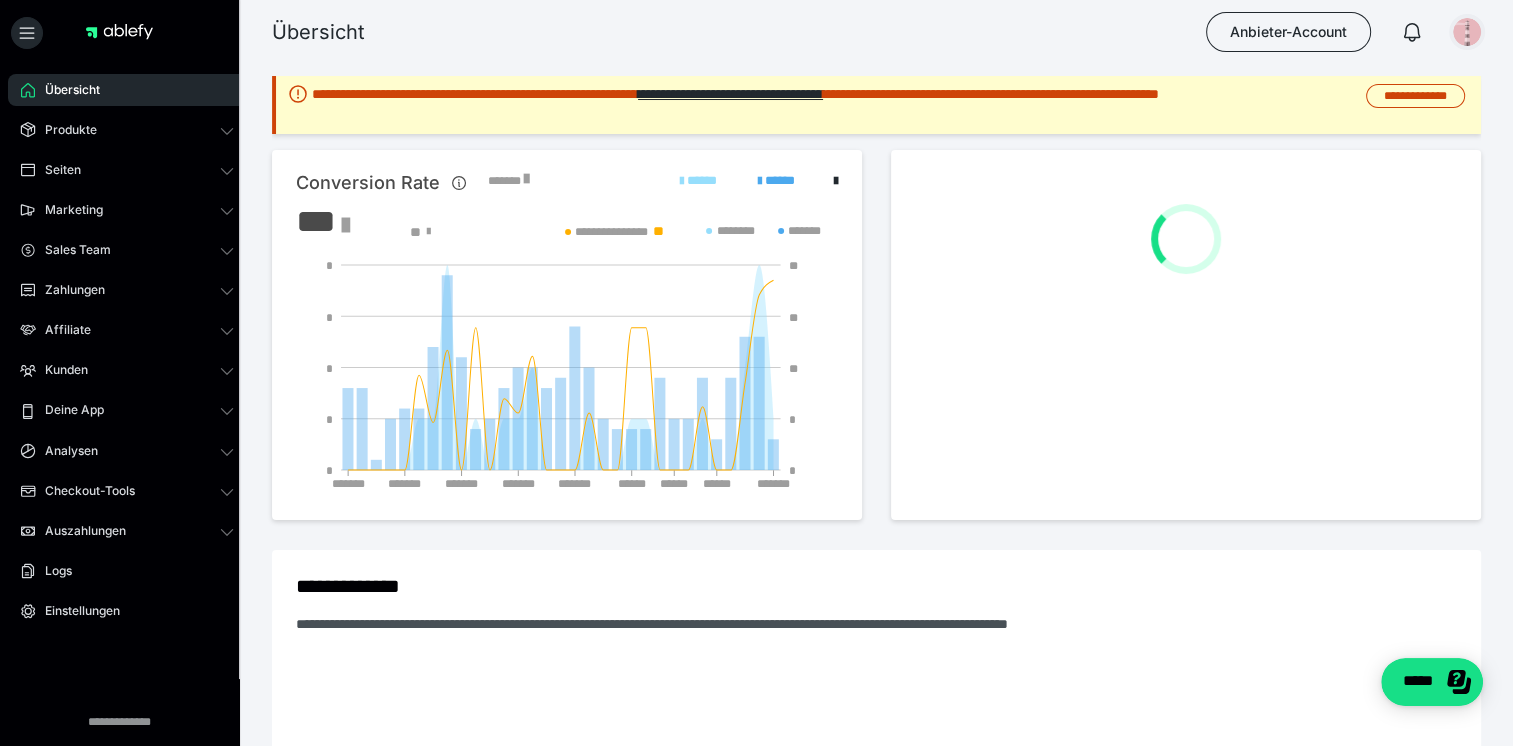 click at bounding box center [1467, 32] 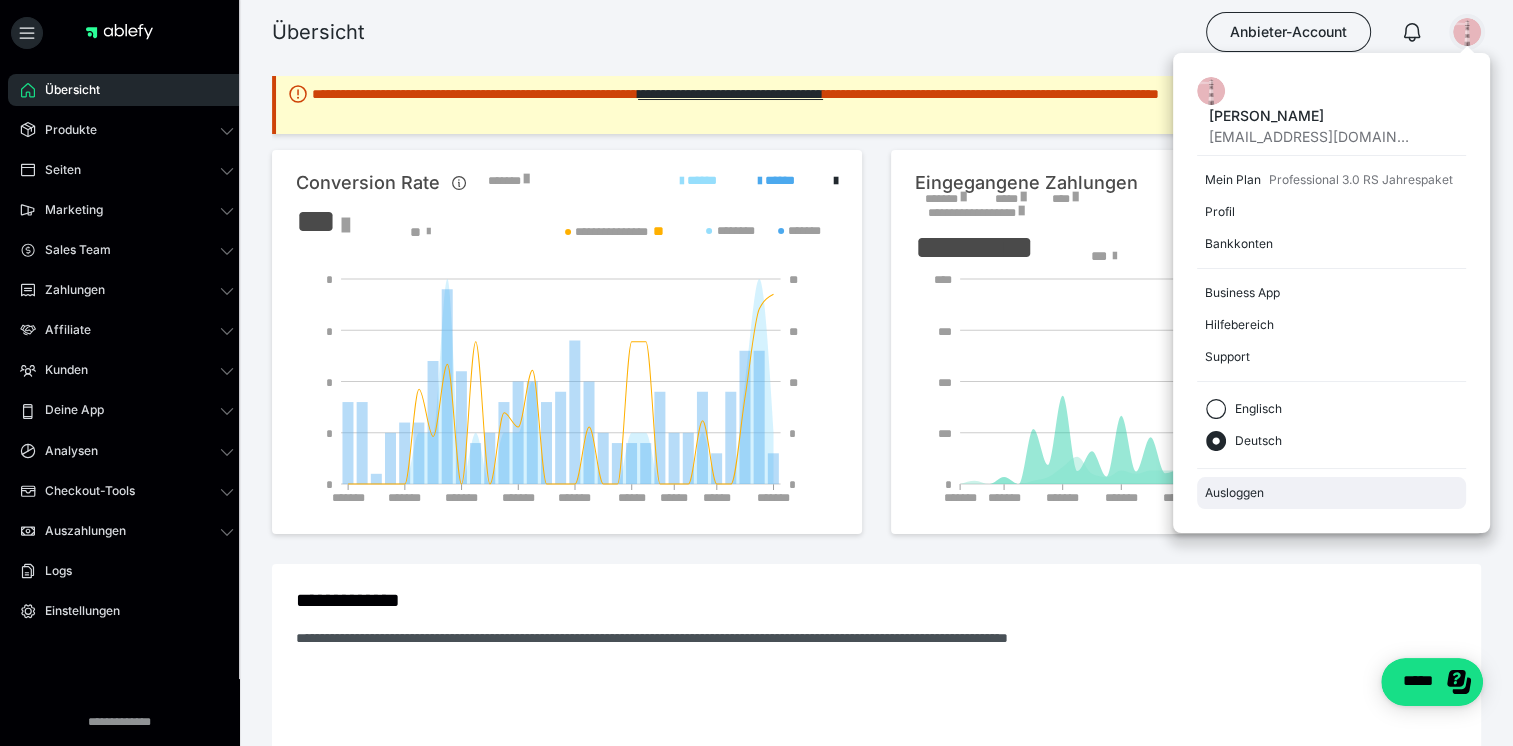 click on "Ausloggen" at bounding box center (1331, 493) 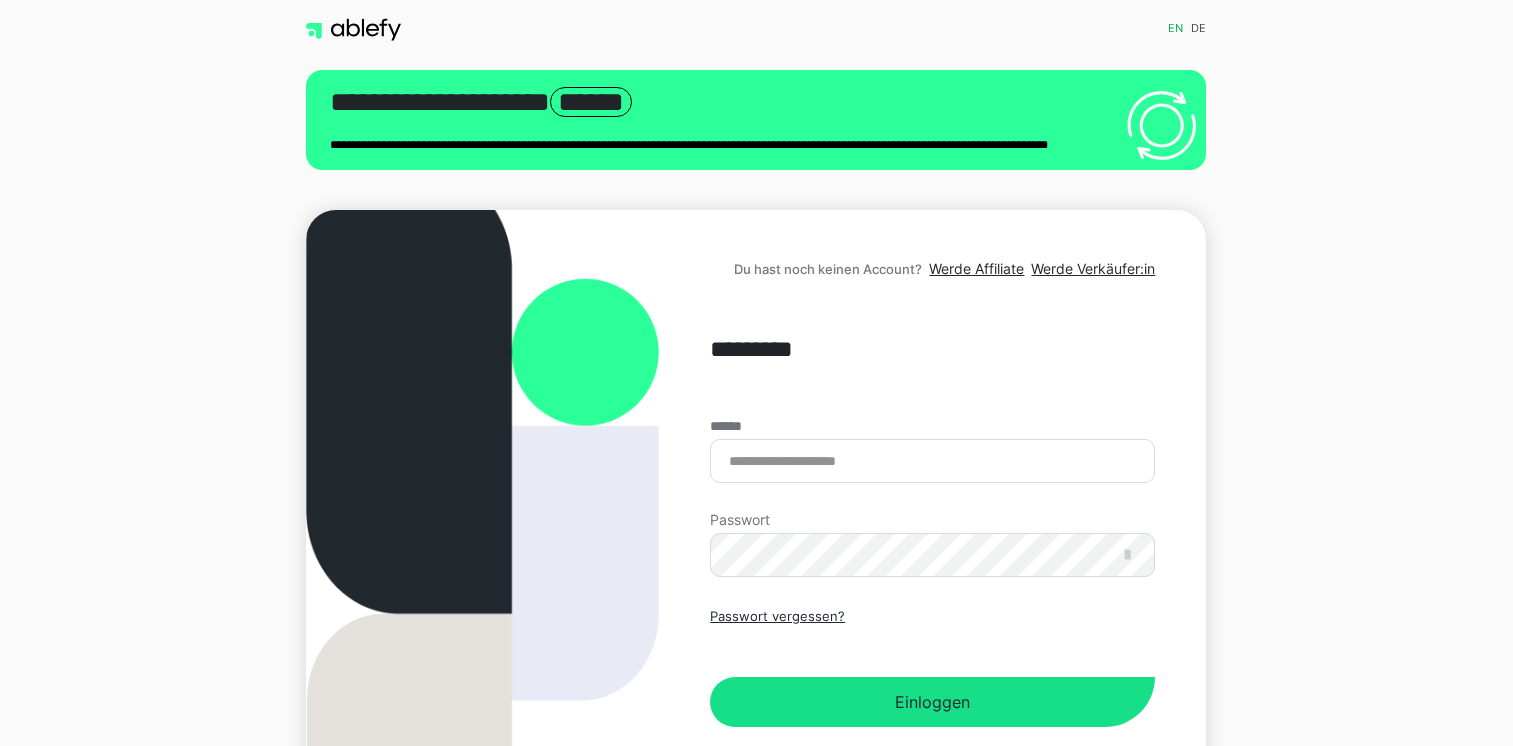 scroll, scrollTop: 0, scrollLeft: 0, axis: both 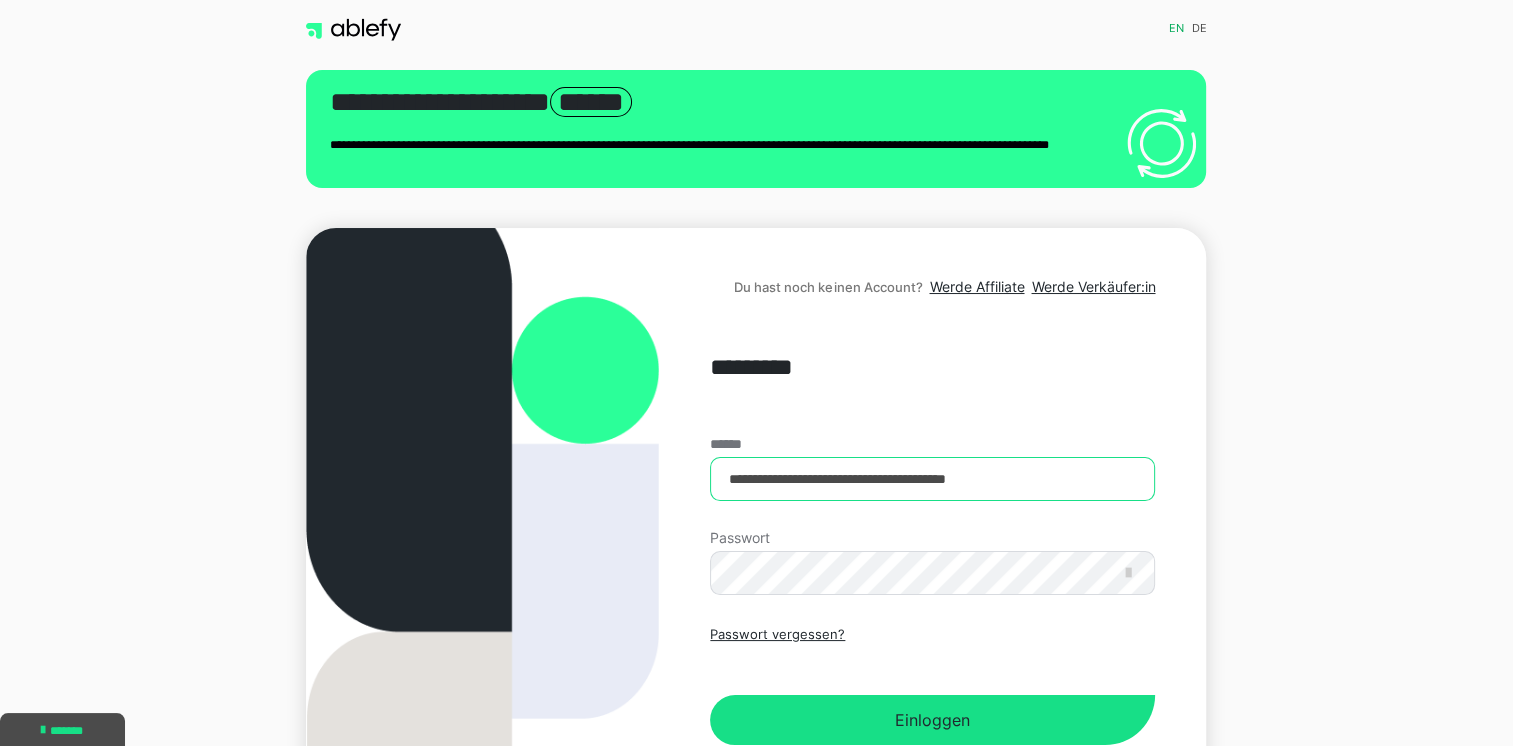 click on "**********" at bounding box center [932, 479] 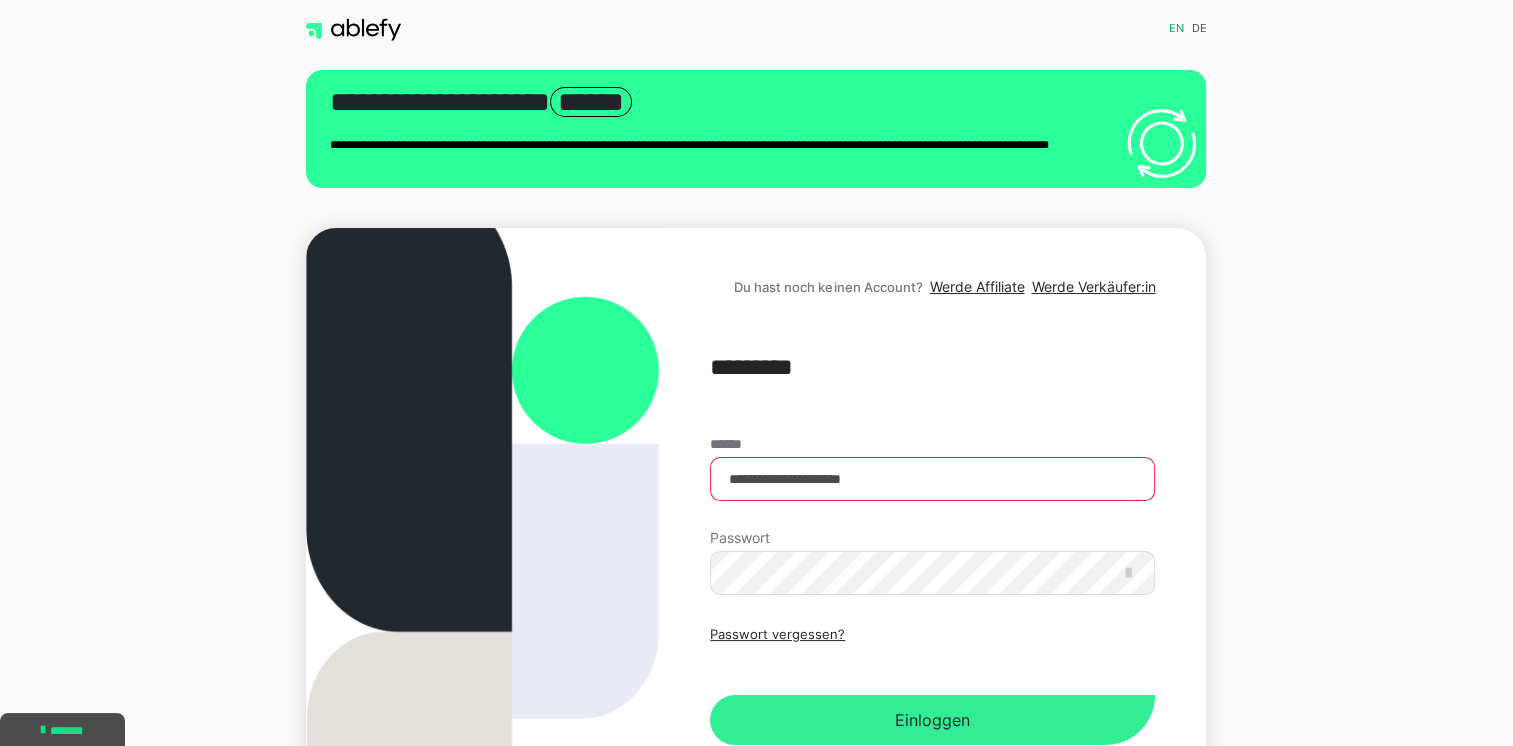 click on "Einloggen" at bounding box center (932, 720) 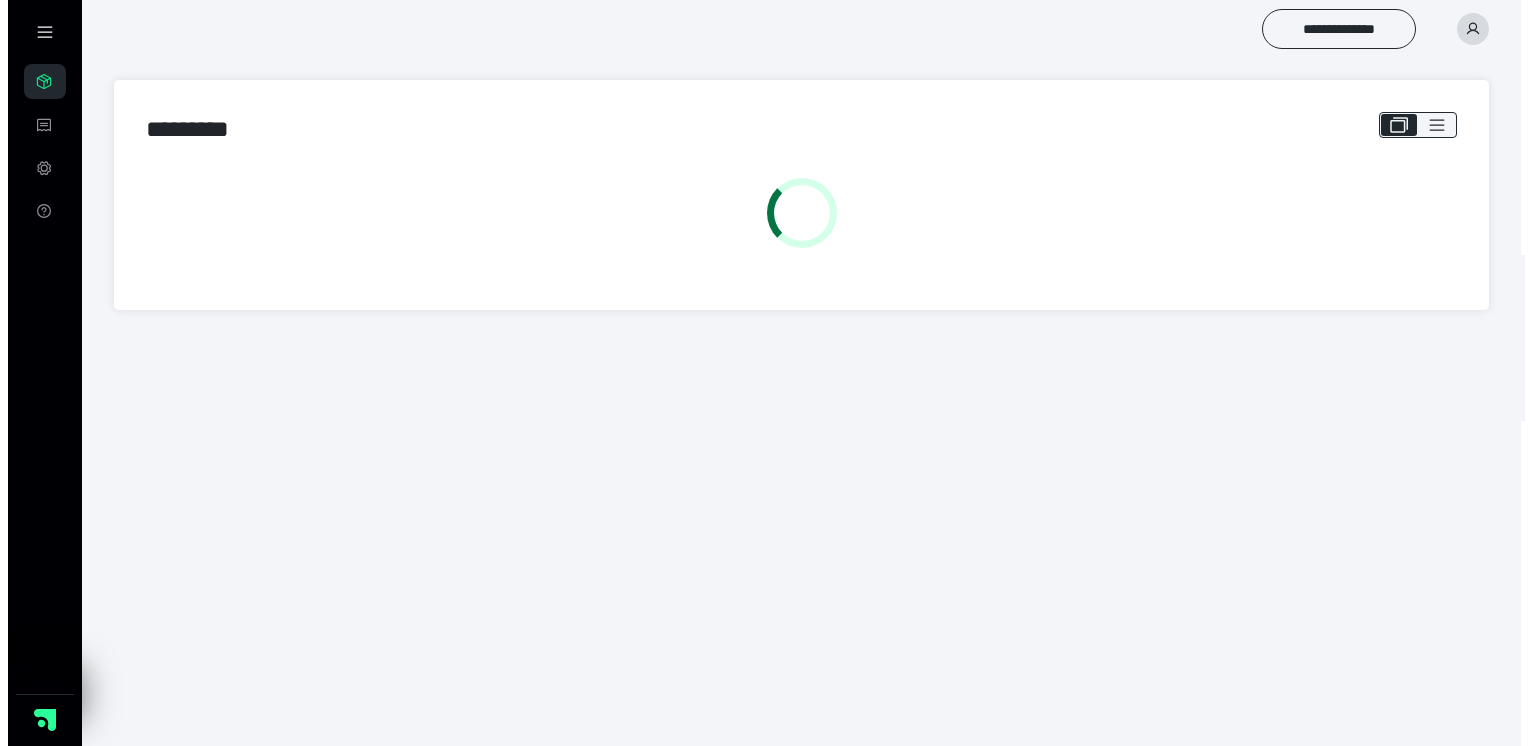 scroll, scrollTop: 0, scrollLeft: 0, axis: both 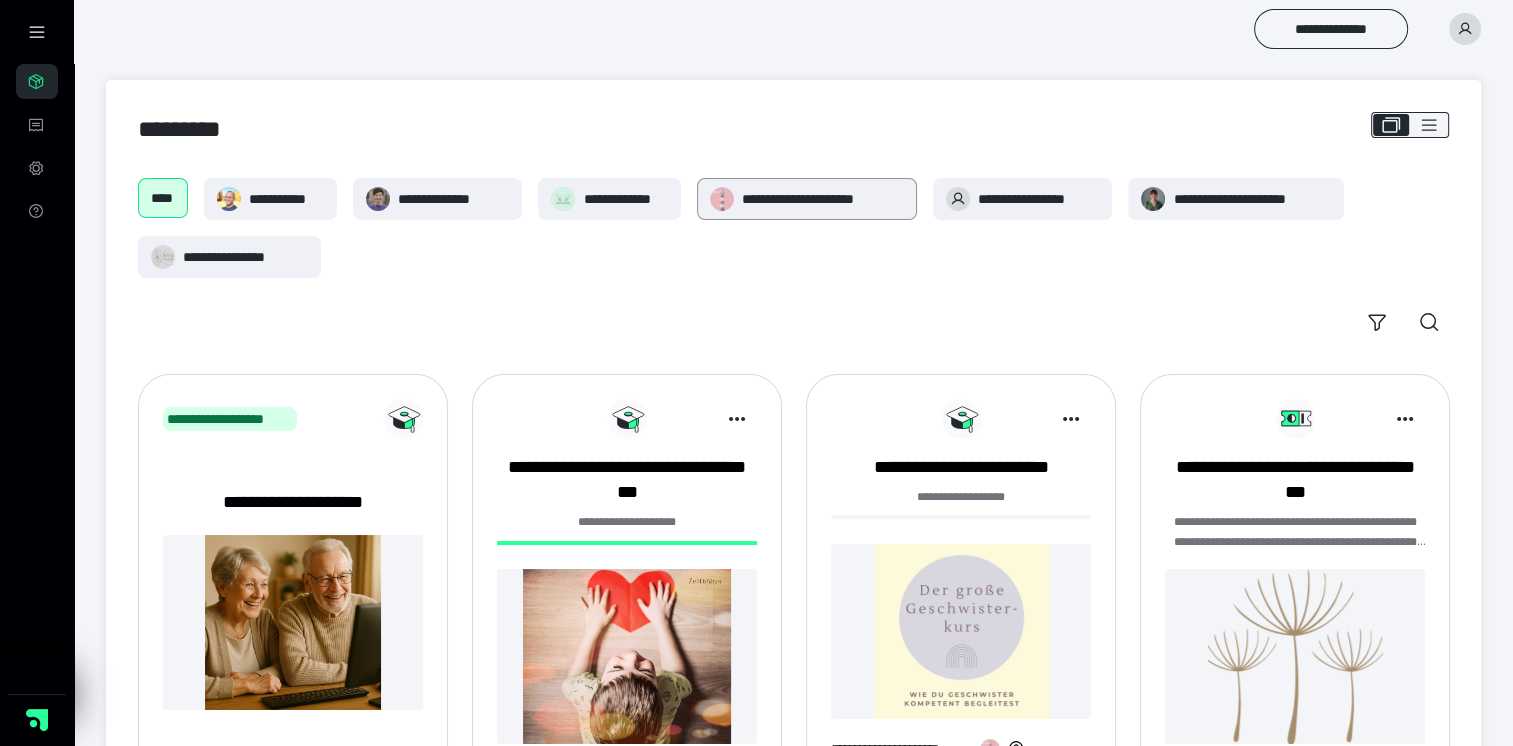 click on "**********" at bounding box center (823, 199) 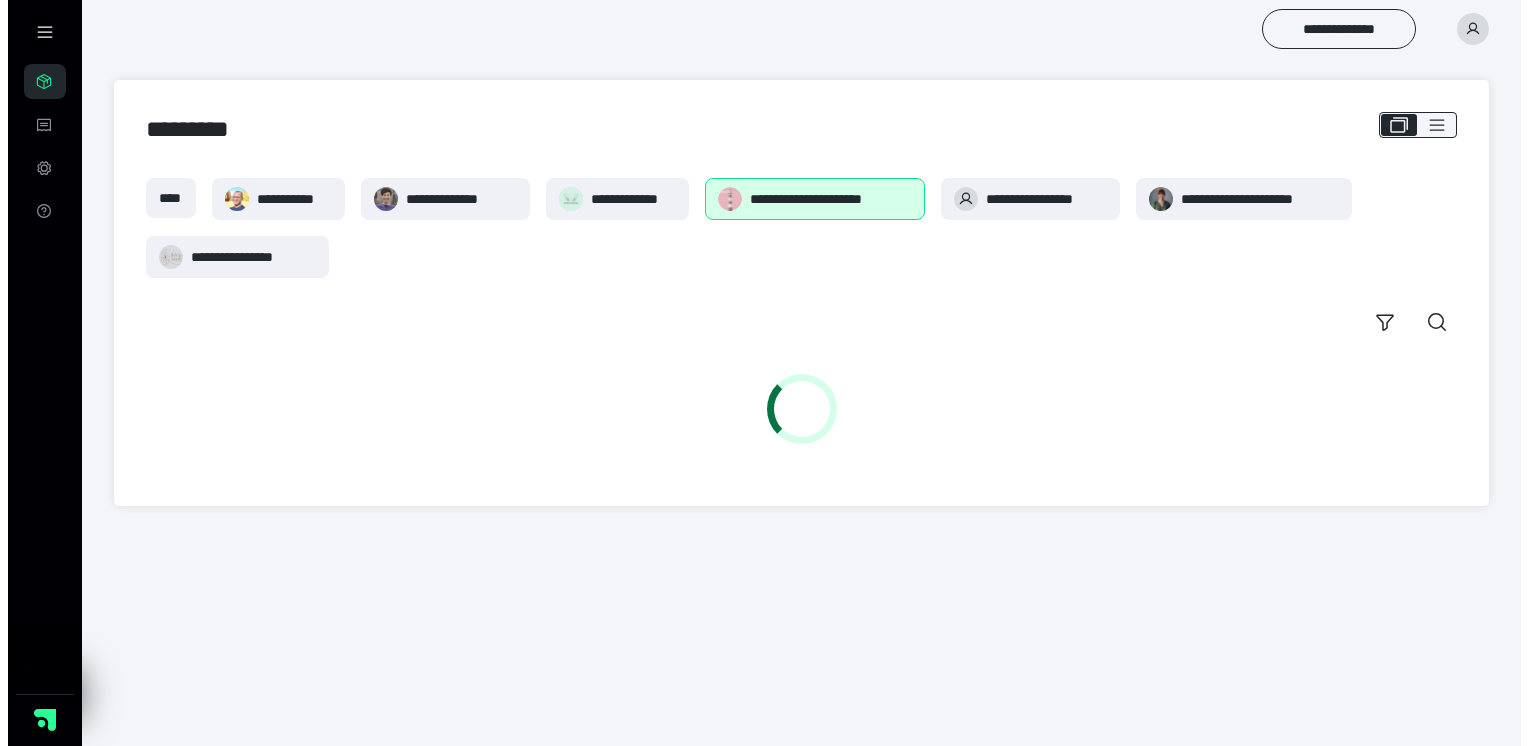 scroll, scrollTop: 0, scrollLeft: 0, axis: both 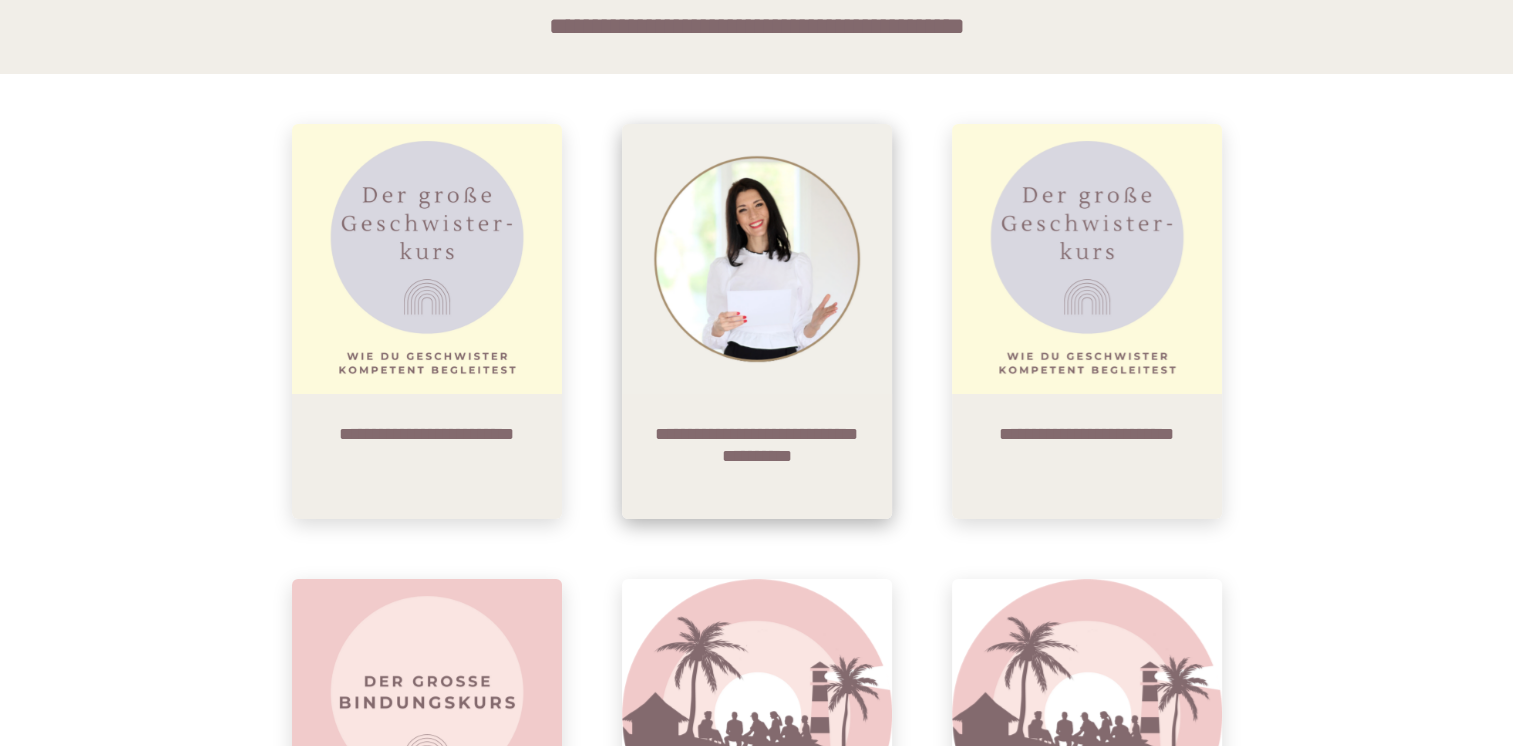 click at bounding box center [757, 259] 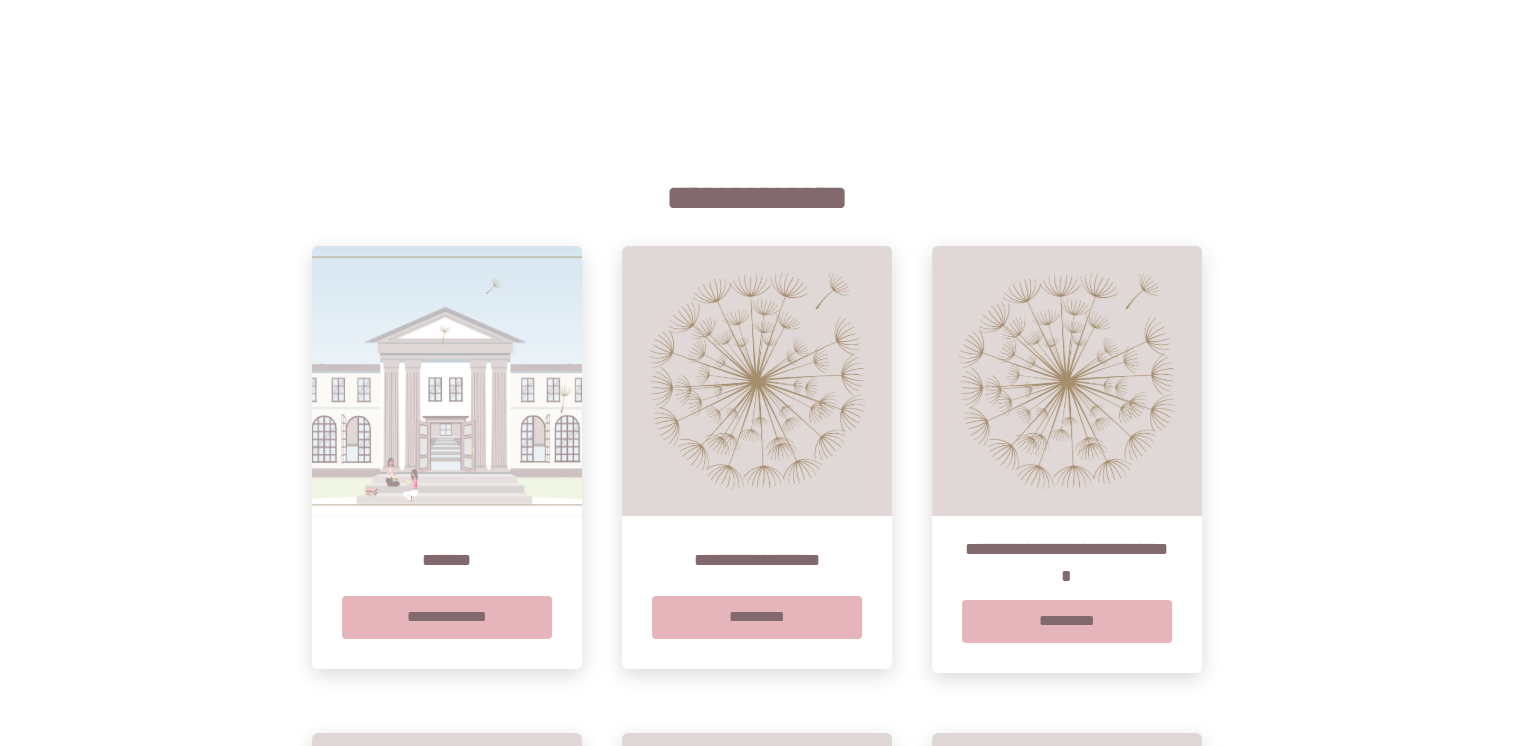 scroll, scrollTop: 158, scrollLeft: 0, axis: vertical 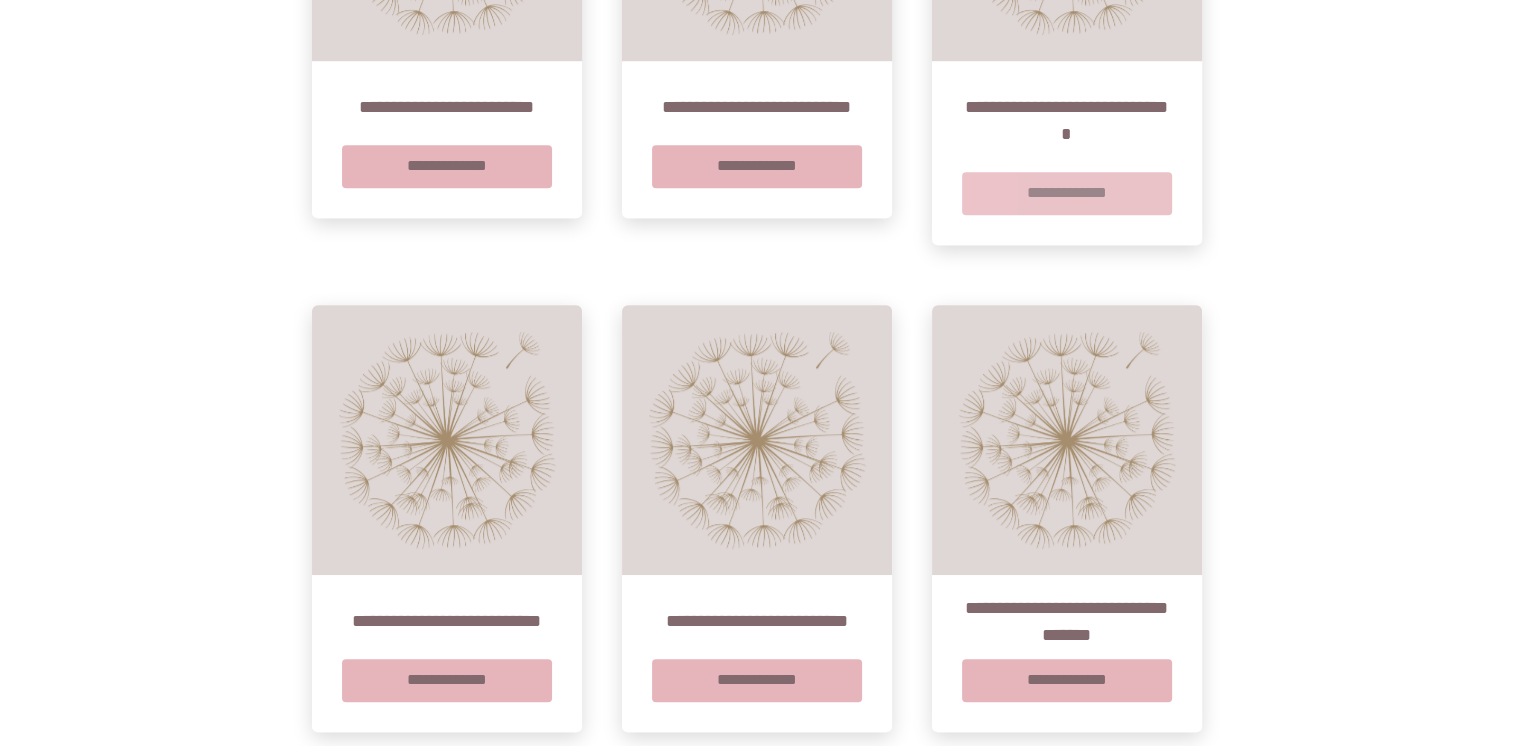 click on "**********" at bounding box center [1067, 193] 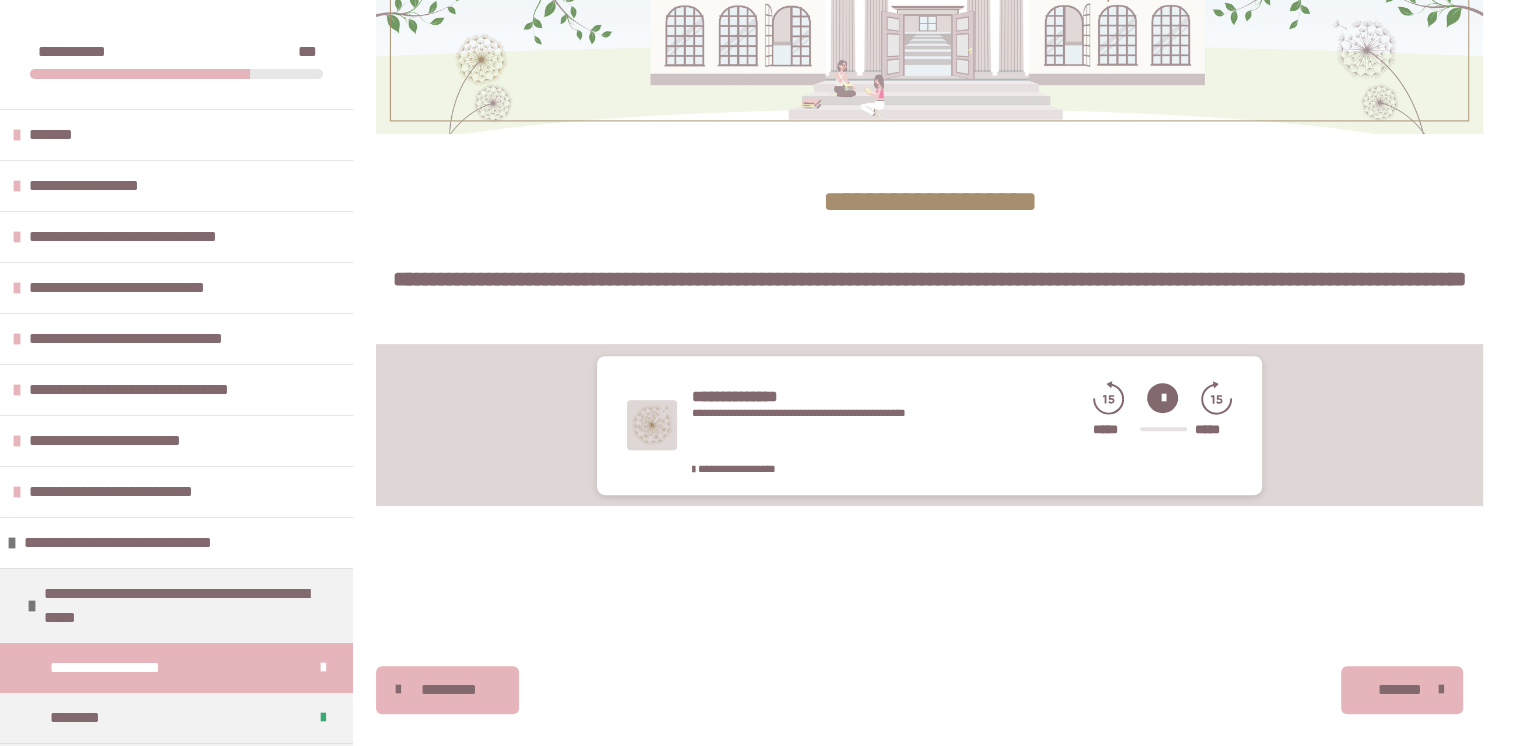 scroll, scrollTop: 673, scrollLeft: 0, axis: vertical 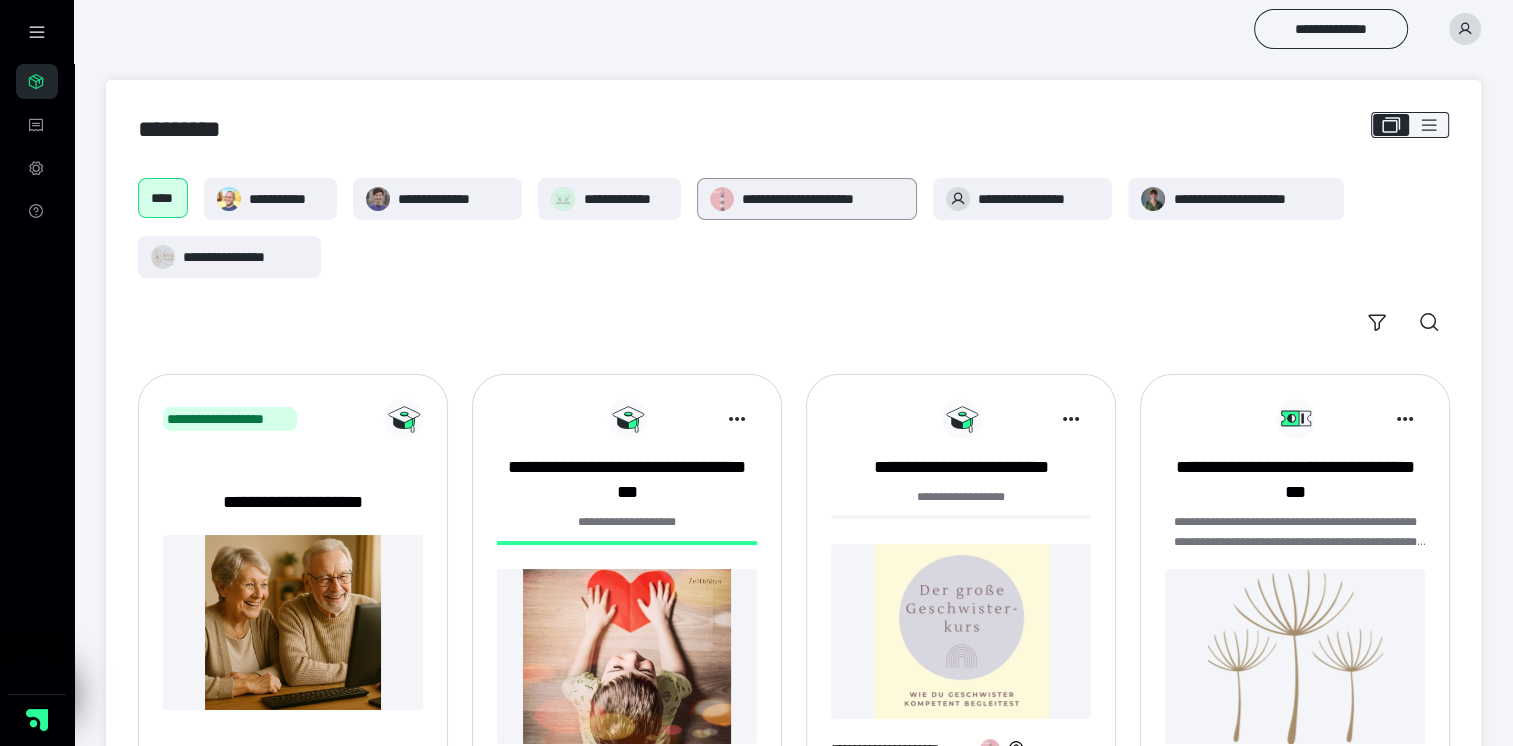 click on "**********" at bounding box center (823, 199) 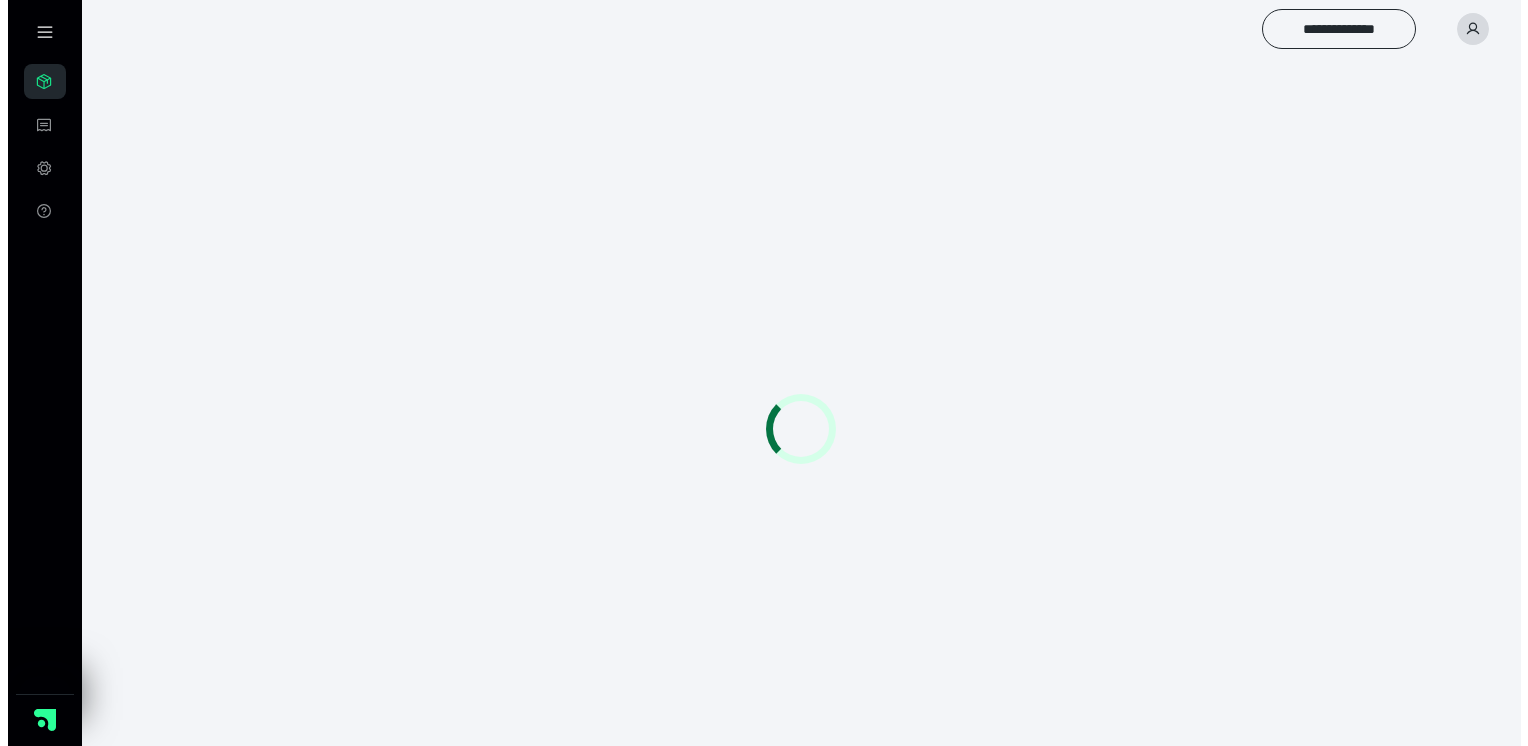 scroll, scrollTop: 0, scrollLeft: 0, axis: both 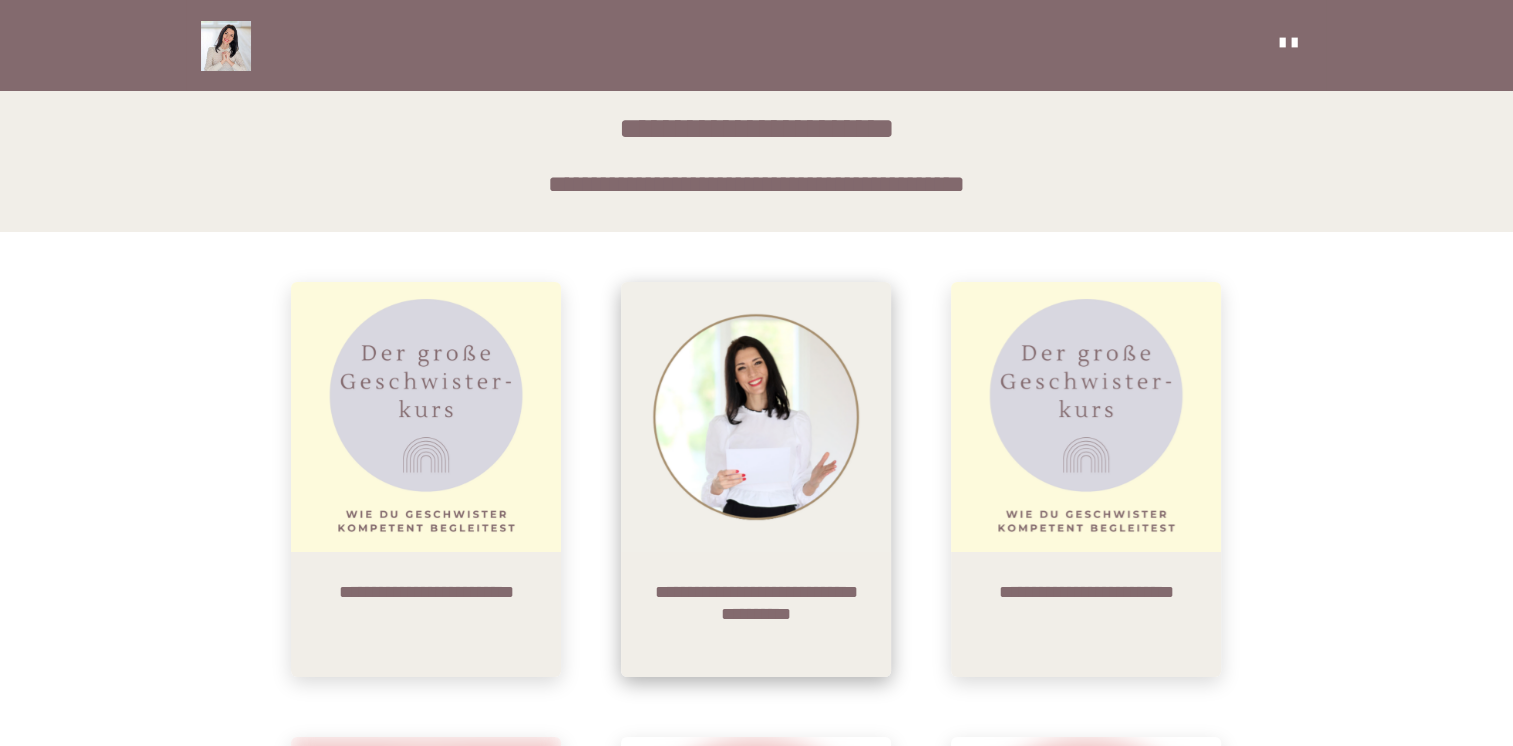 click at bounding box center (756, 417) 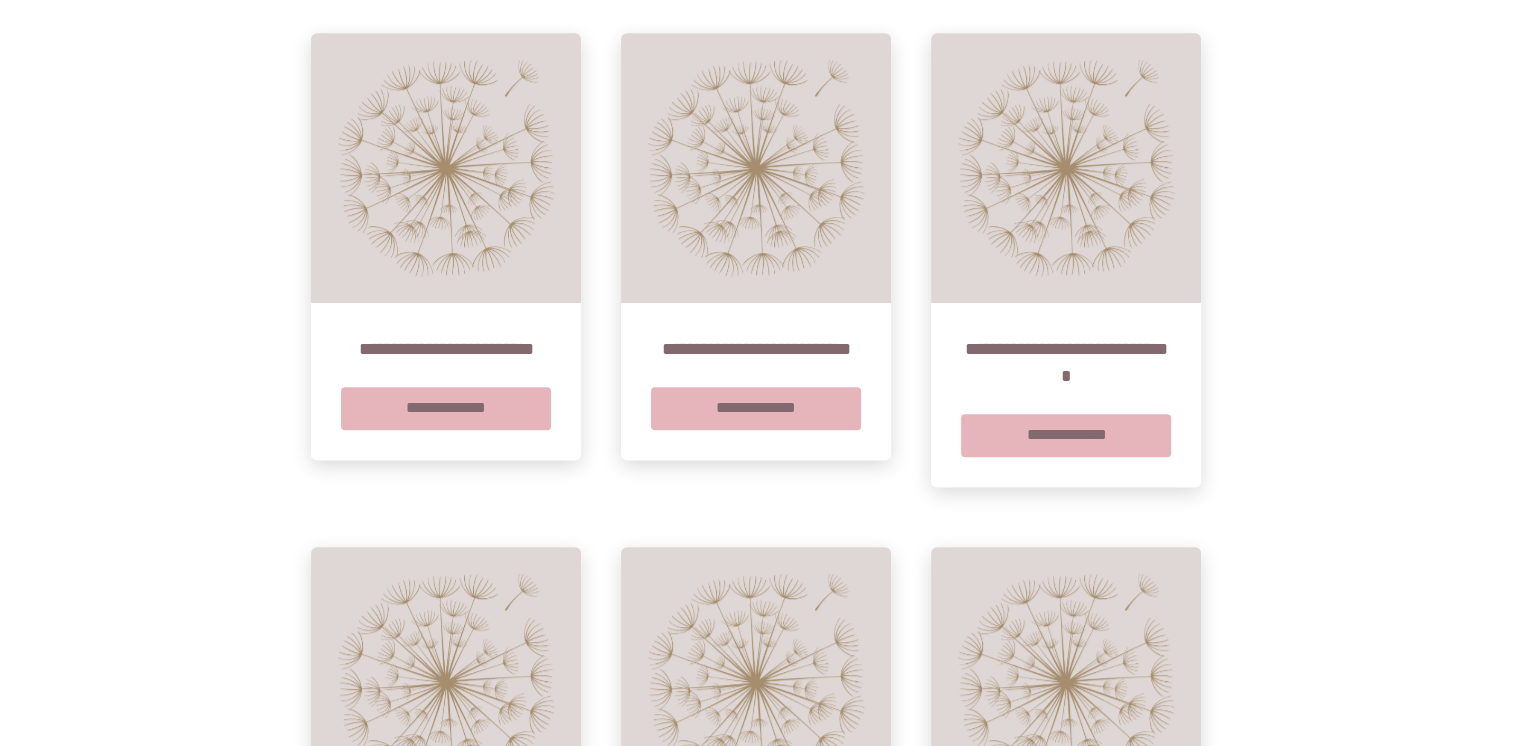 scroll, scrollTop: 1958, scrollLeft: 0, axis: vertical 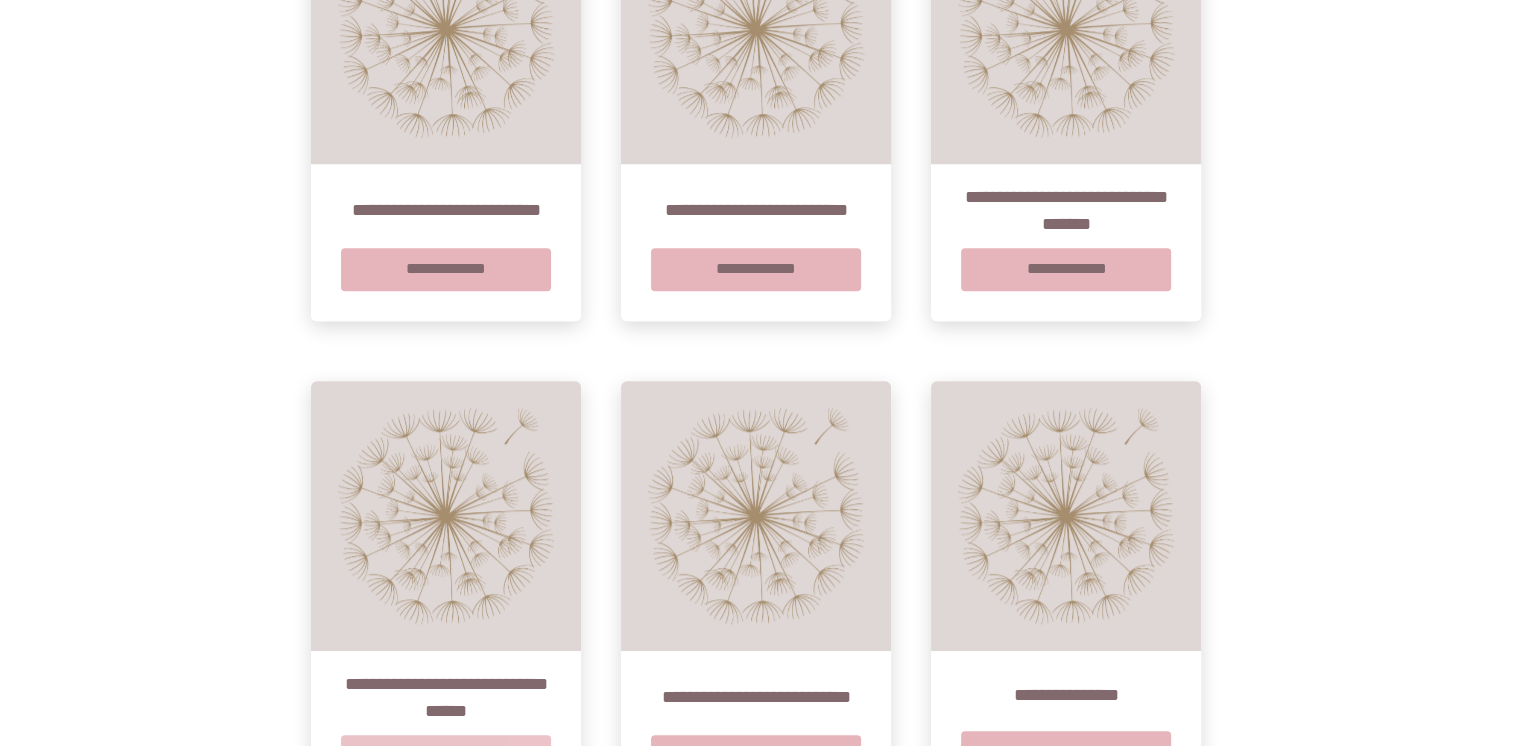 click on "**********" at bounding box center [446, 756] 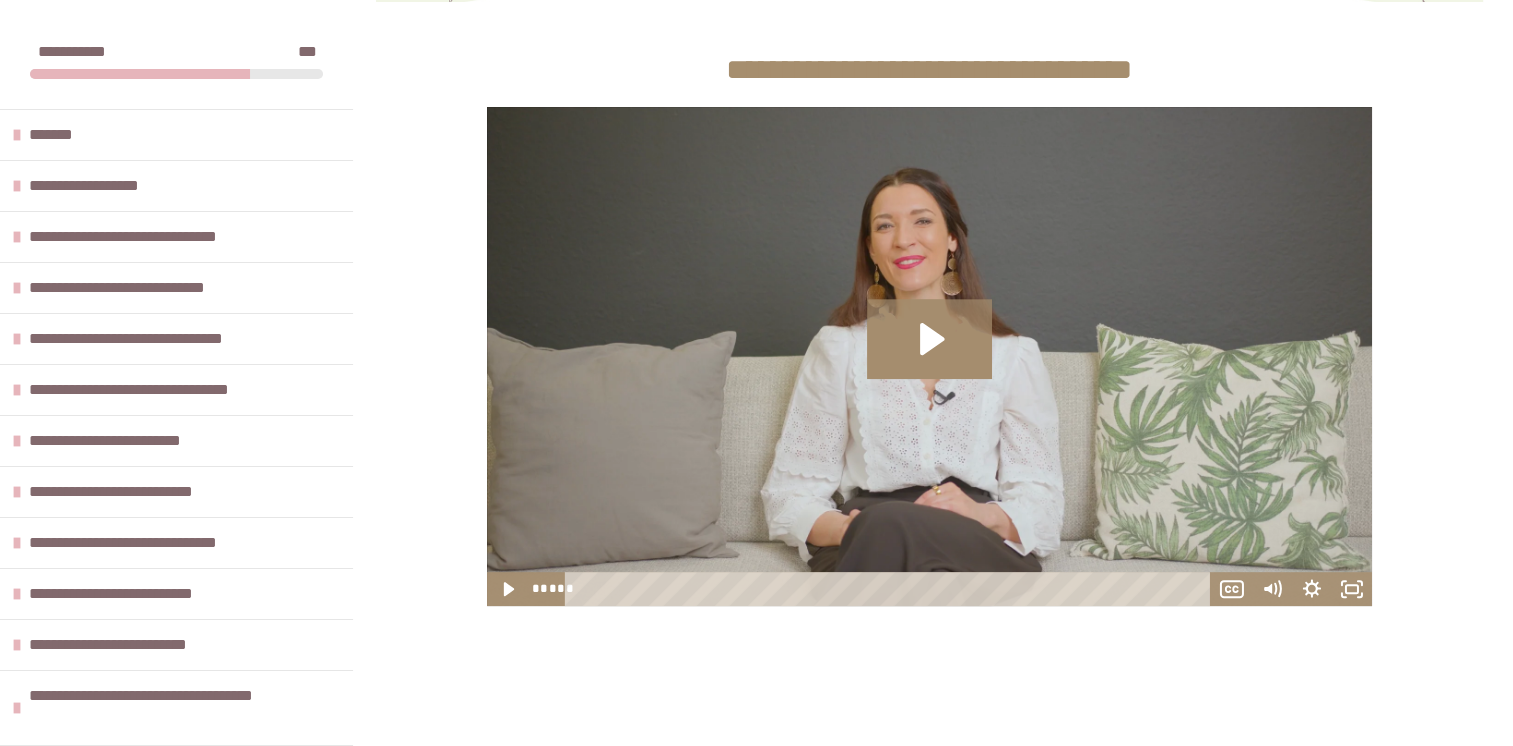 scroll, scrollTop: 874, scrollLeft: 0, axis: vertical 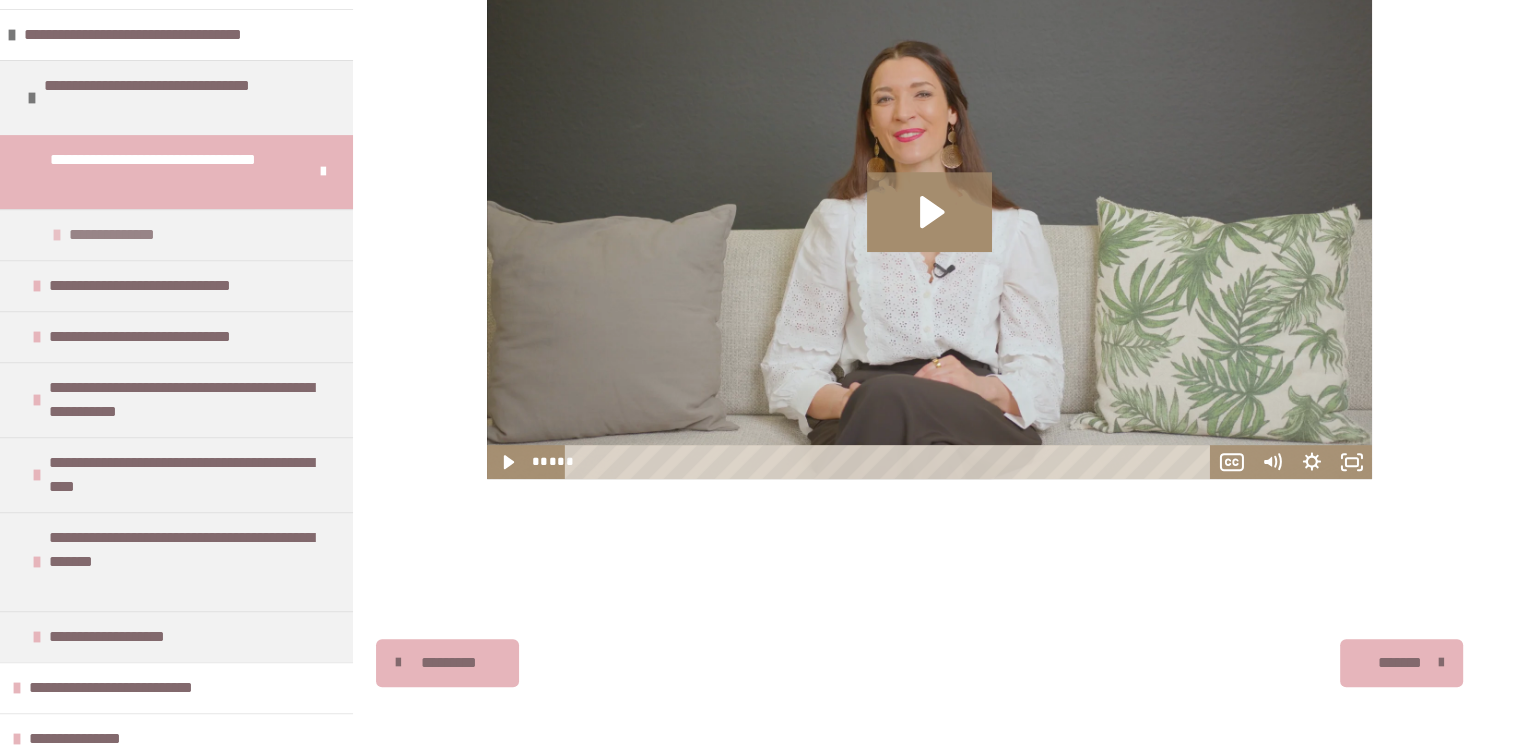 click on "**********" at bounding box center [120, 235] 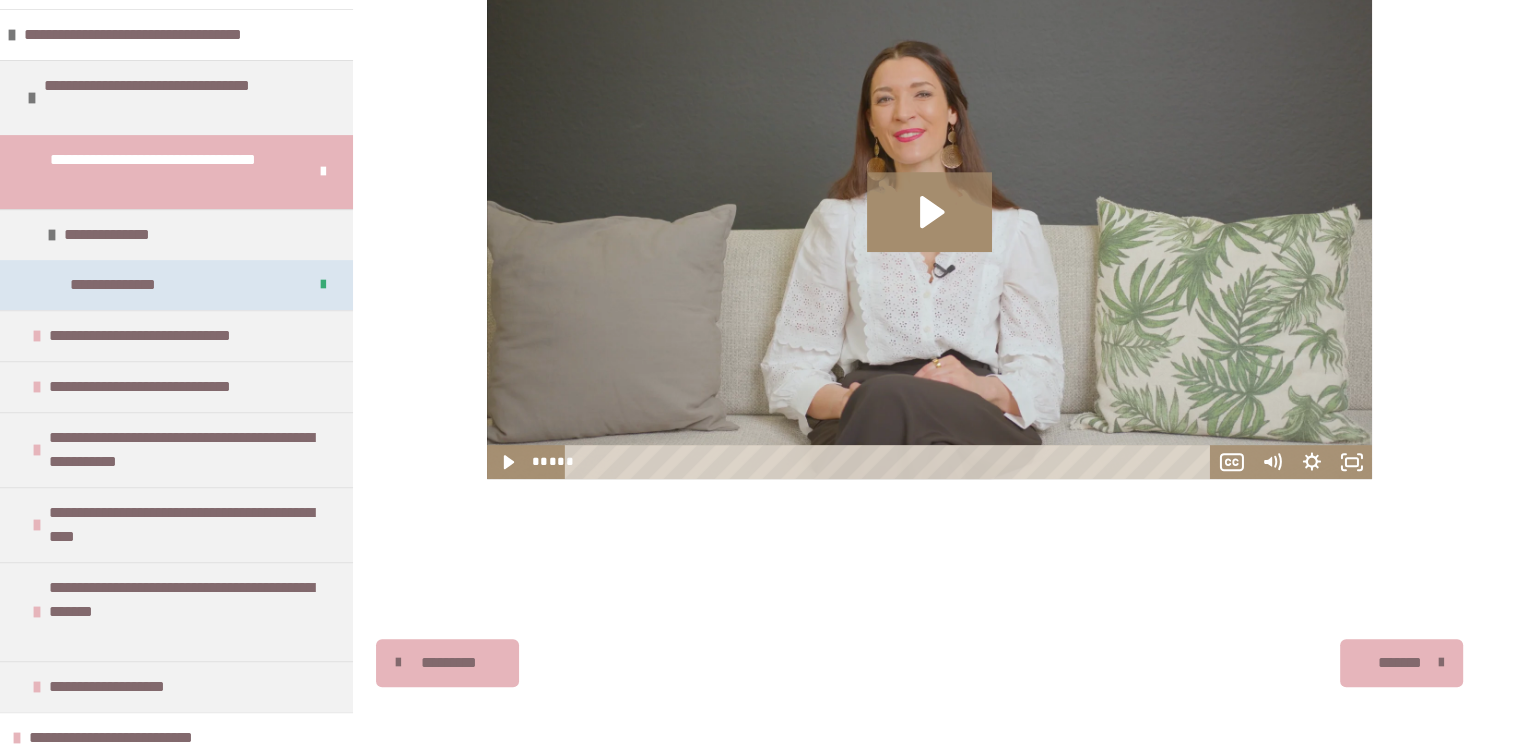 click on "**********" at bounding box center (121, 285) 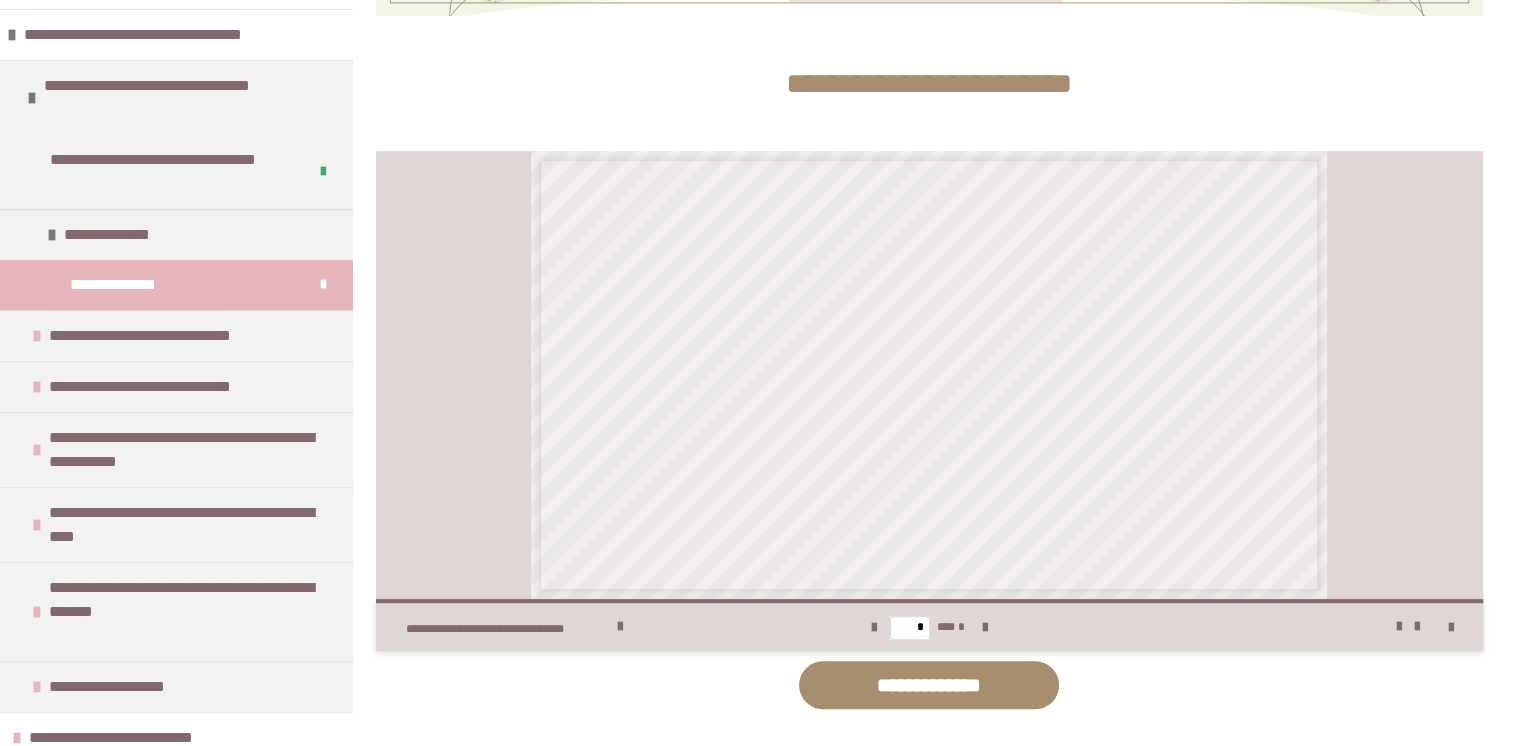 scroll, scrollTop: 847, scrollLeft: 0, axis: vertical 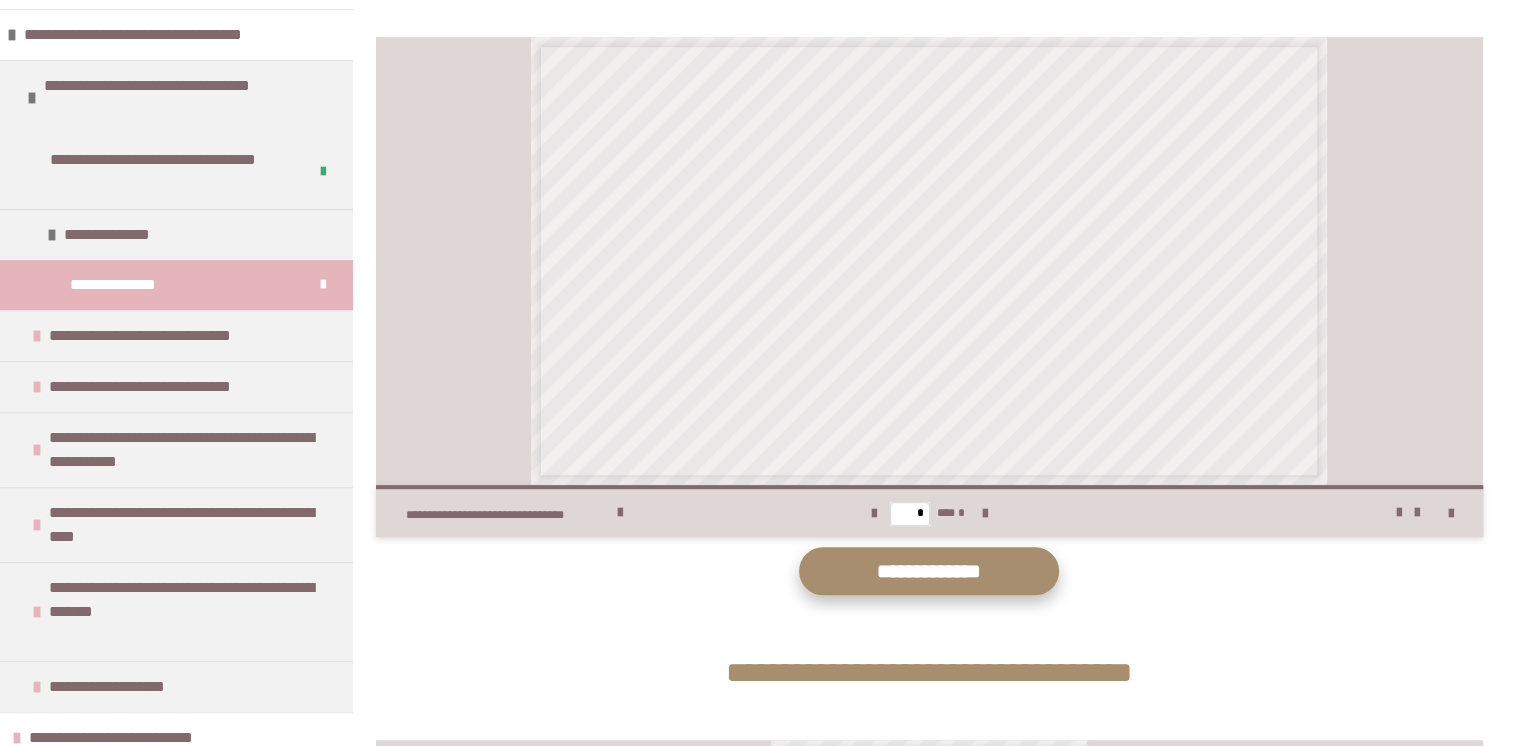 click on "**********" at bounding box center [929, 570] 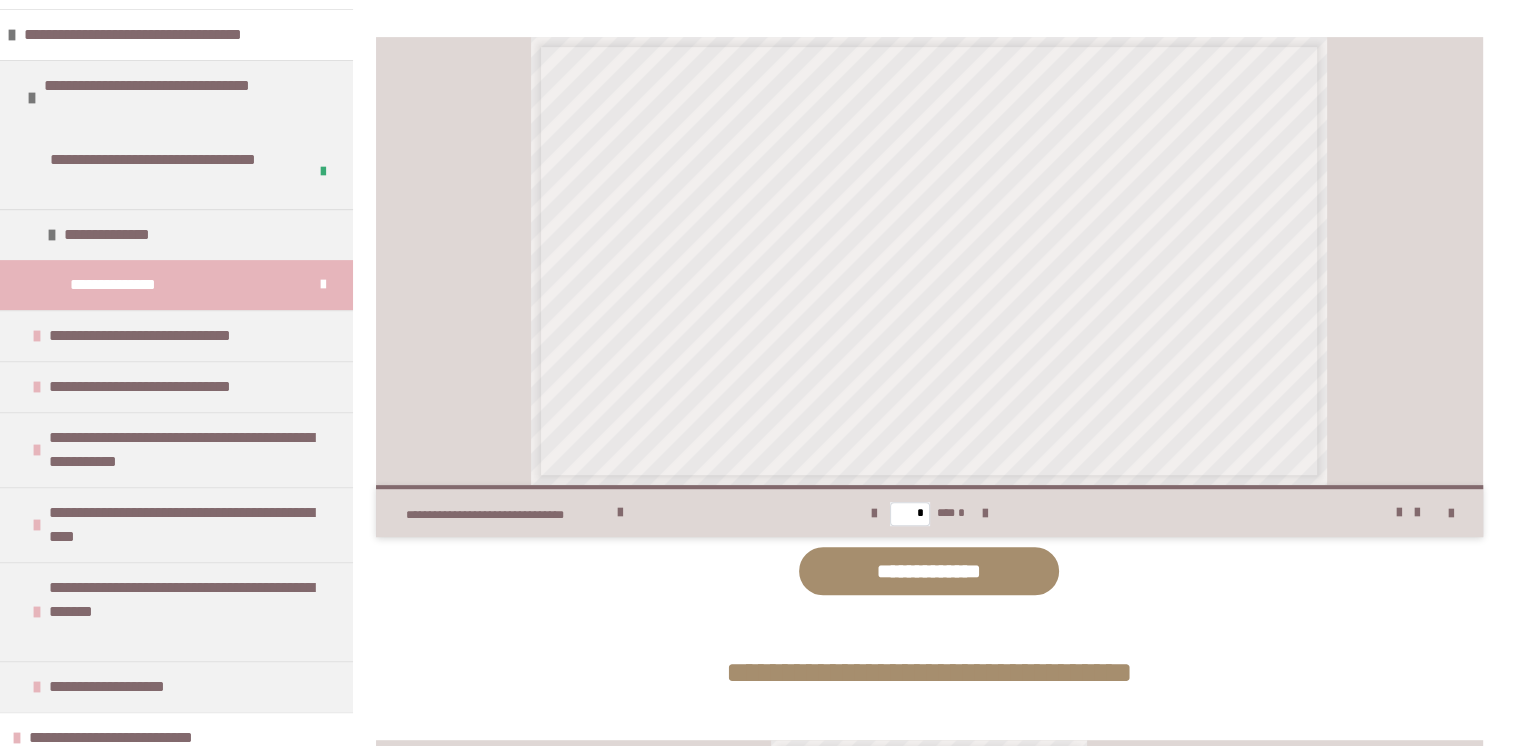 scroll, scrollTop: 1500, scrollLeft: 0, axis: vertical 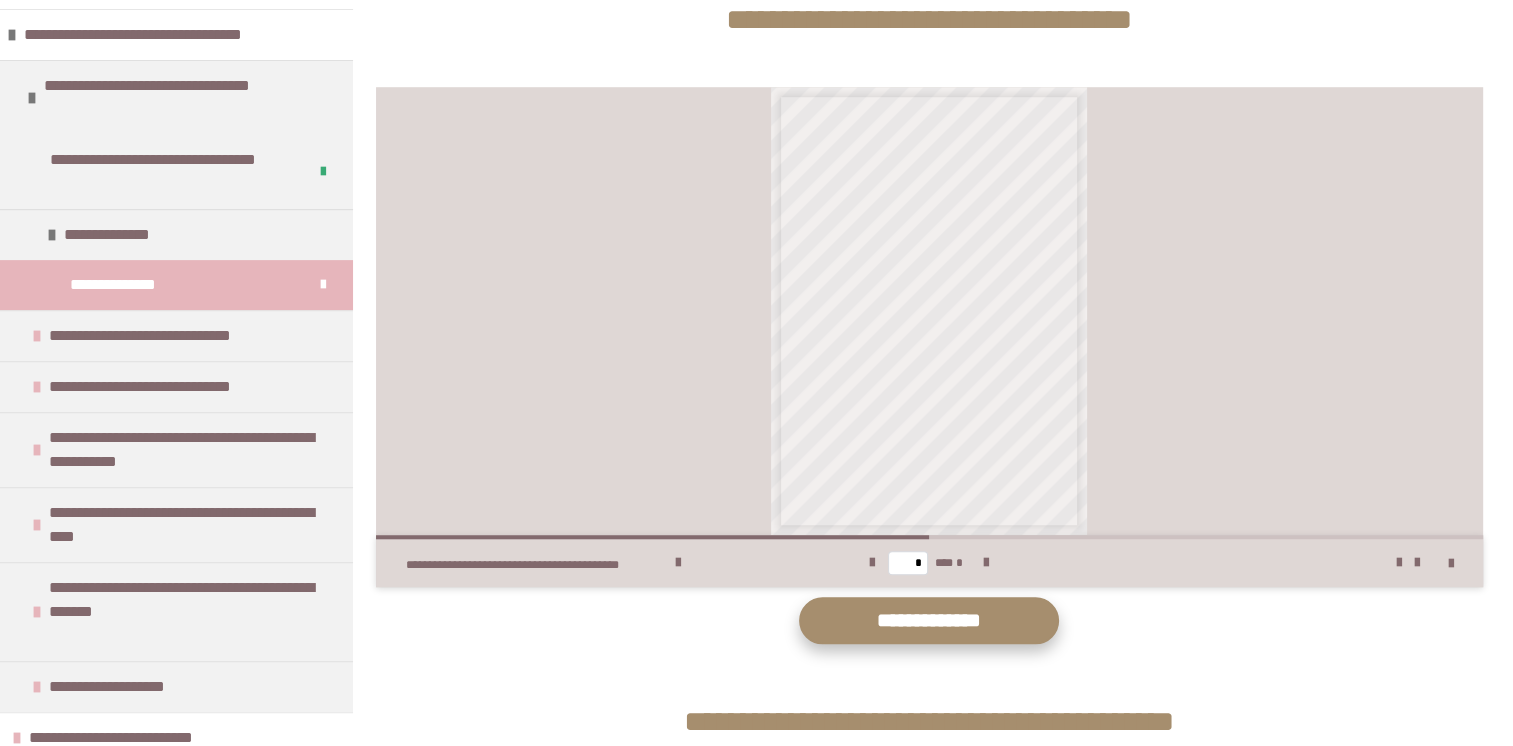 click on "**********" at bounding box center [929, 620] 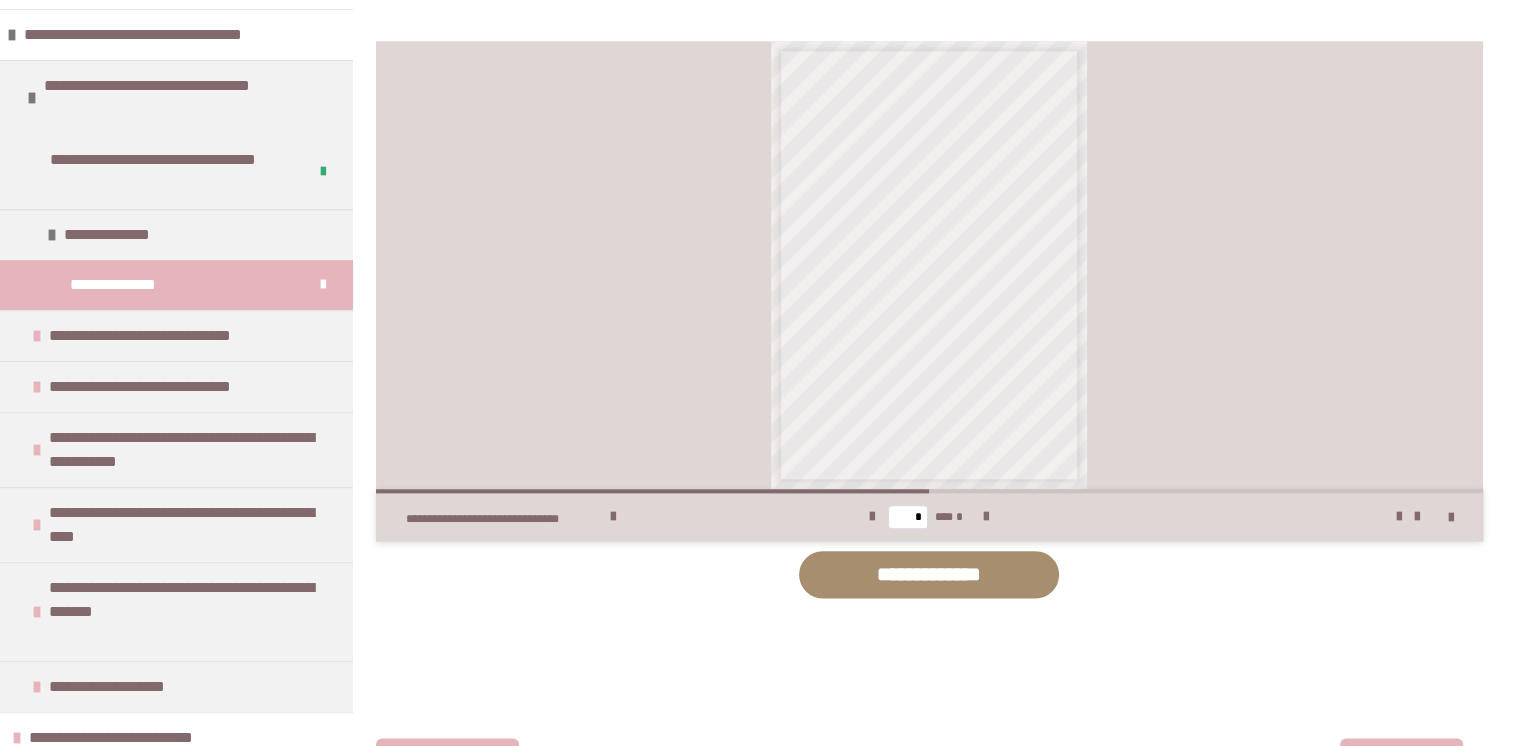 scroll, scrollTop: 2258, scrollLeft: 0, axis: vertical 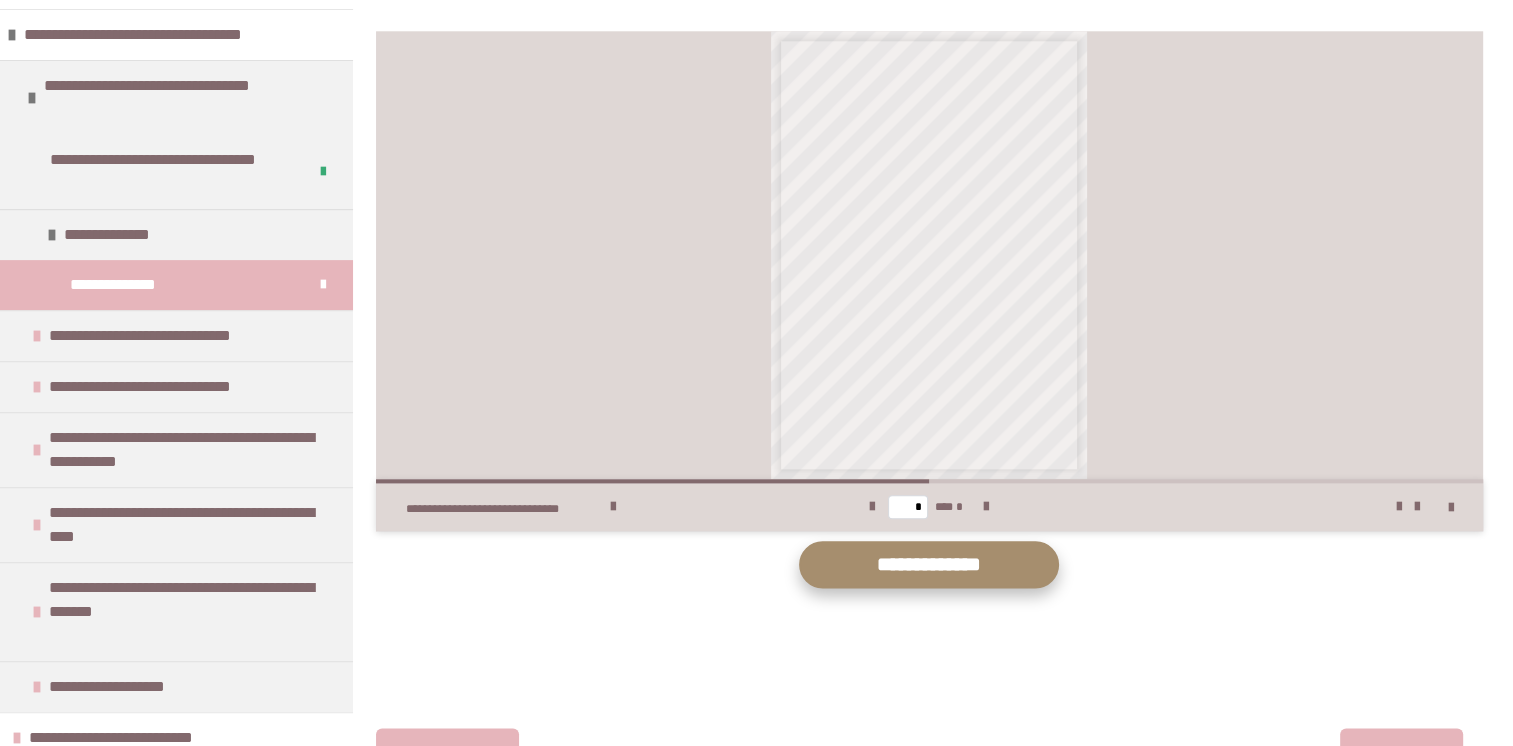 click on "**********" at bounding box center (929, 564) 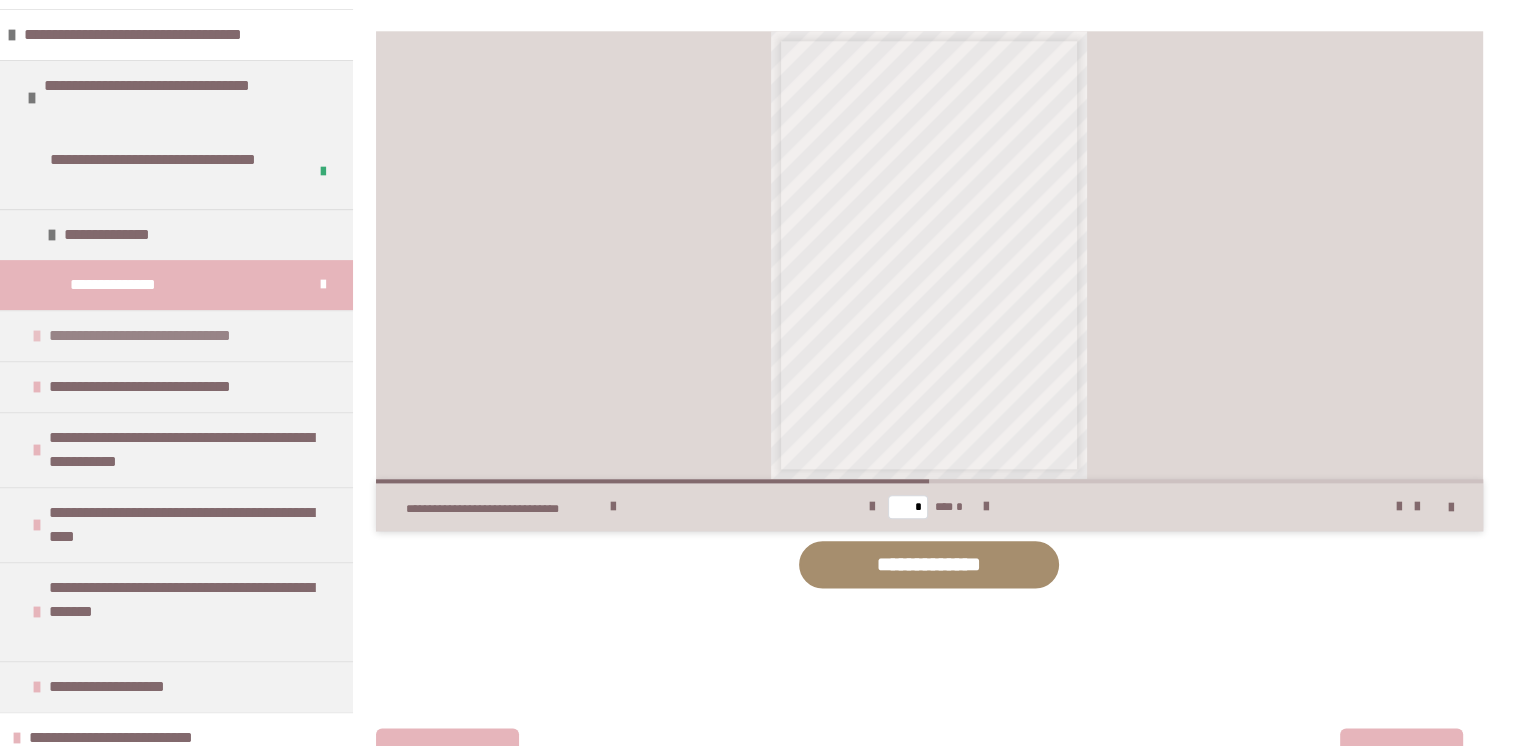 click on "**********" at bounding box center [176, 335] 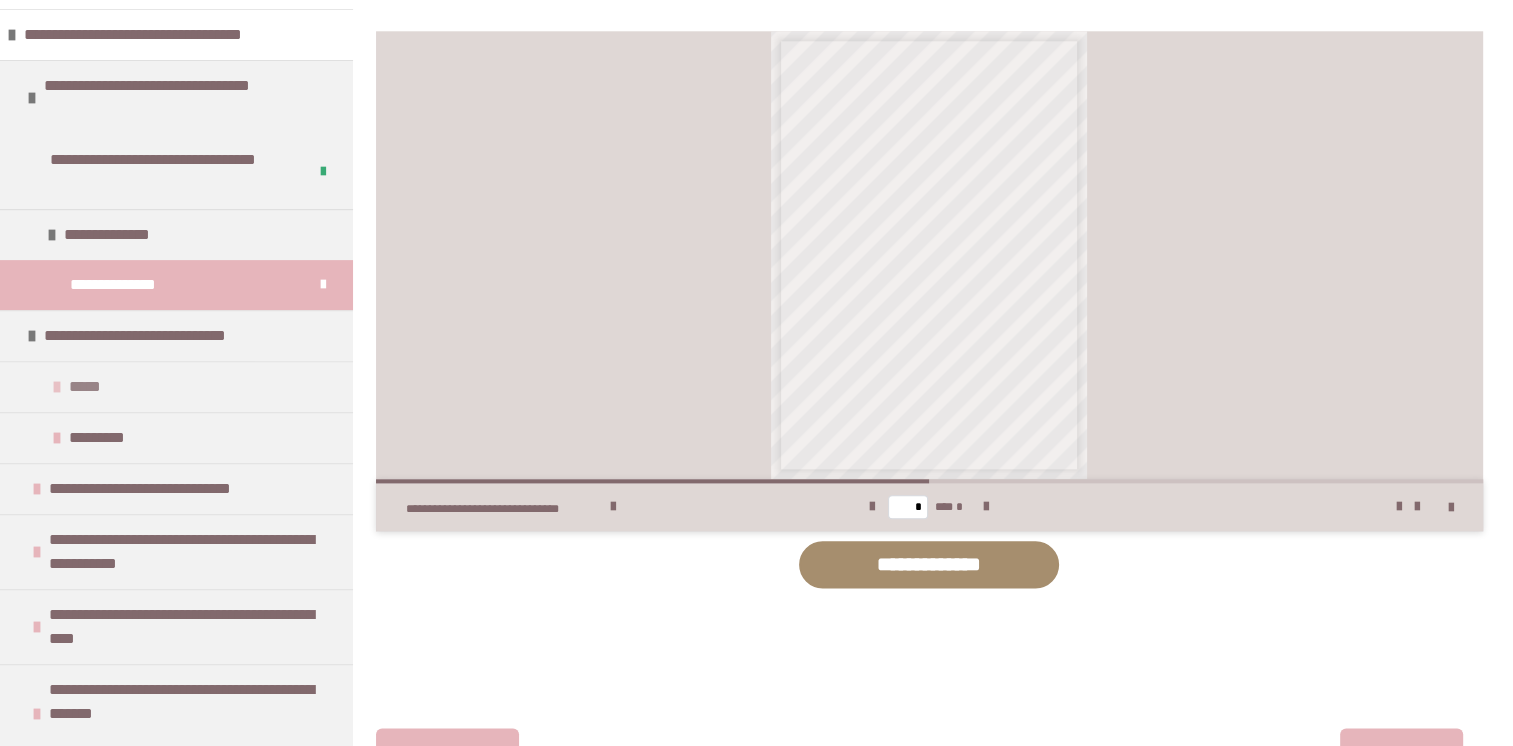 click on "*****" at bounding box center [87, 387] 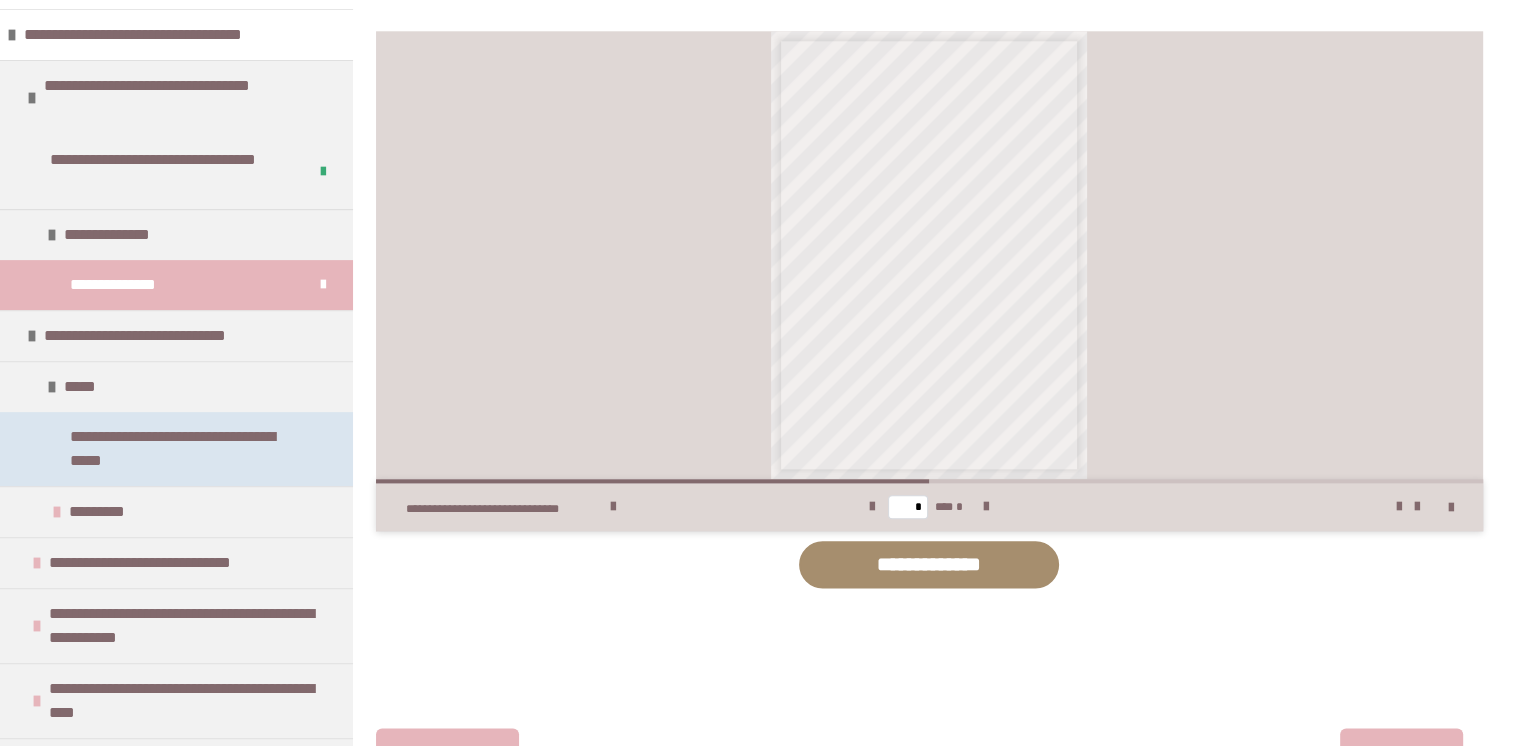 click on "**********" at bounding box center (181, 449) 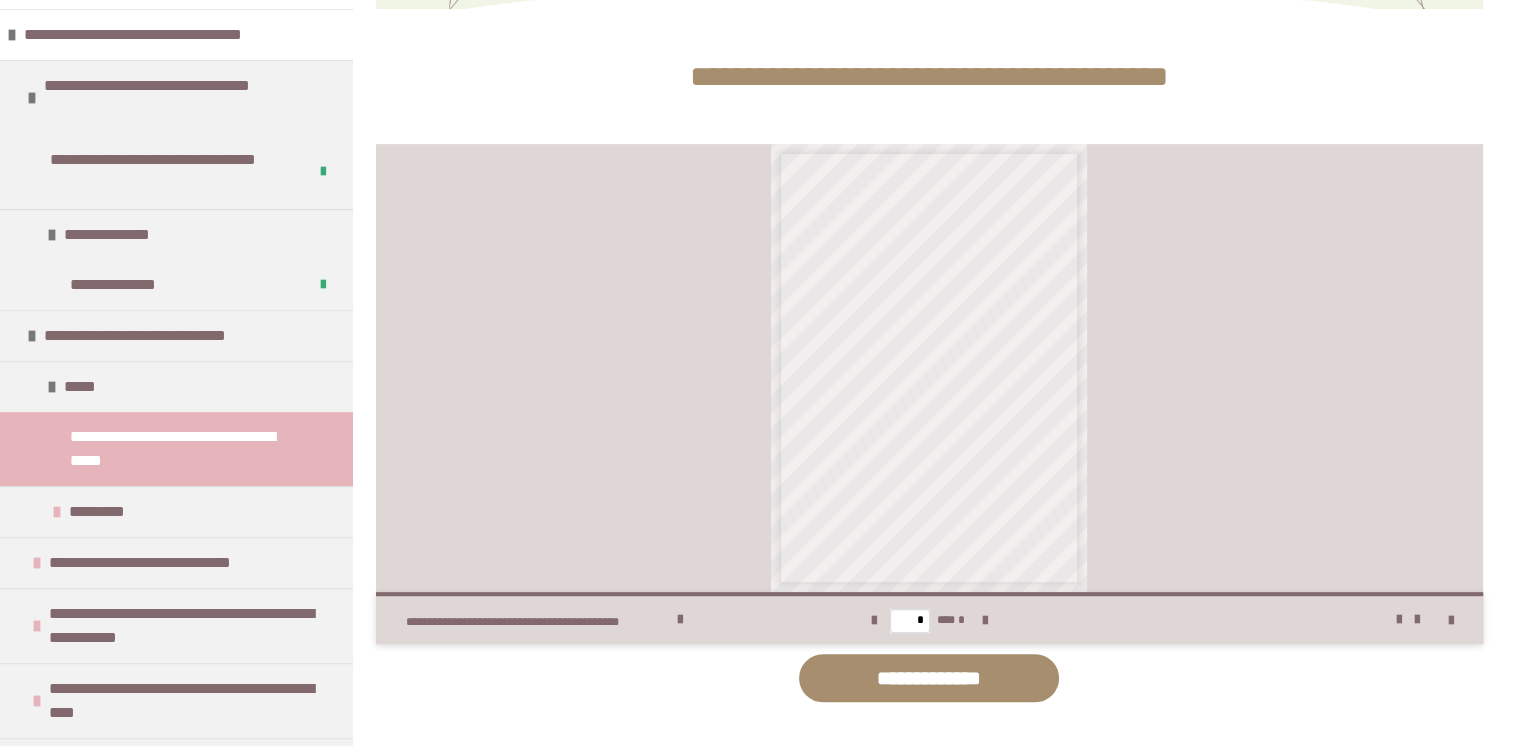 scroll, scrollTop: 779, scrollLeft: 0, axis: vertical 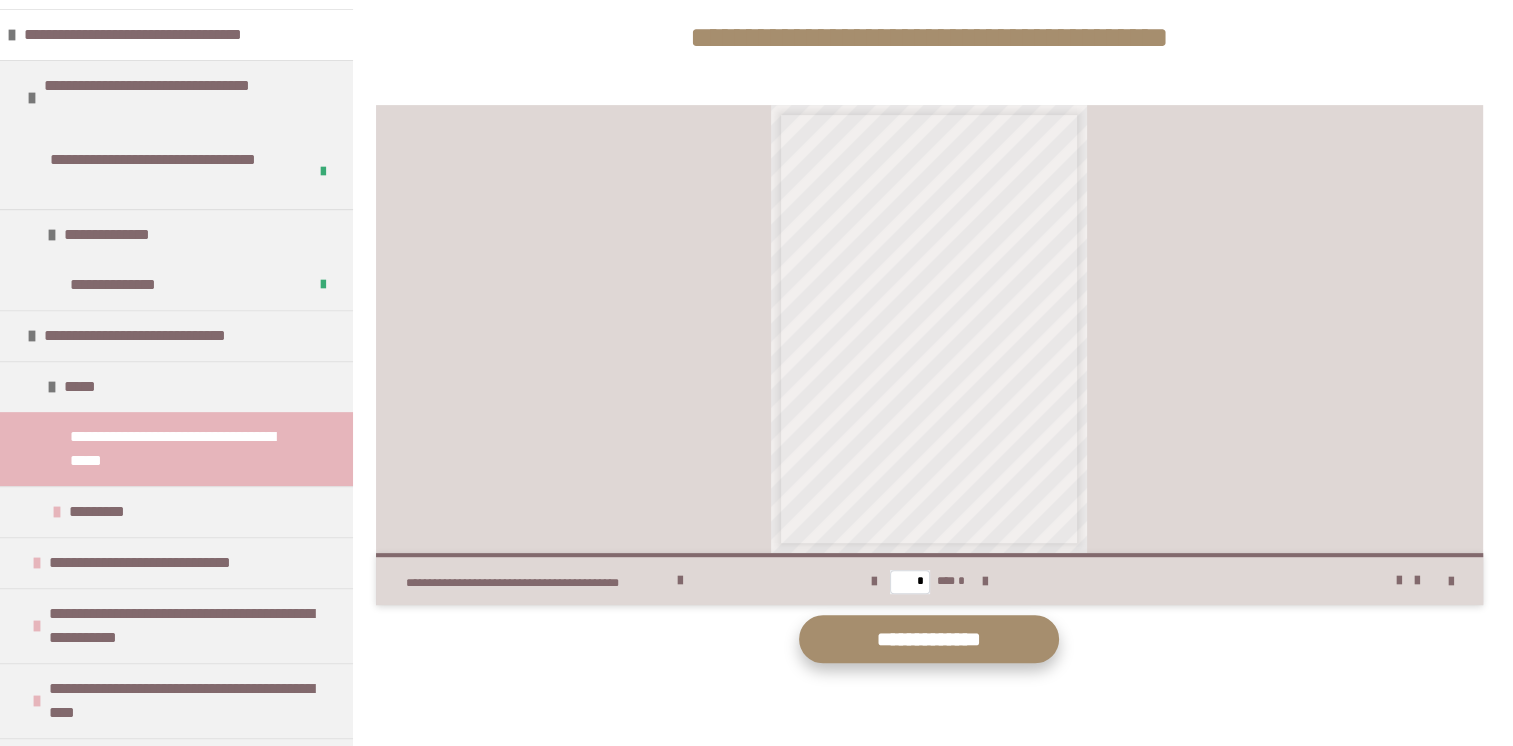click on "**********" at bounding box center [929, 638] 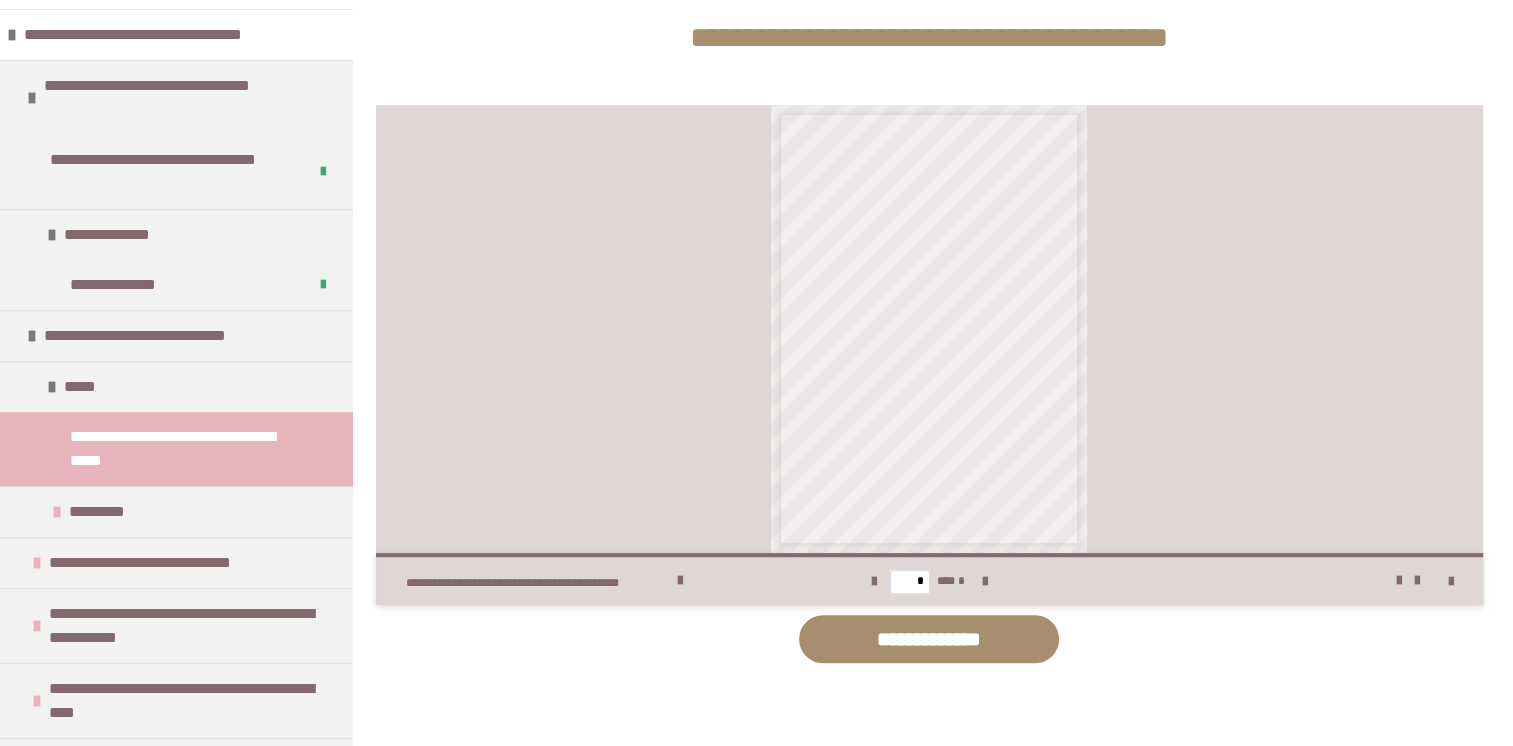 scroll, scrollTop: 943, scrollLeft: 0, axis: vertical 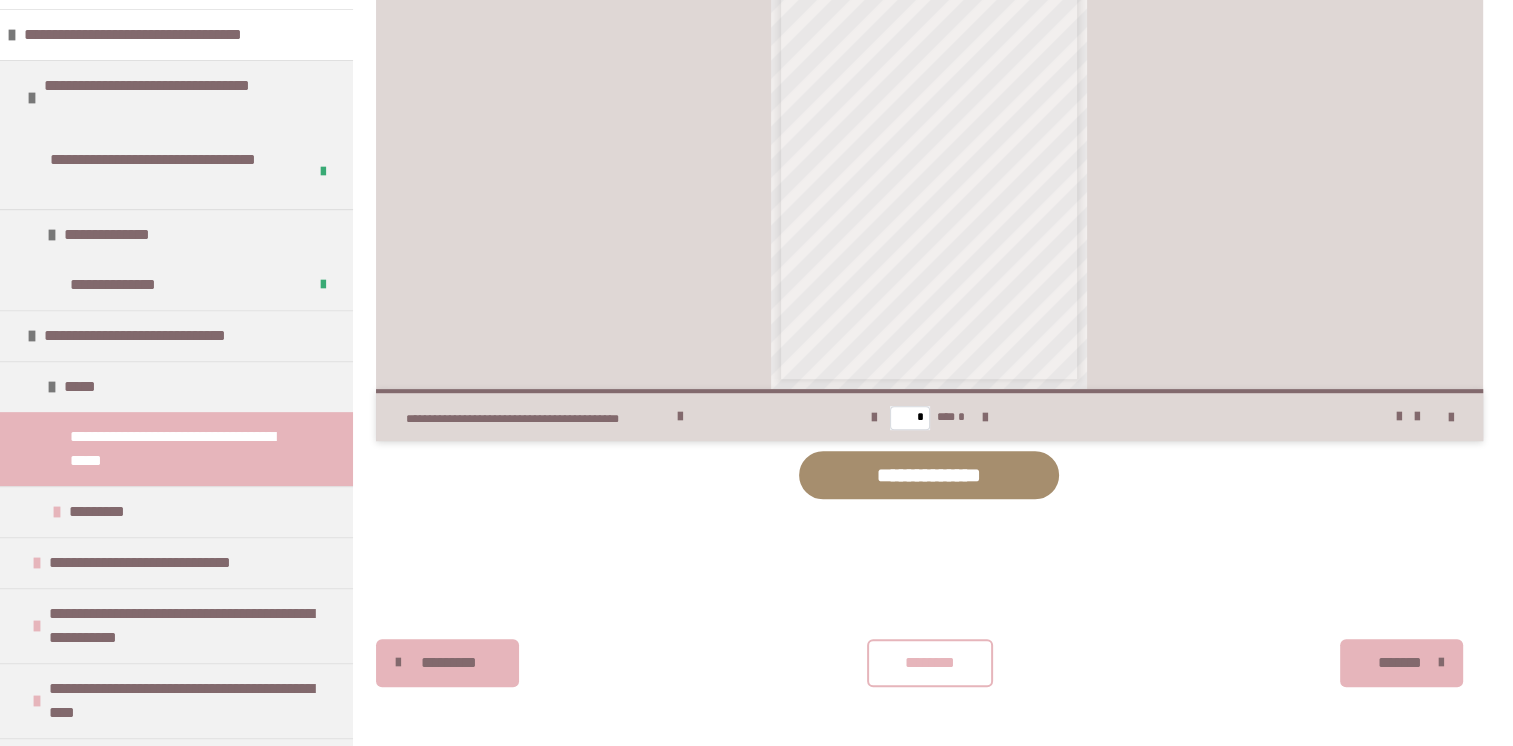 click on "********" at bounding box center [930, 663] 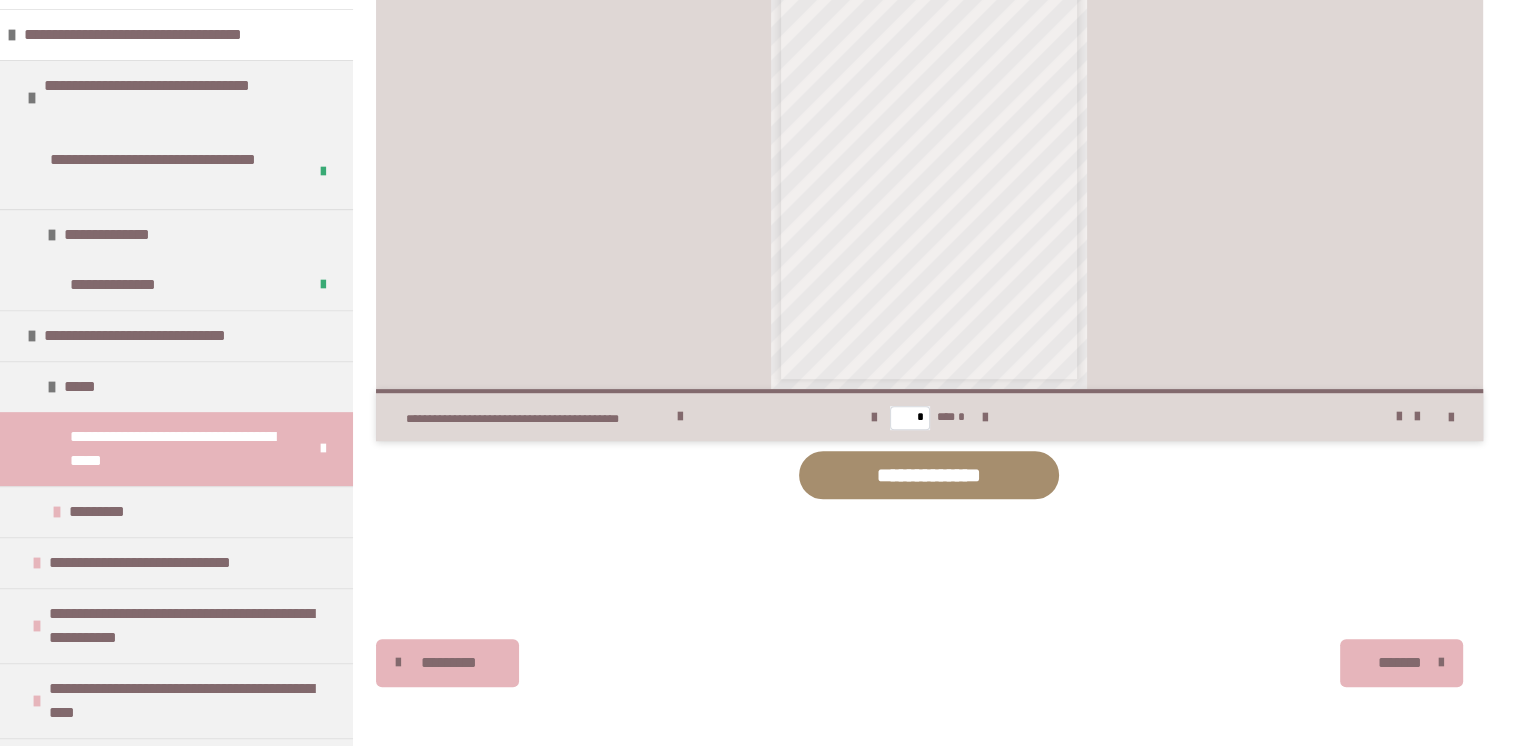 click on "********* ******** *******" at bounding box center [929, 663] 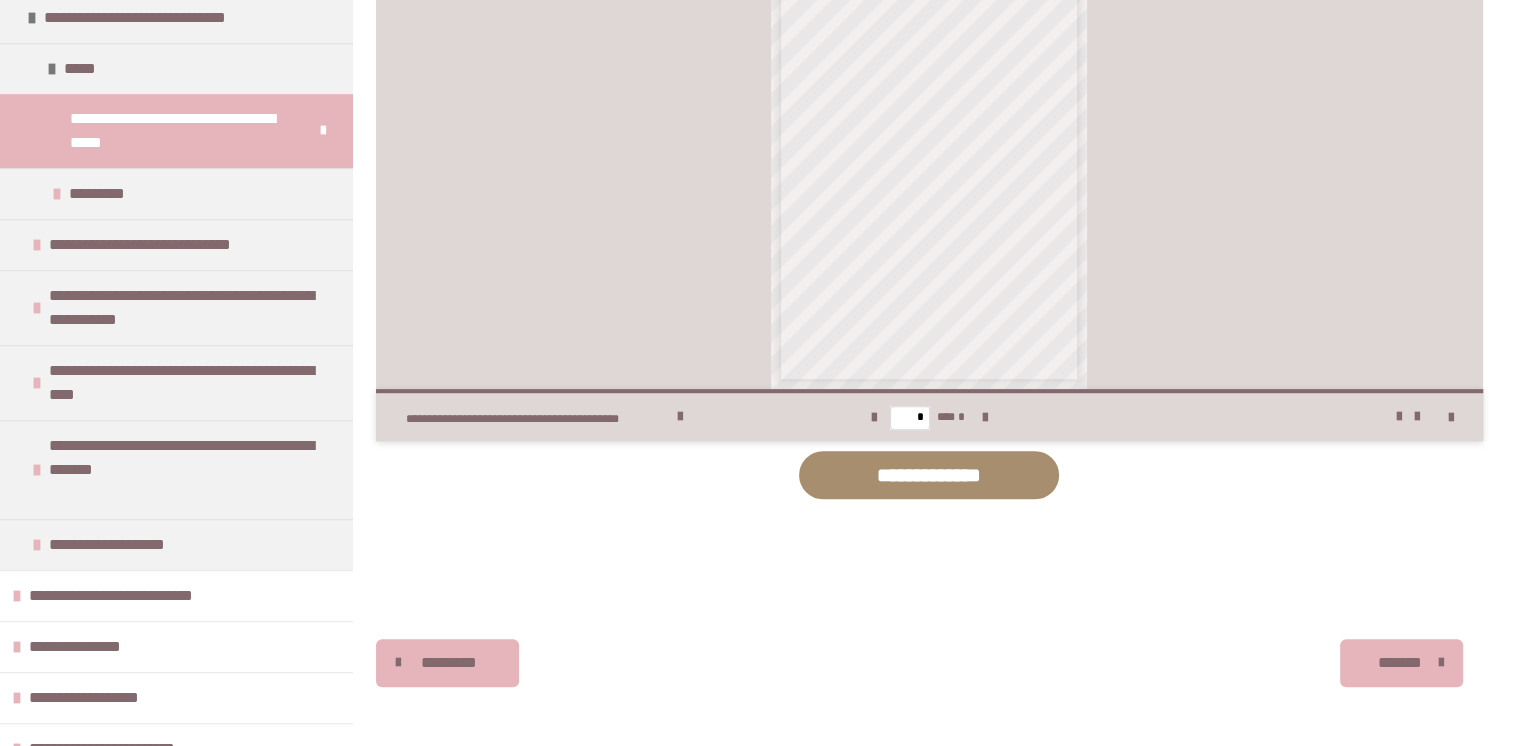 scroll, scrollTop: 1122, scrollLeft: 0, axis: vertical 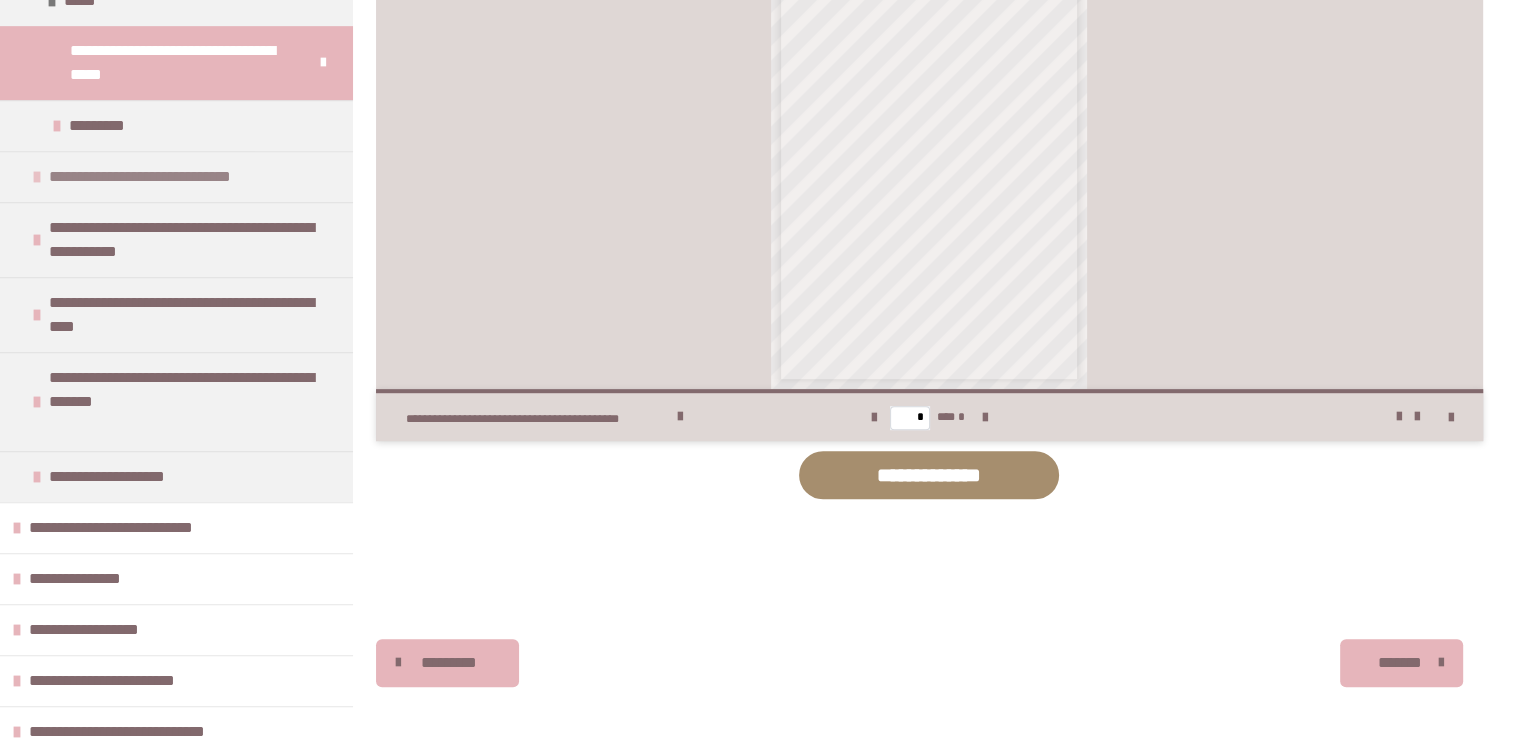 click on "**********" at bounding box center [176, 176] 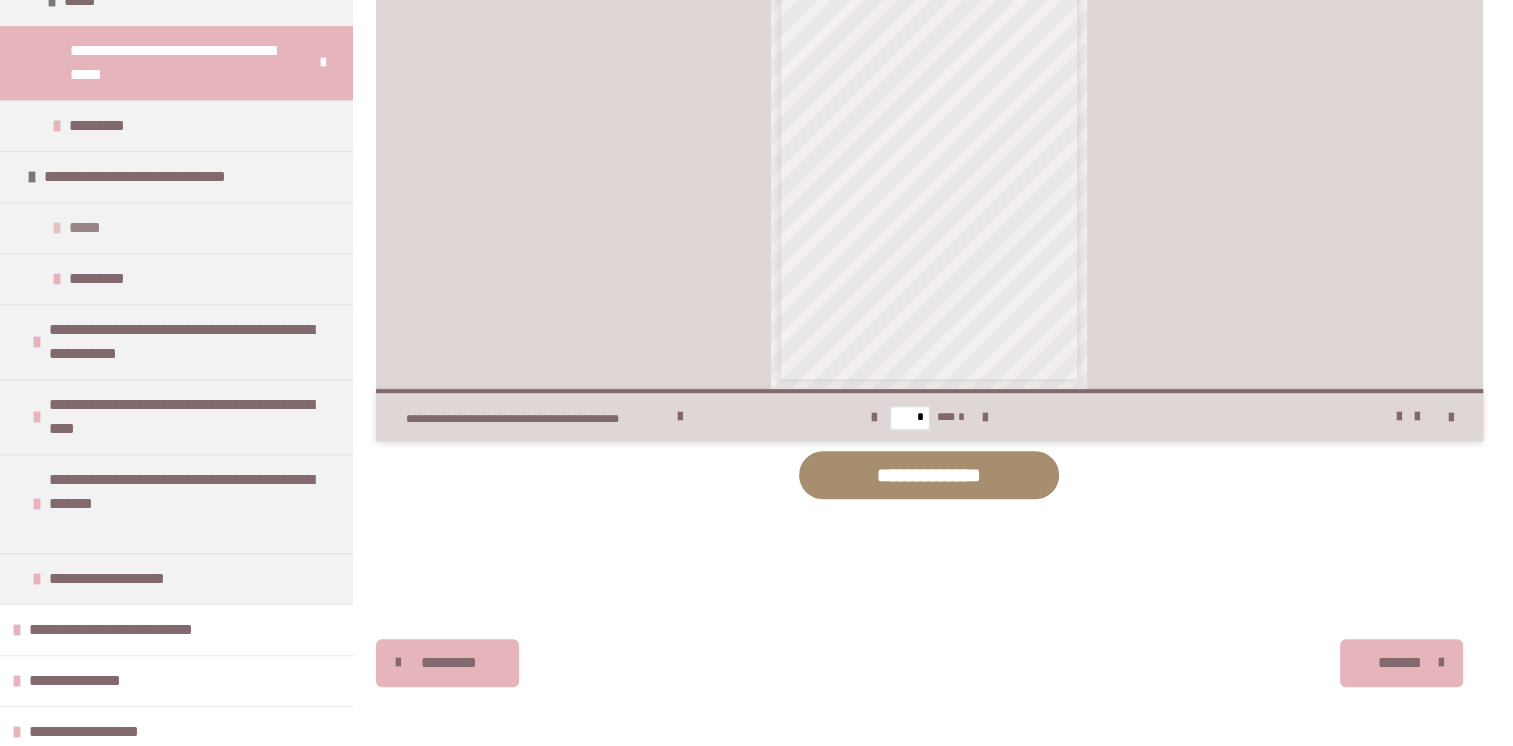 click on "*****" at bounding box center (87, 228) 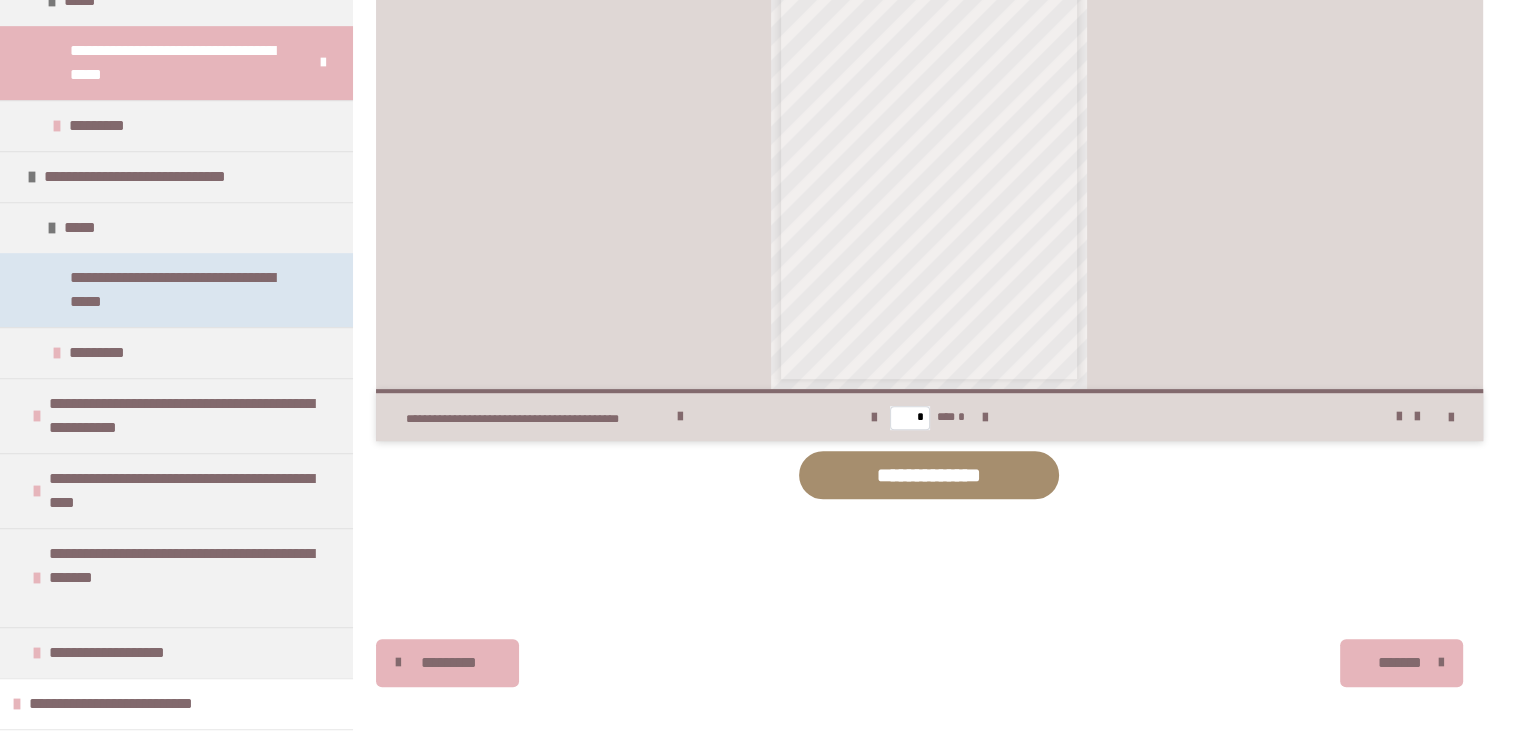 click on "**********" at bounding box center (181, 290) 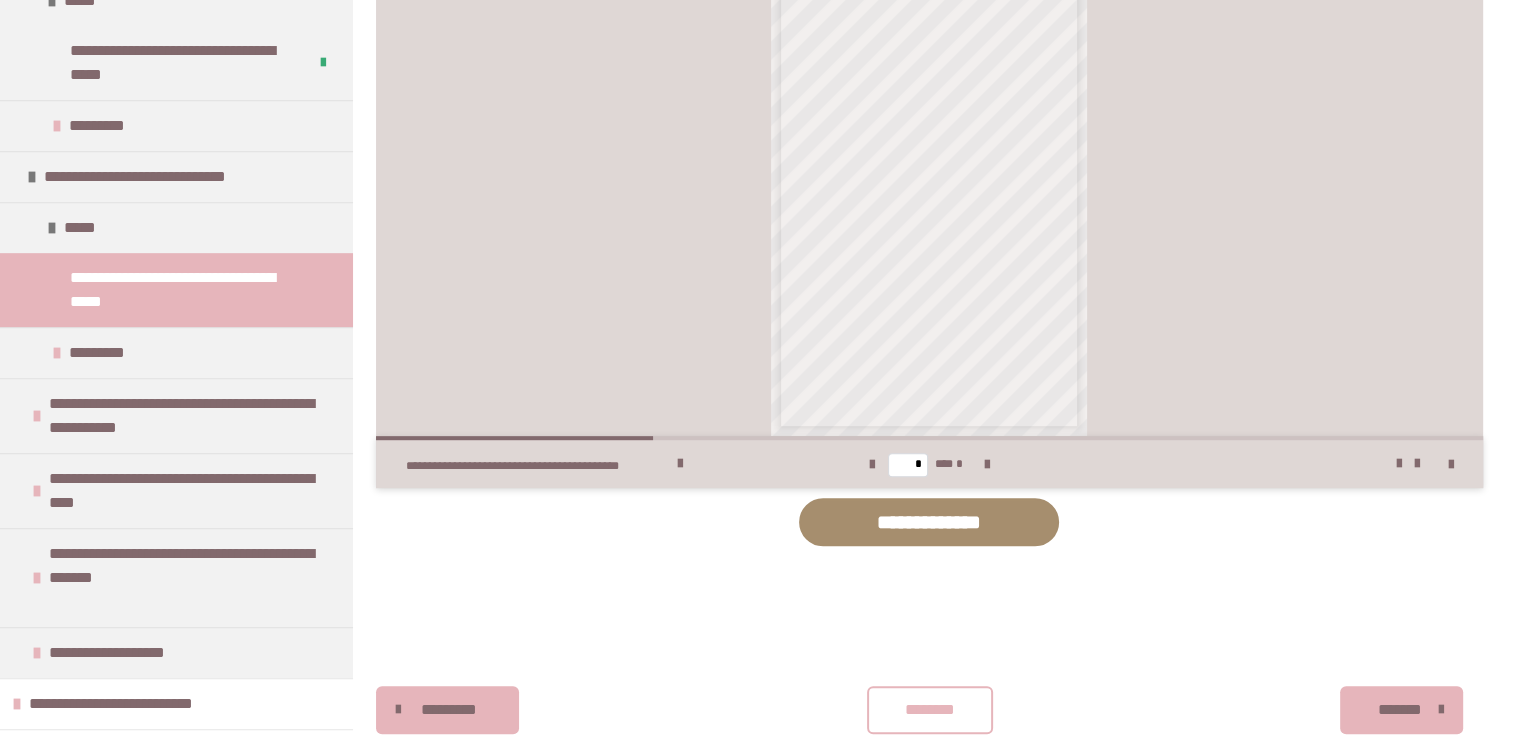 scroll, scrollTop: 943, scrollLeft: 0, axis: vertical 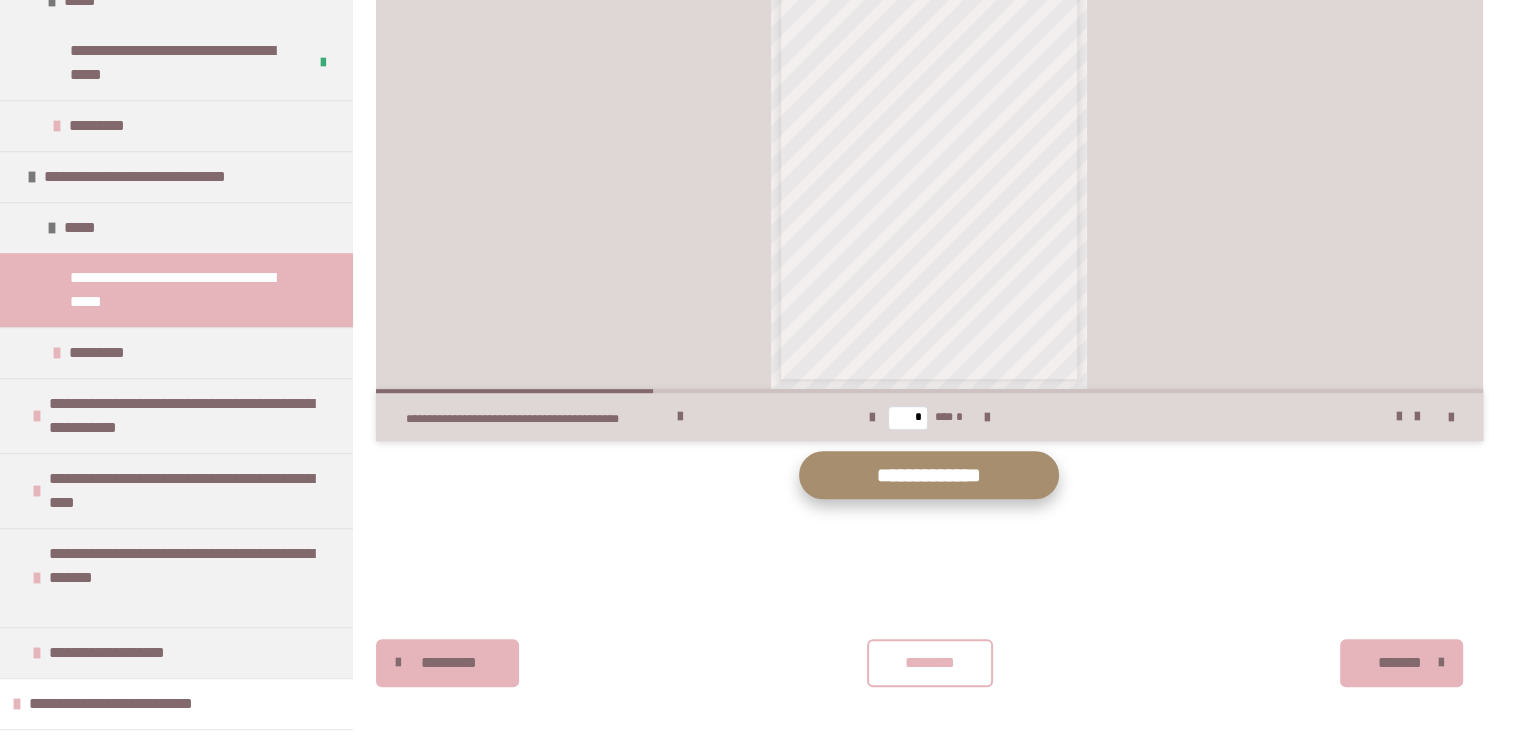 click on "**********" at bounding box center (929, 474) 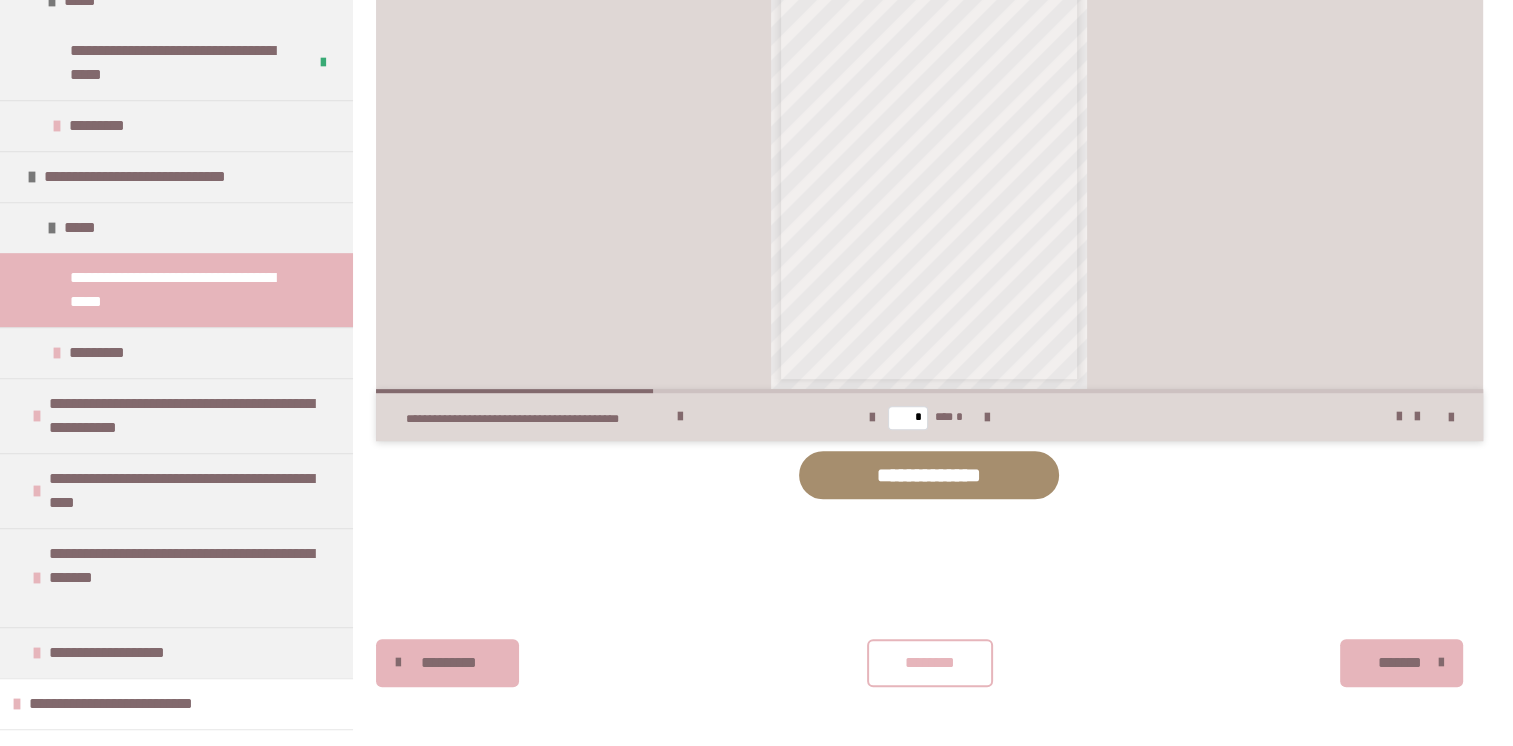 click on "********" at bounding box center [930, 663] 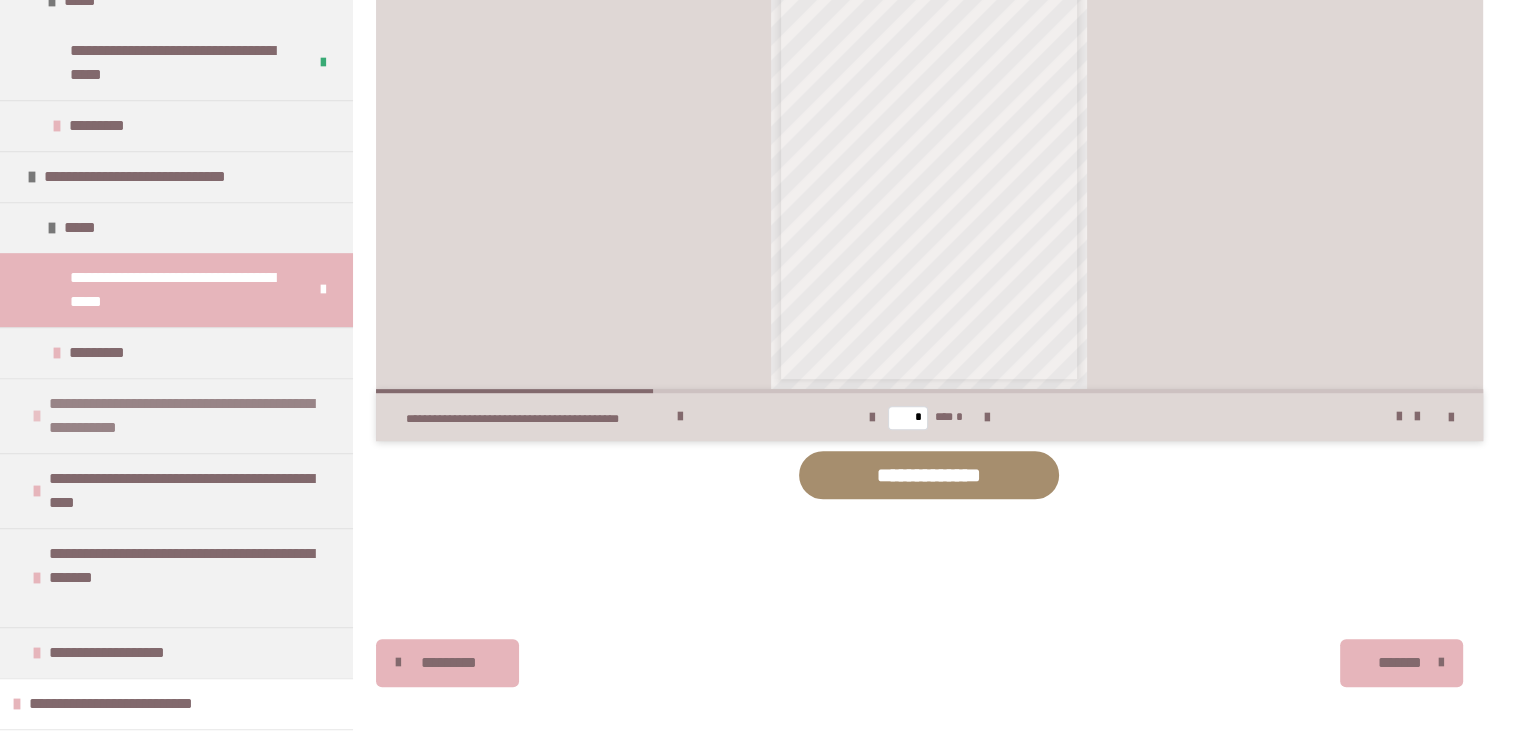 click on "**********" at bounding box center (188, 416) 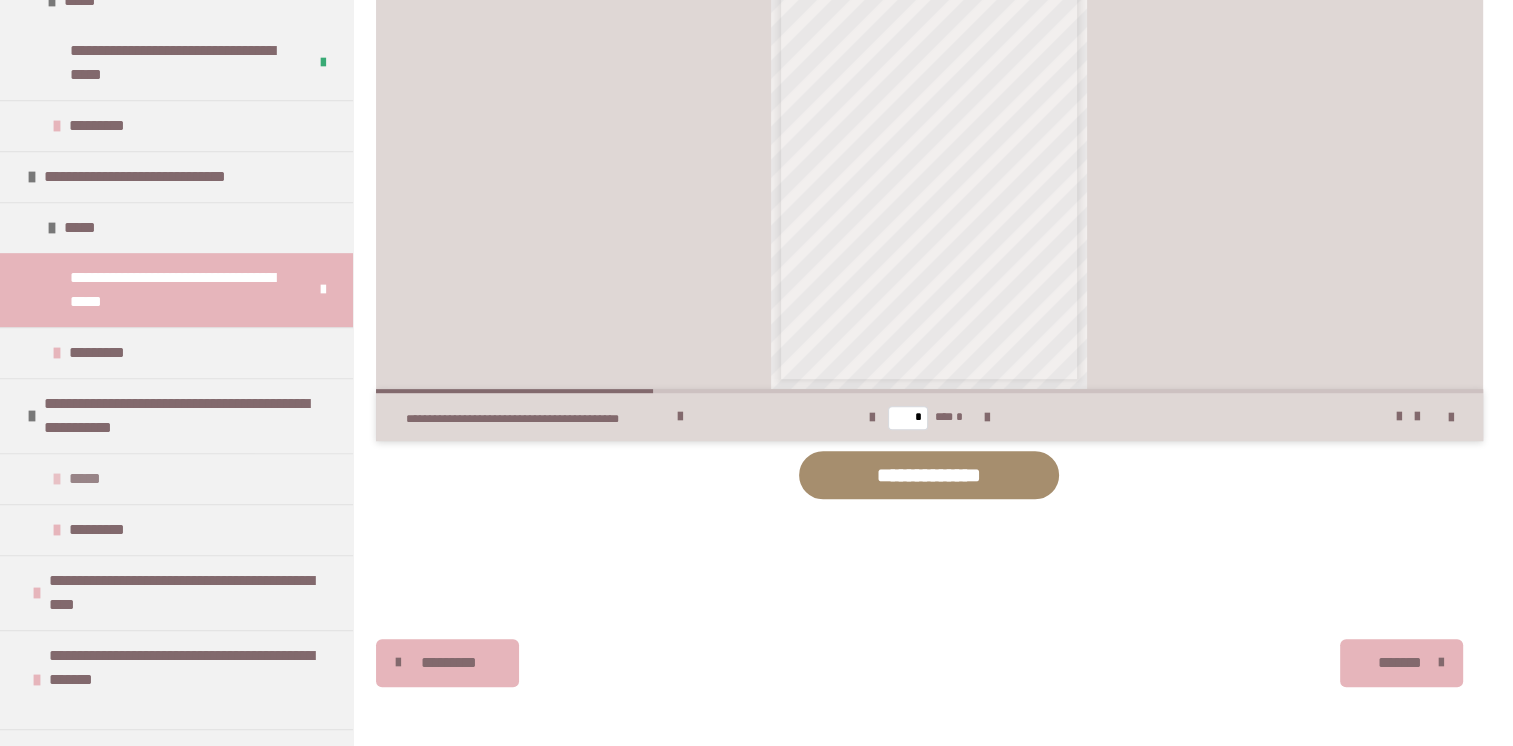 click on "*****" at bounding box center [87, 479] 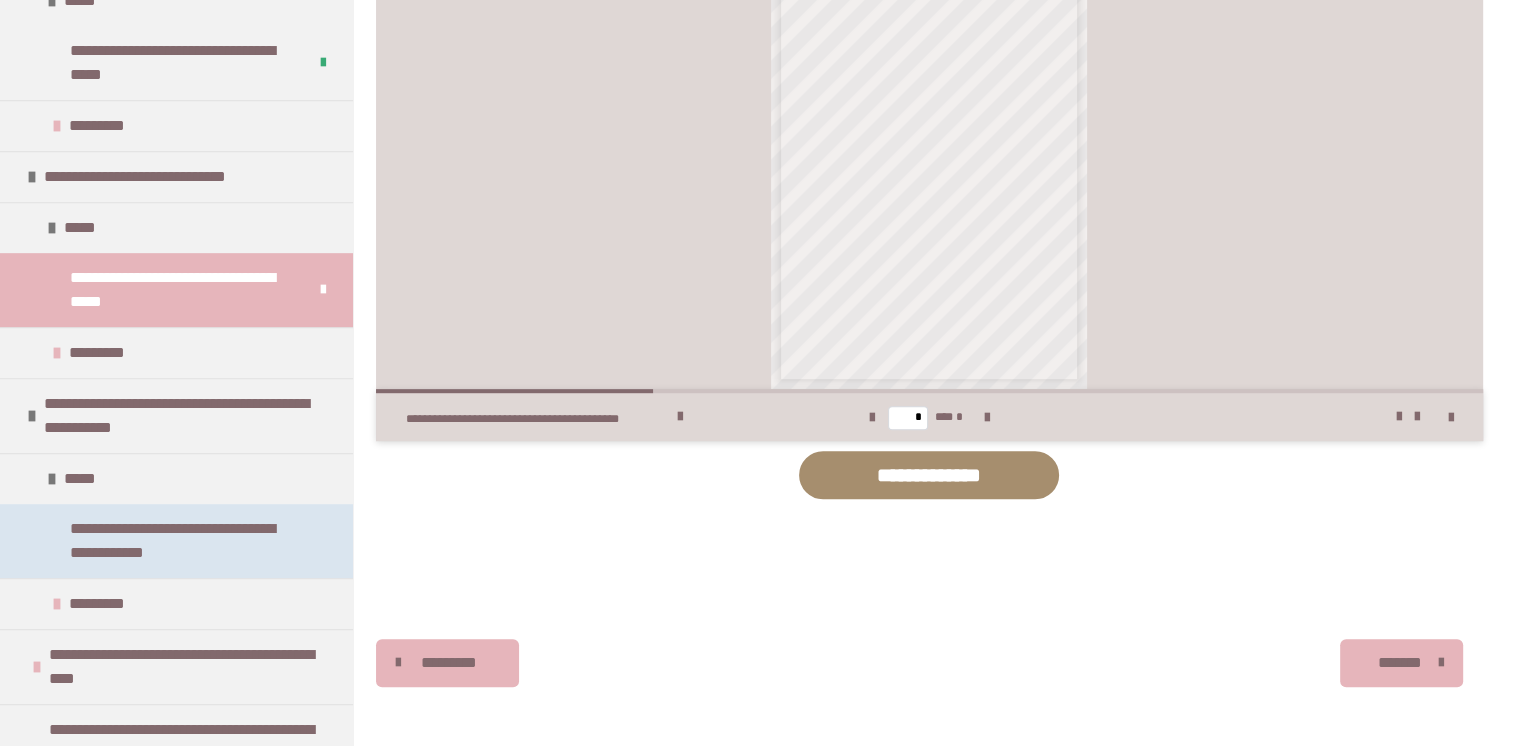 click on "**********" at bounding box center [181, 541] 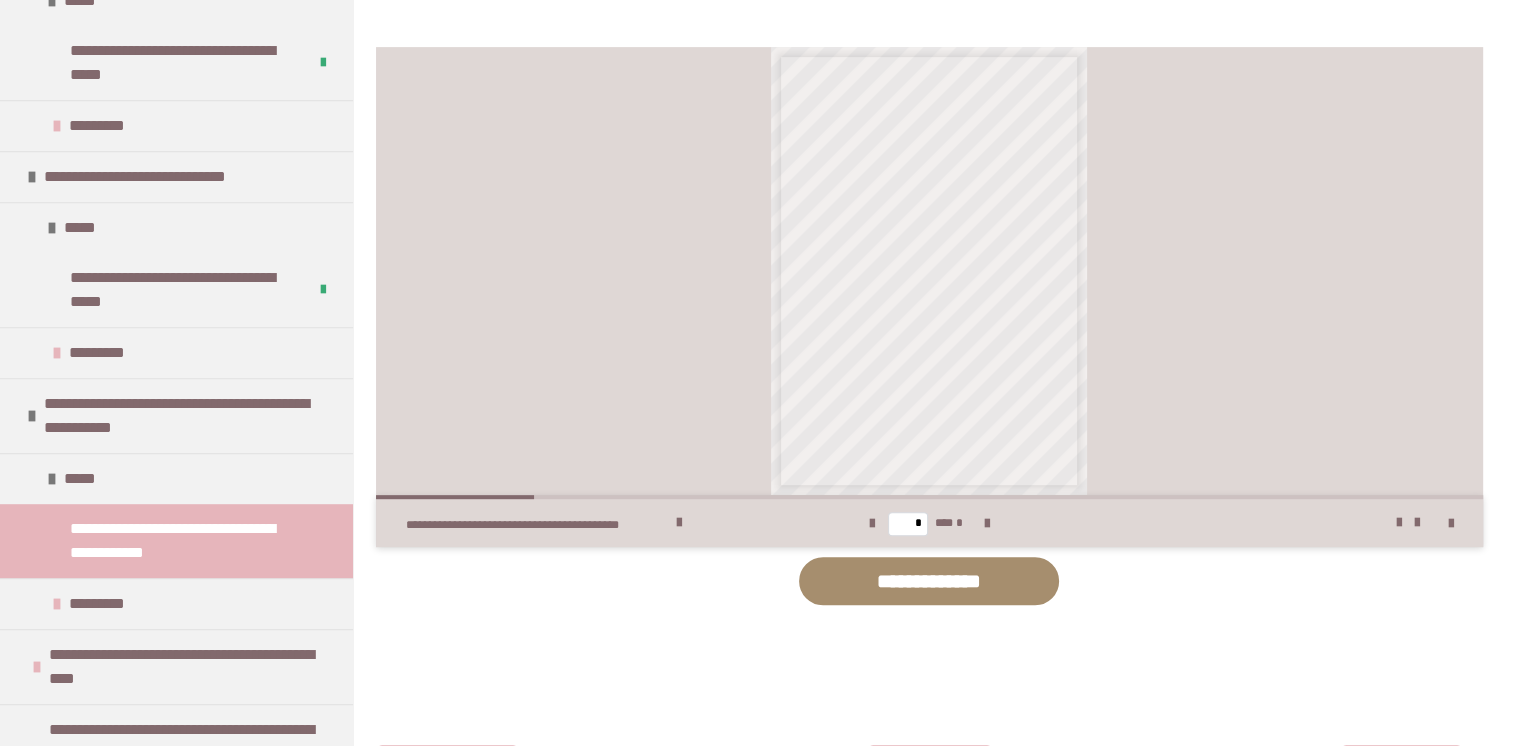 scroll, scrollTop: 839, scrollLeft: 0, axis: vertical 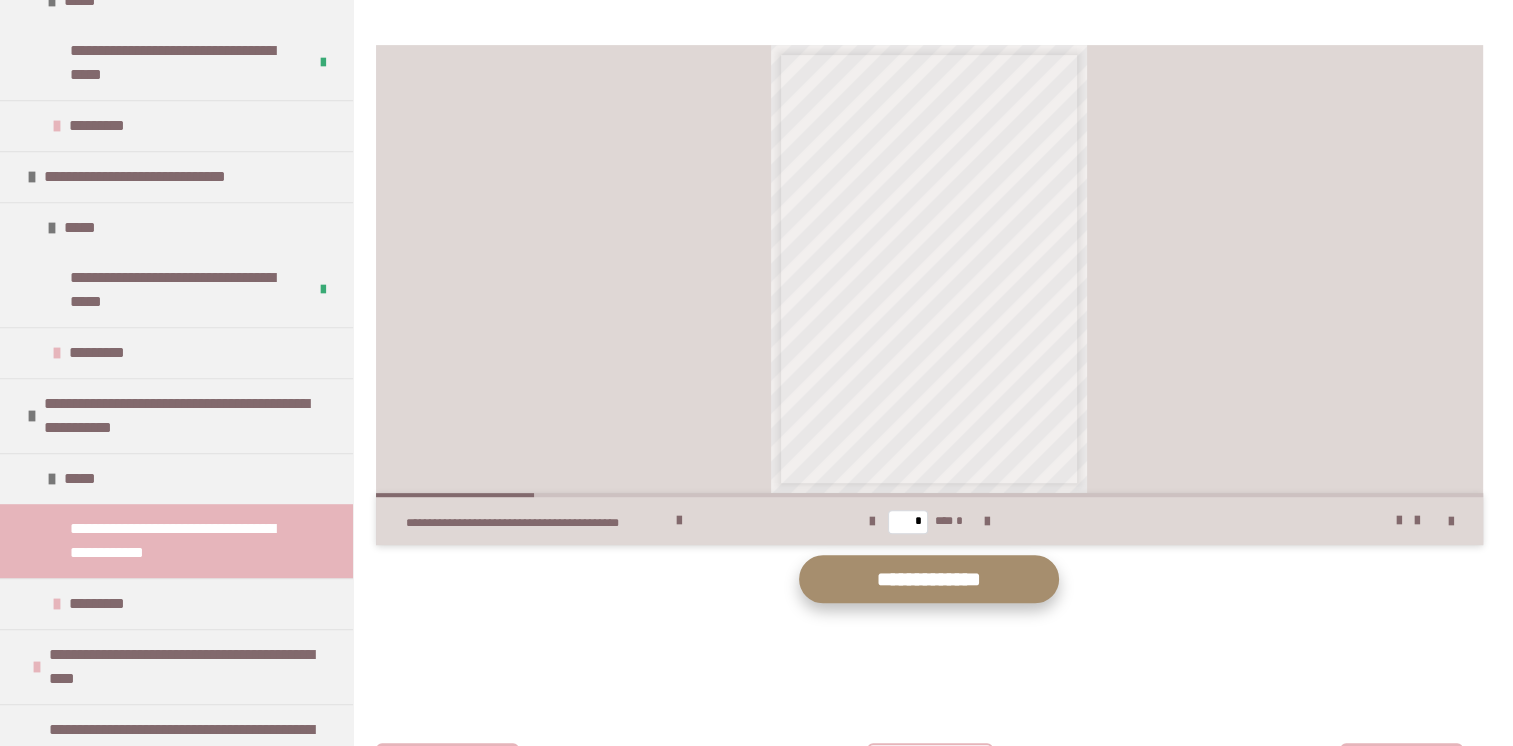 click on "**********" at bounding box center (929, 578) 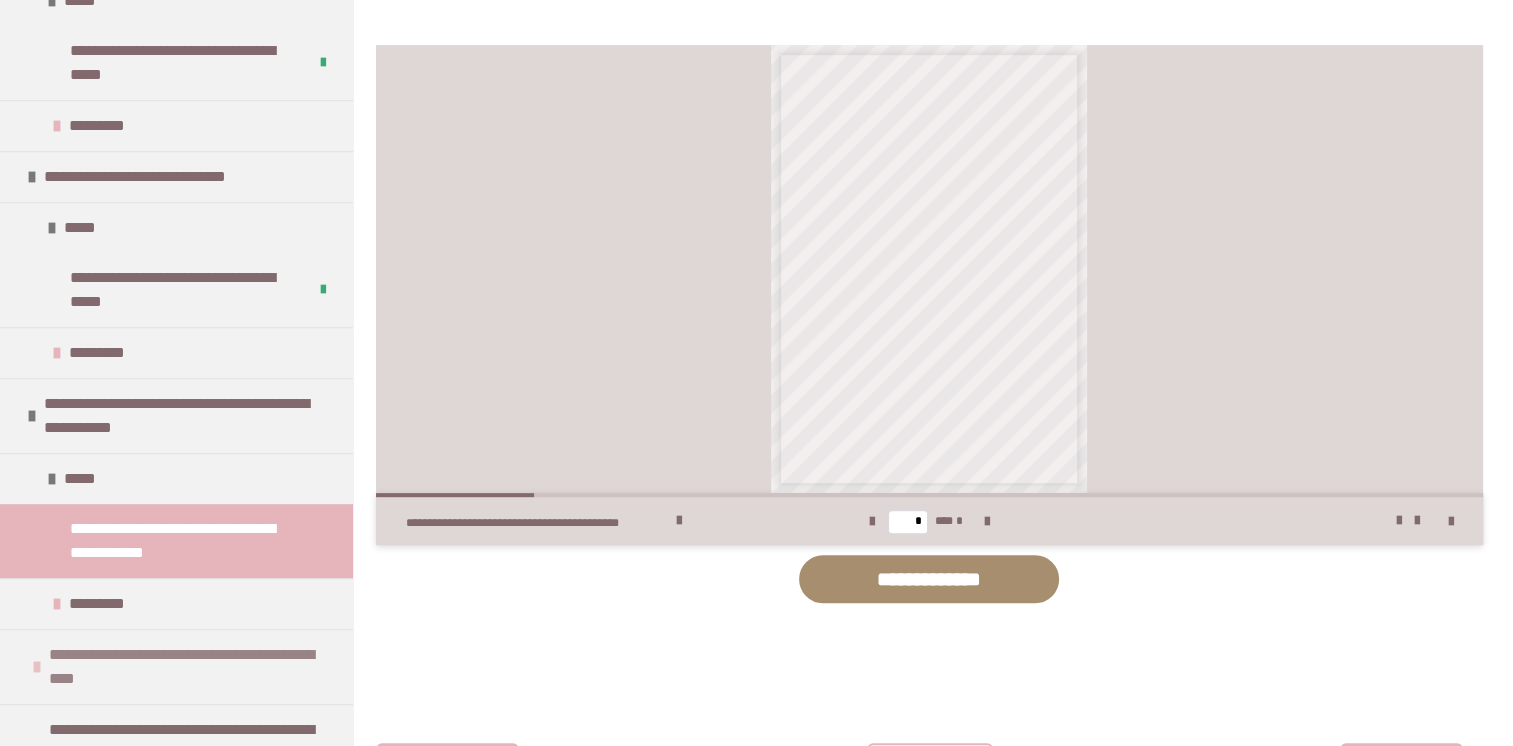 click on "**********" at bounding box center (188, 667) 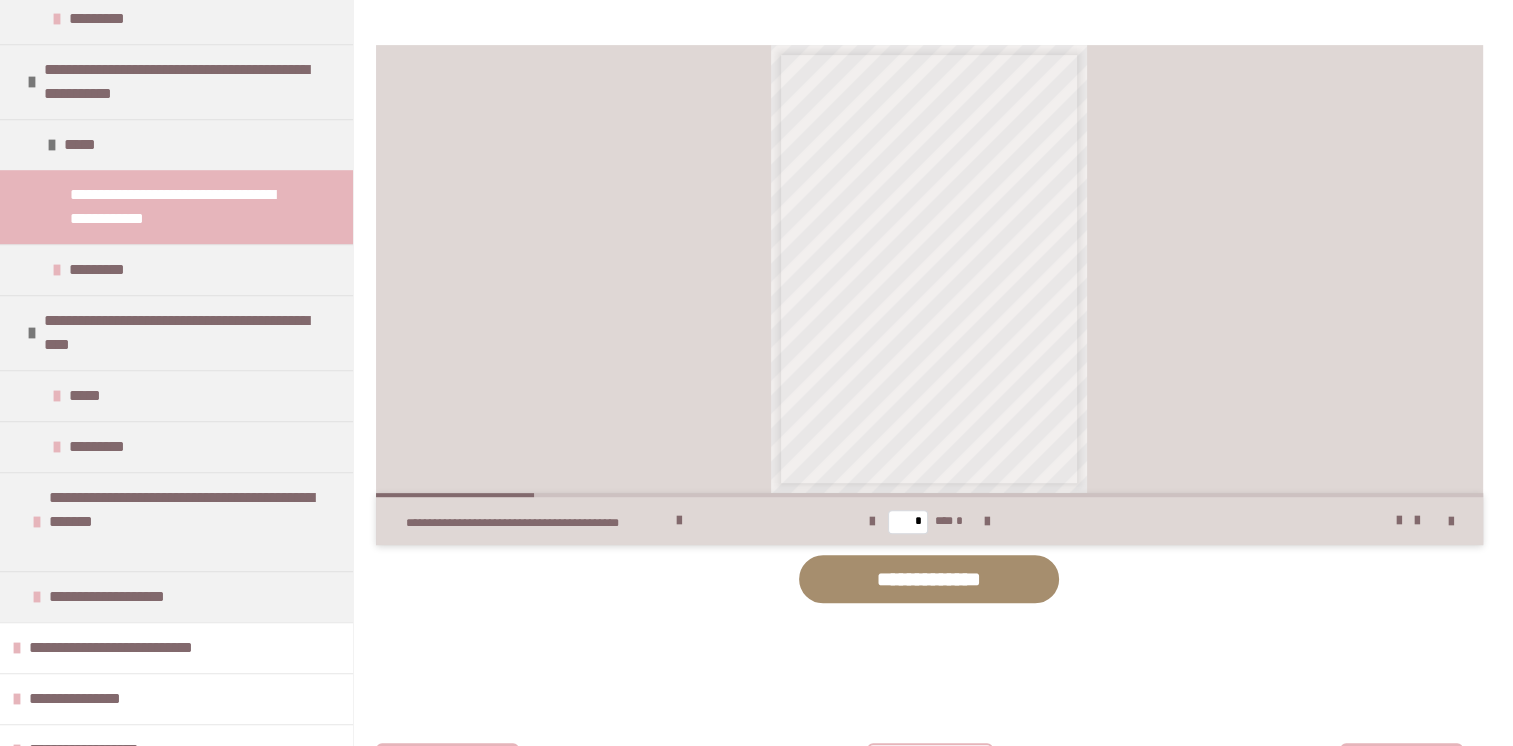scroll, scrollTop: 1575, scrollLeft: 0, axis: vertical 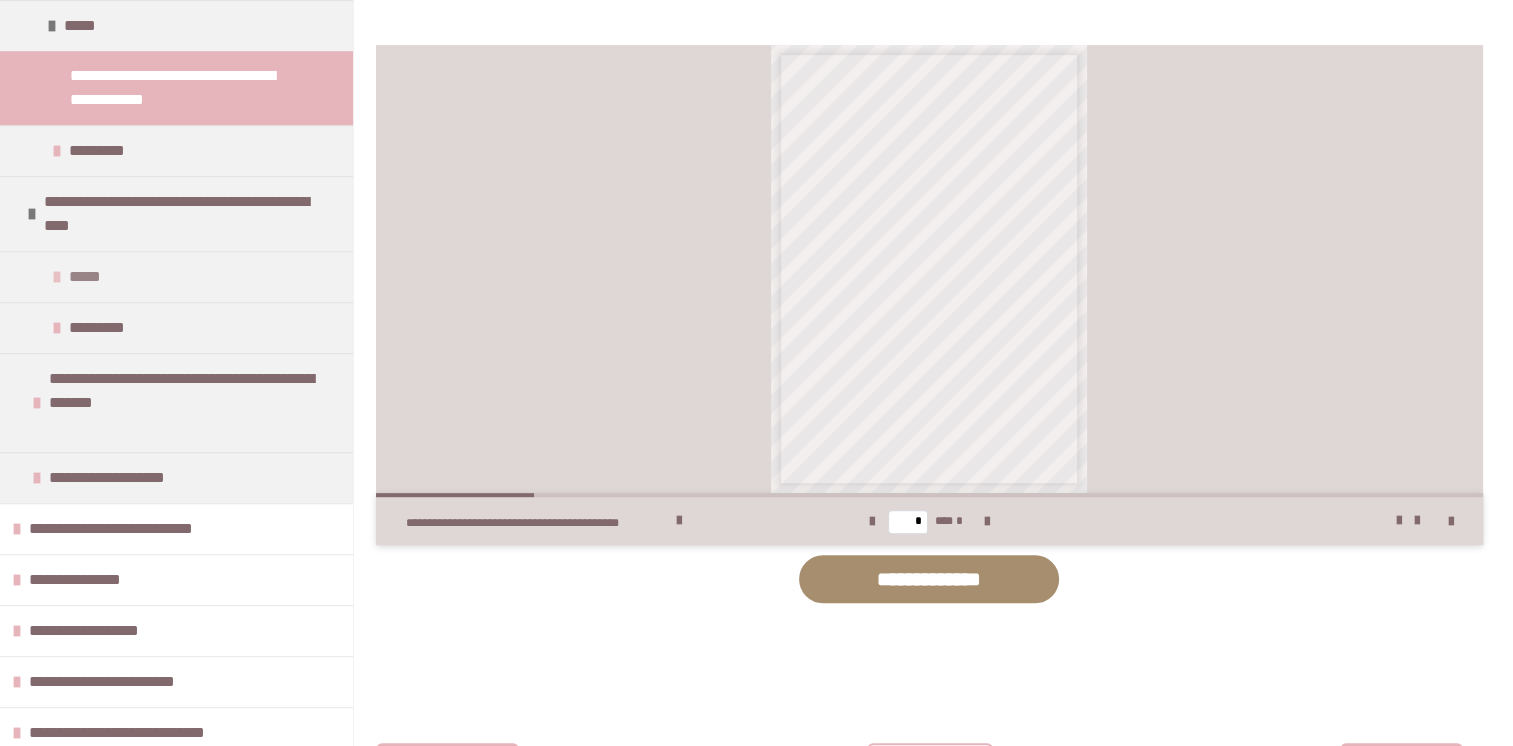 click on "*****" at bounding box center (87, 277) 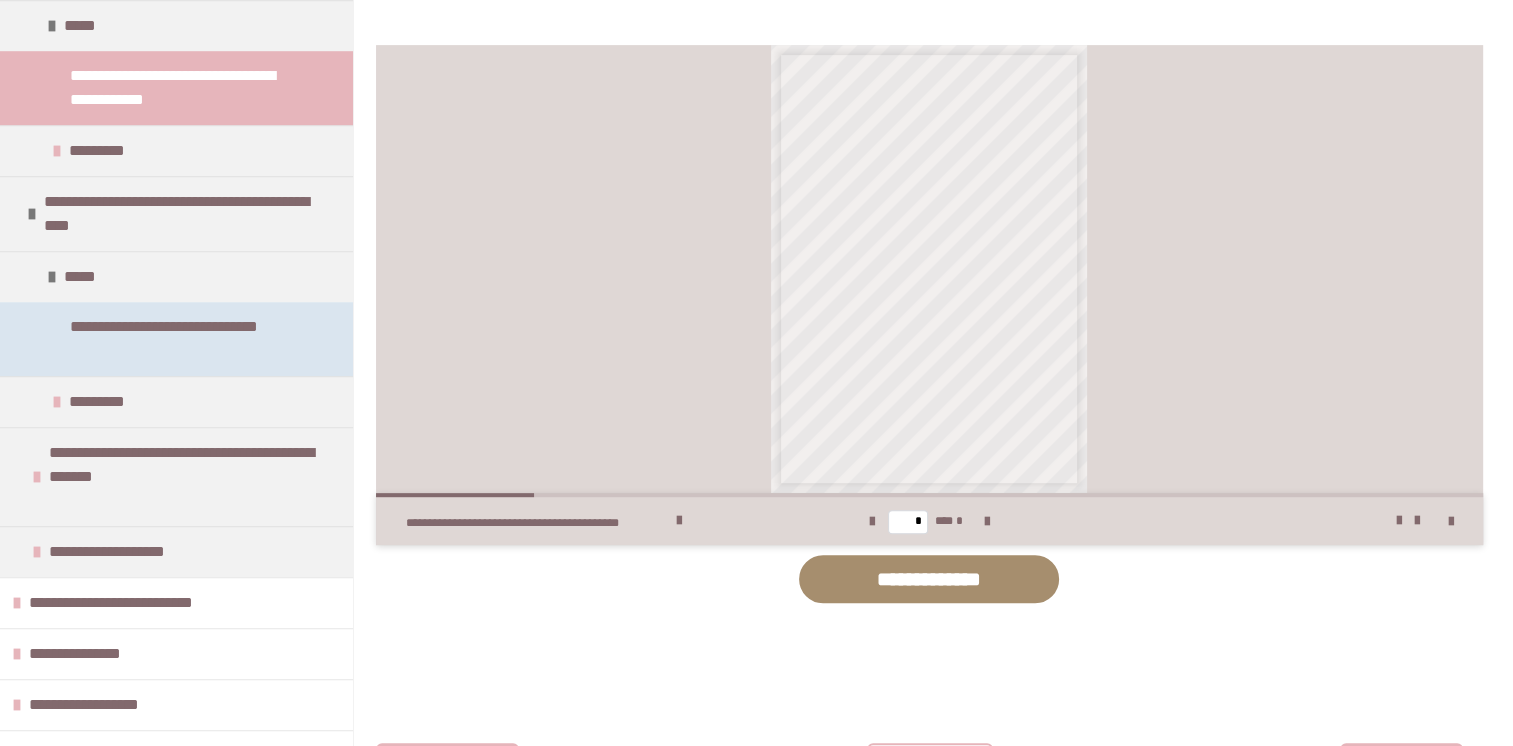 click on "**********" at bounding box center (181, 339) 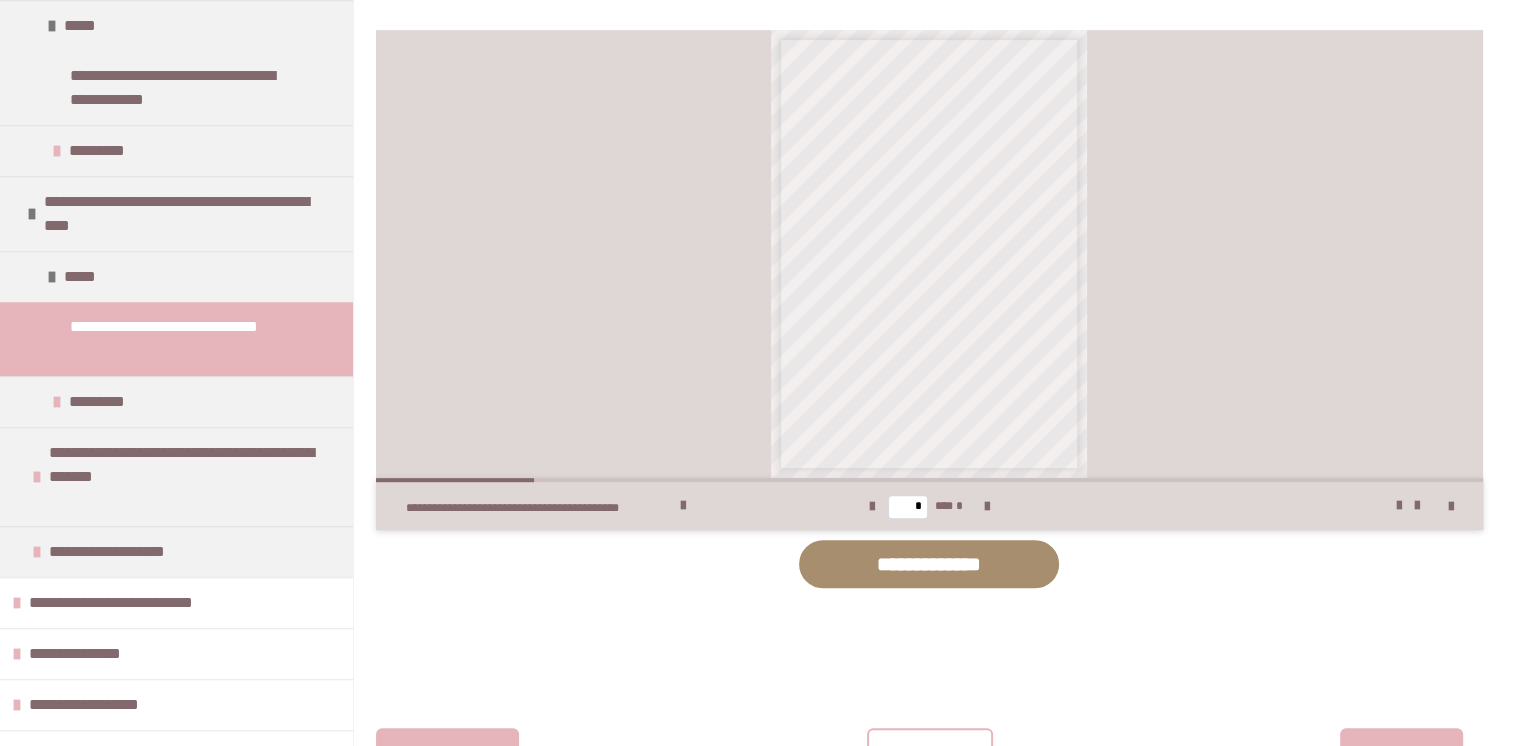 scroll, scrollTop: 883, scrollLeft: 0, axis: vertical 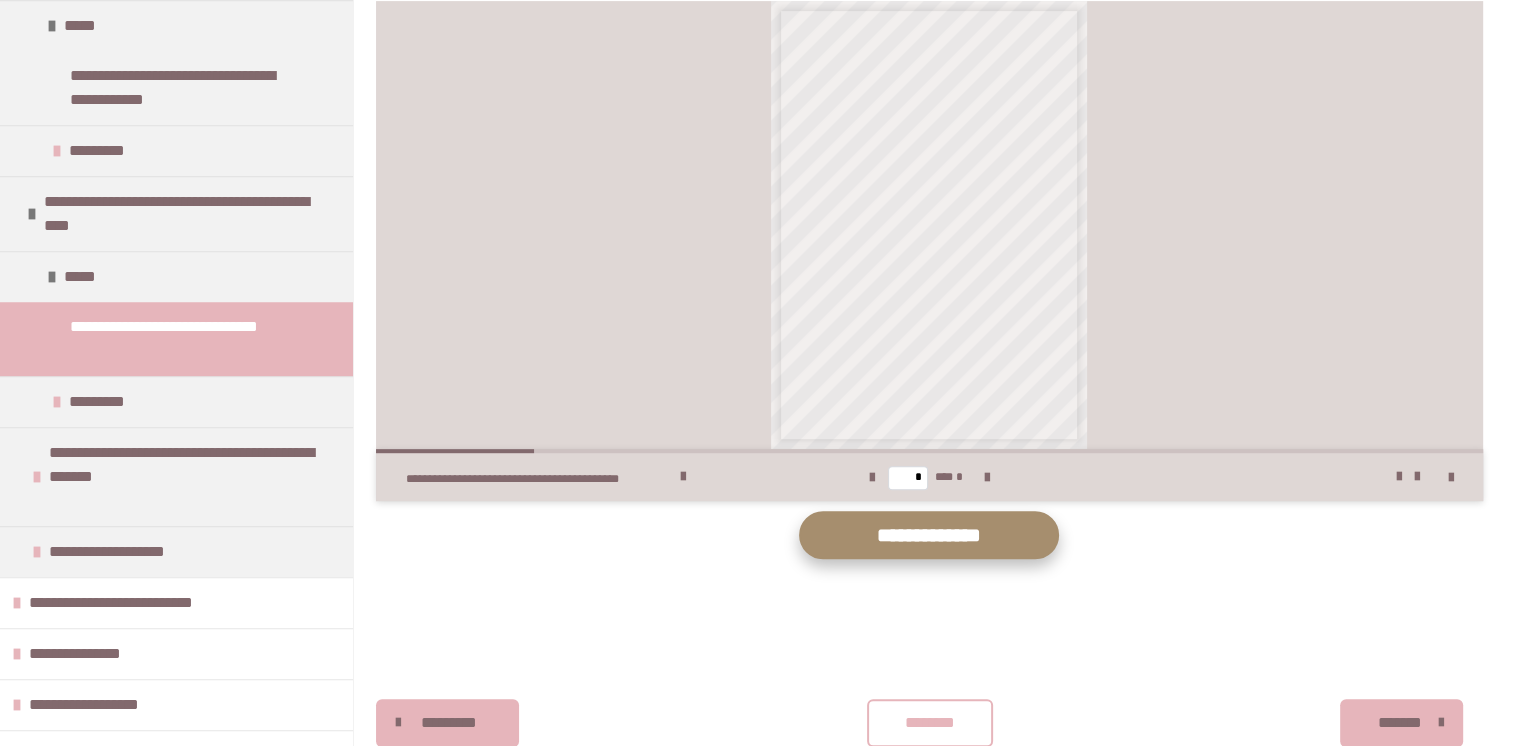 click on "**********" at bounding box center (929, 534) 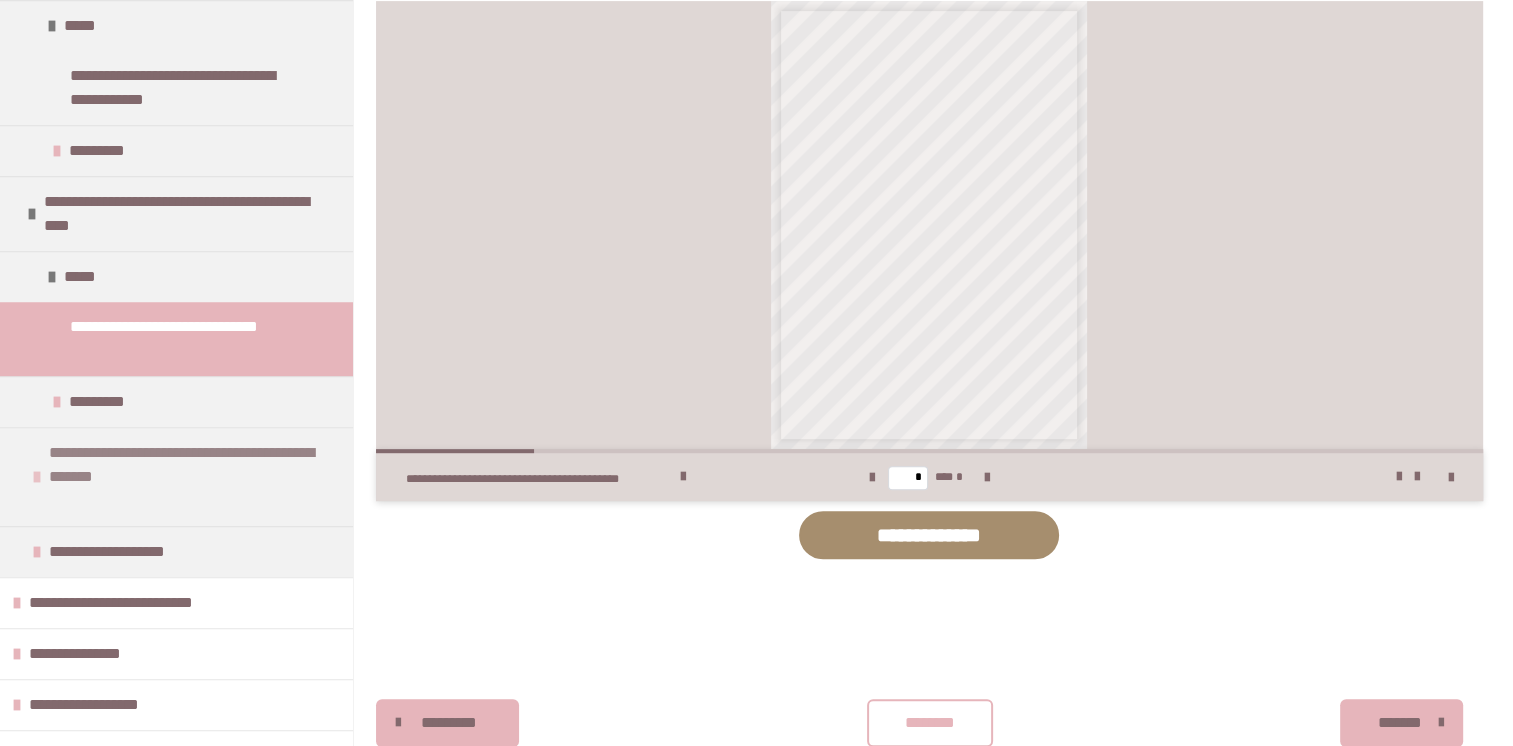 click on "**********" at bounding box center [188, 477] 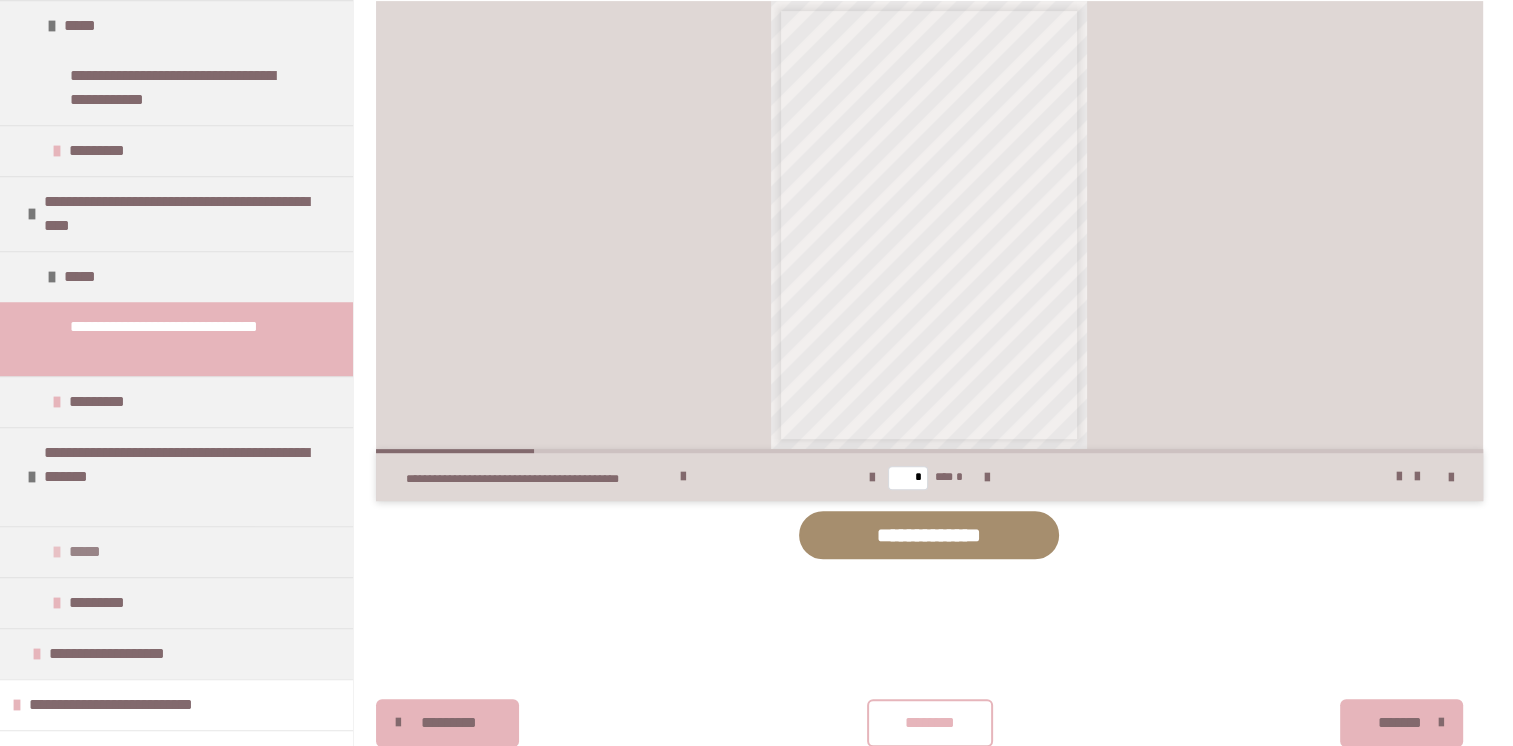 click on "*****" at bounding box center [87, 552] 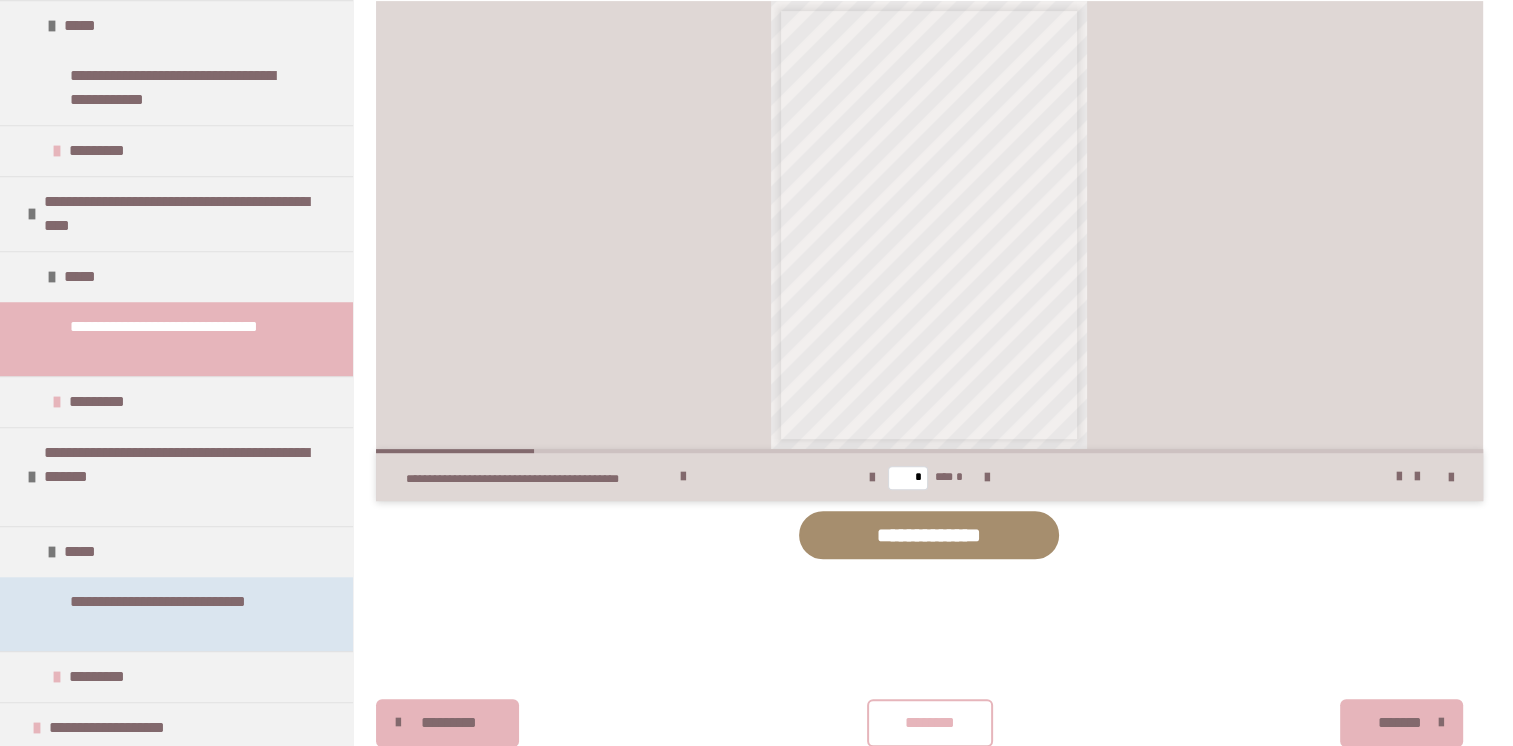 click on "**********" at bounding box center (181, 614) 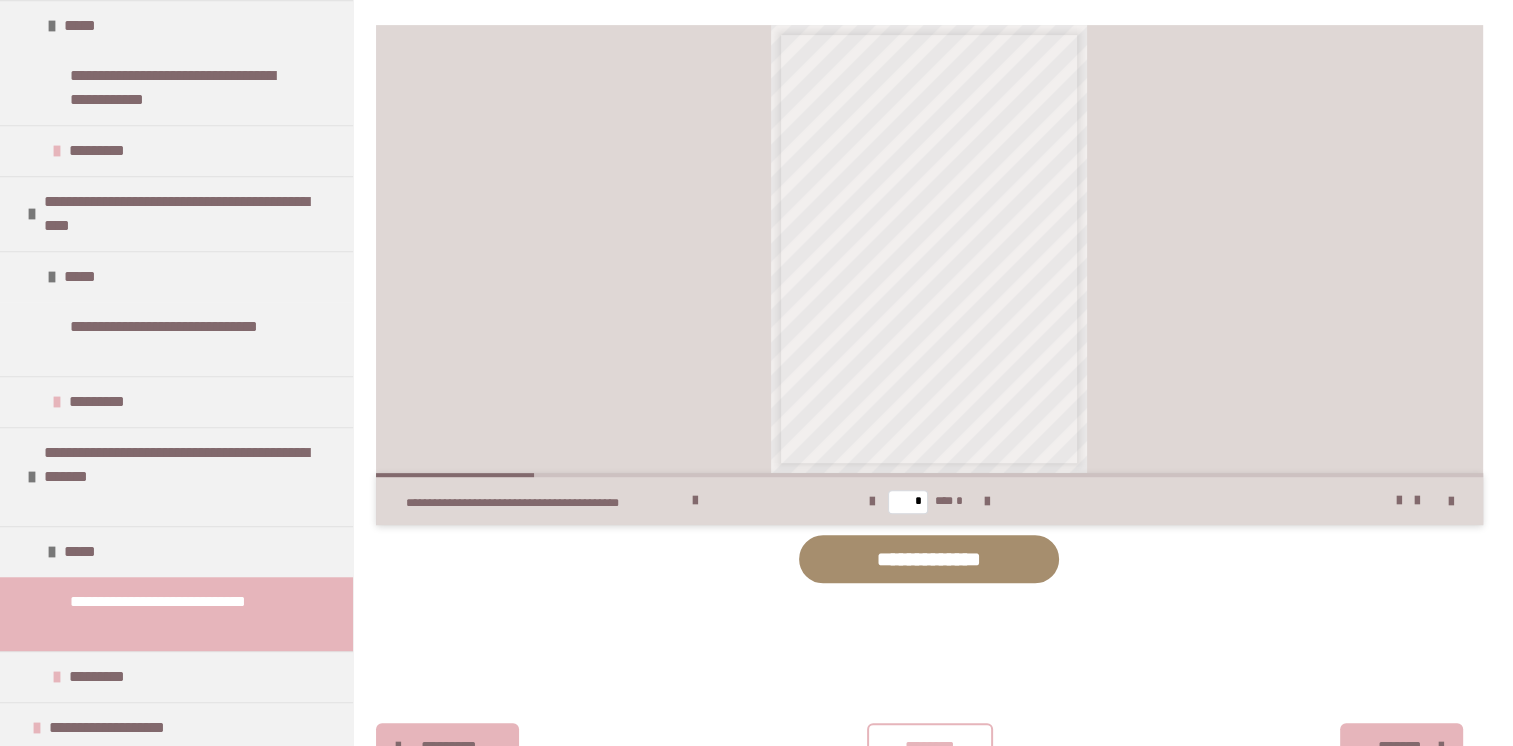 scroll, scrollTop: 870, scrollLeft: 0, axis: vertical 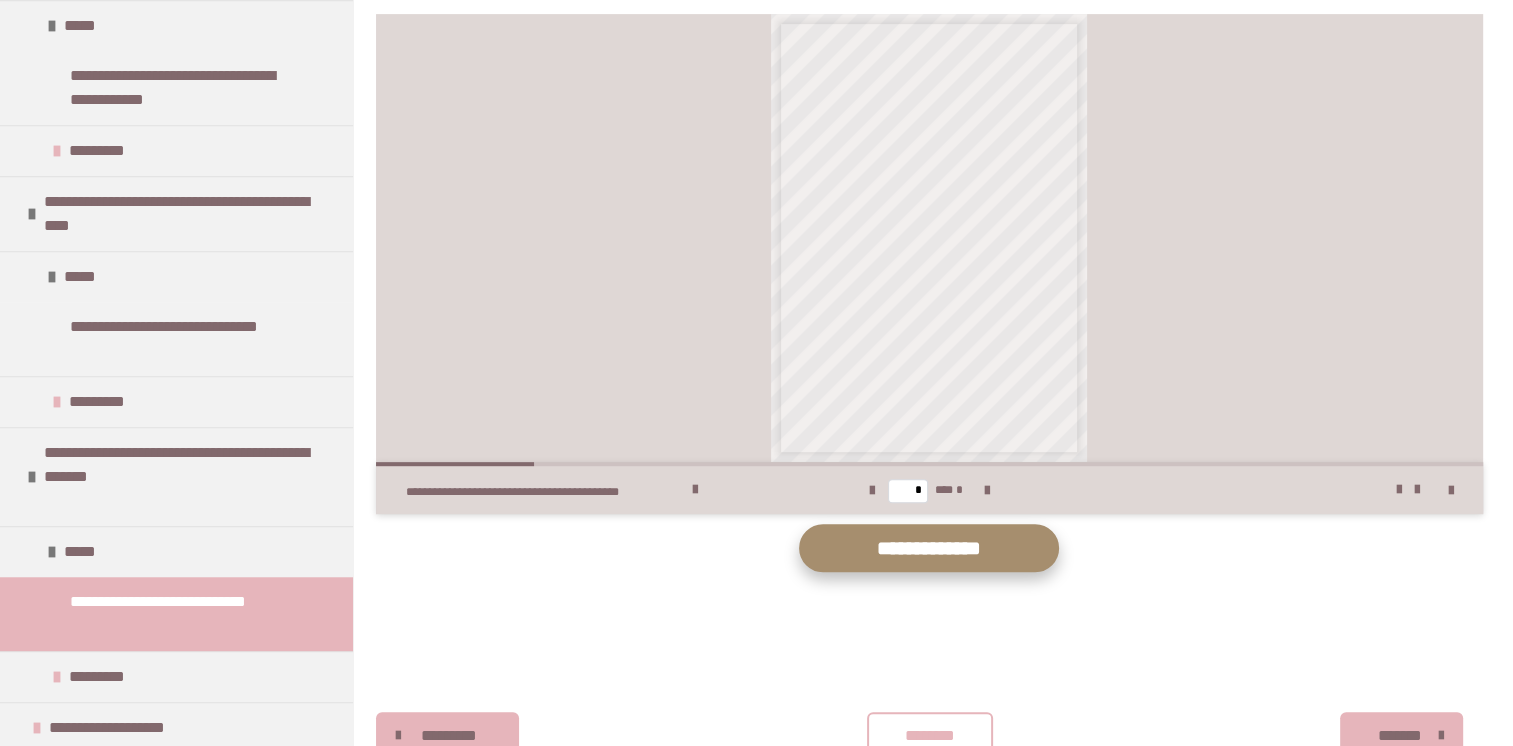 click on "**********" at bounding box center (929, 547) 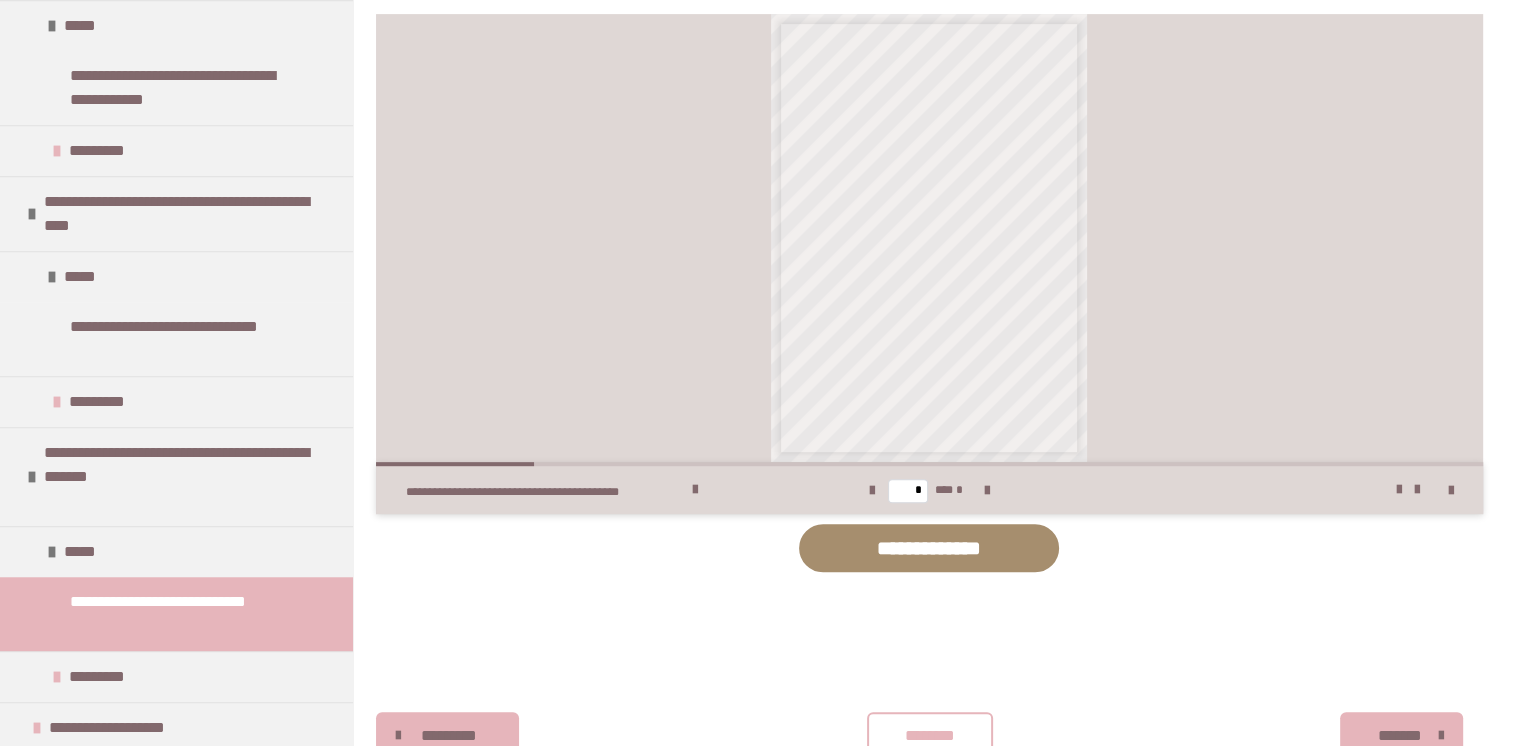 click on "********" at bounding box center [930, 736] 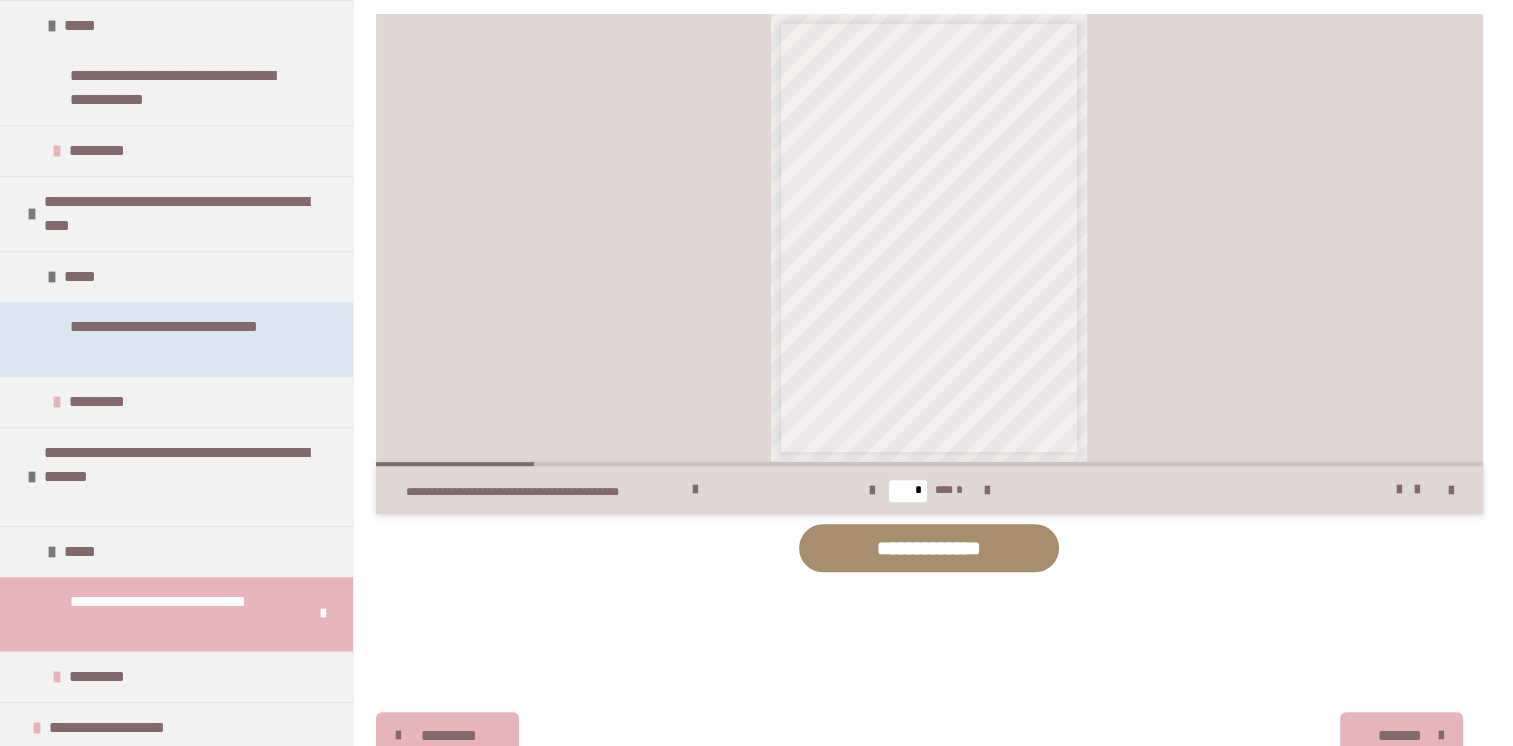click on "**********" at bounding box center [181, 339] 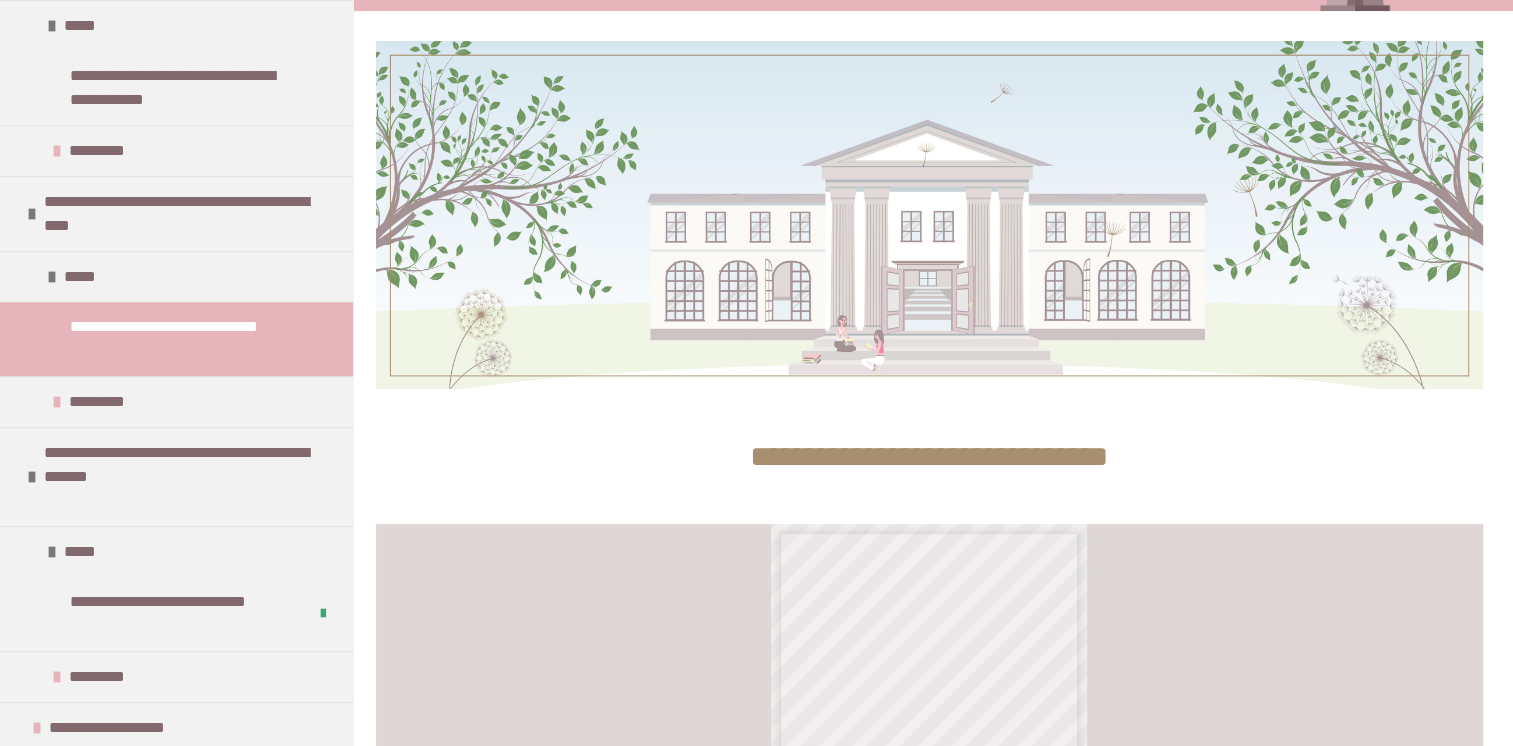 scroll, scrollTop: 943, scrollLeft: 0, axis: vertical 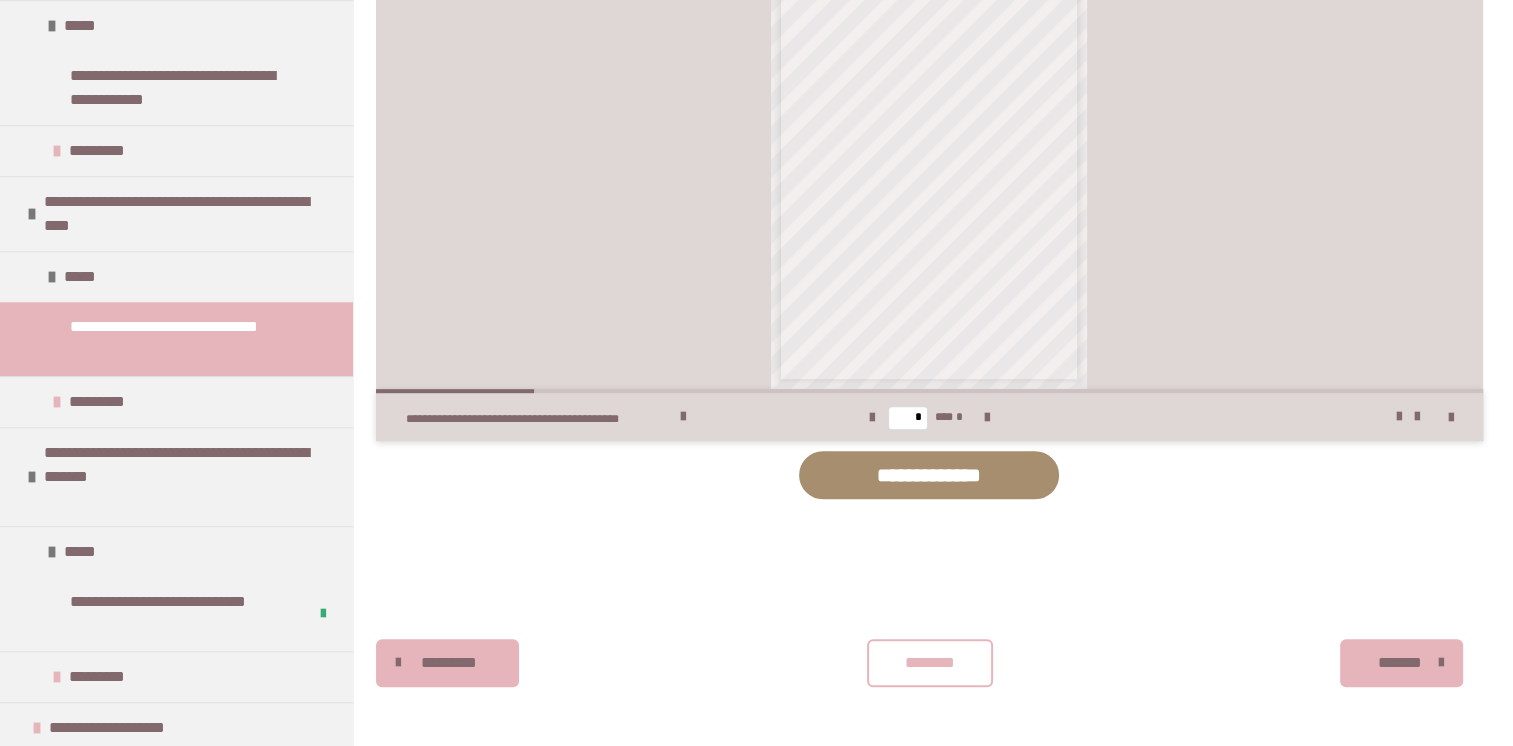 click on "********" at bounding box center (930, 663) 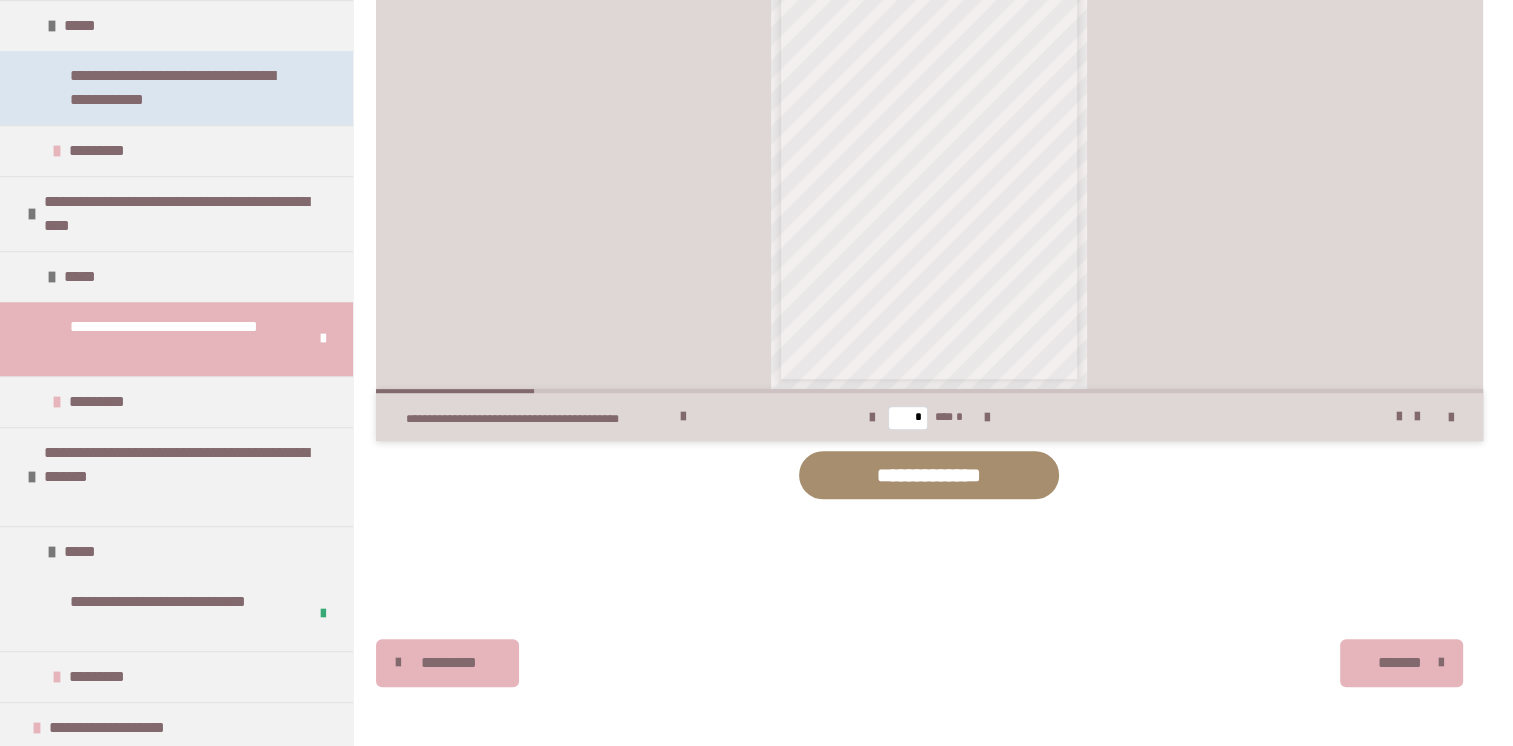 click on "**********" at bounding box center [181, 88] 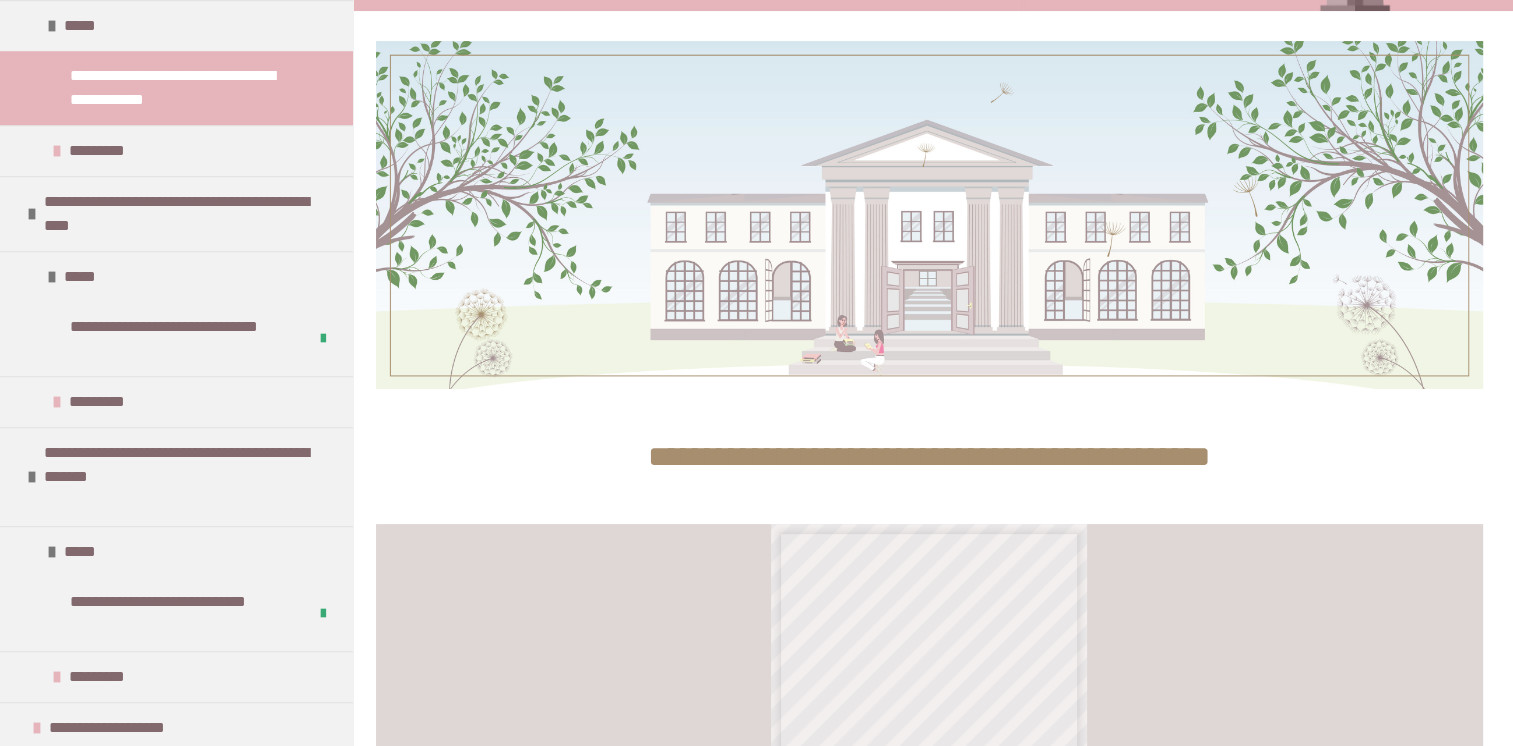 scroll, scrollTop: 943, scrollLeft: 0, axis: vertical 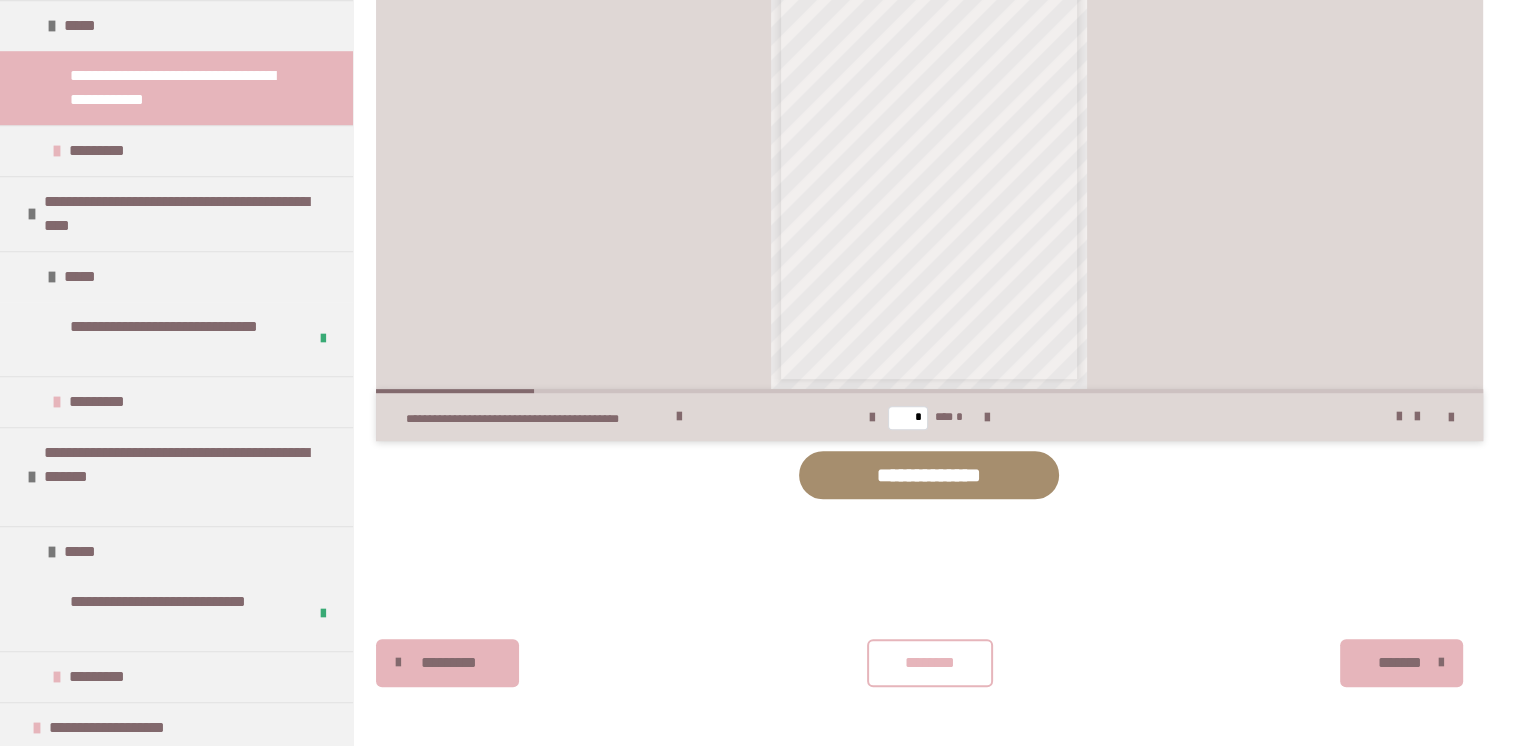 click on "********" at bounding box center (930, 663) 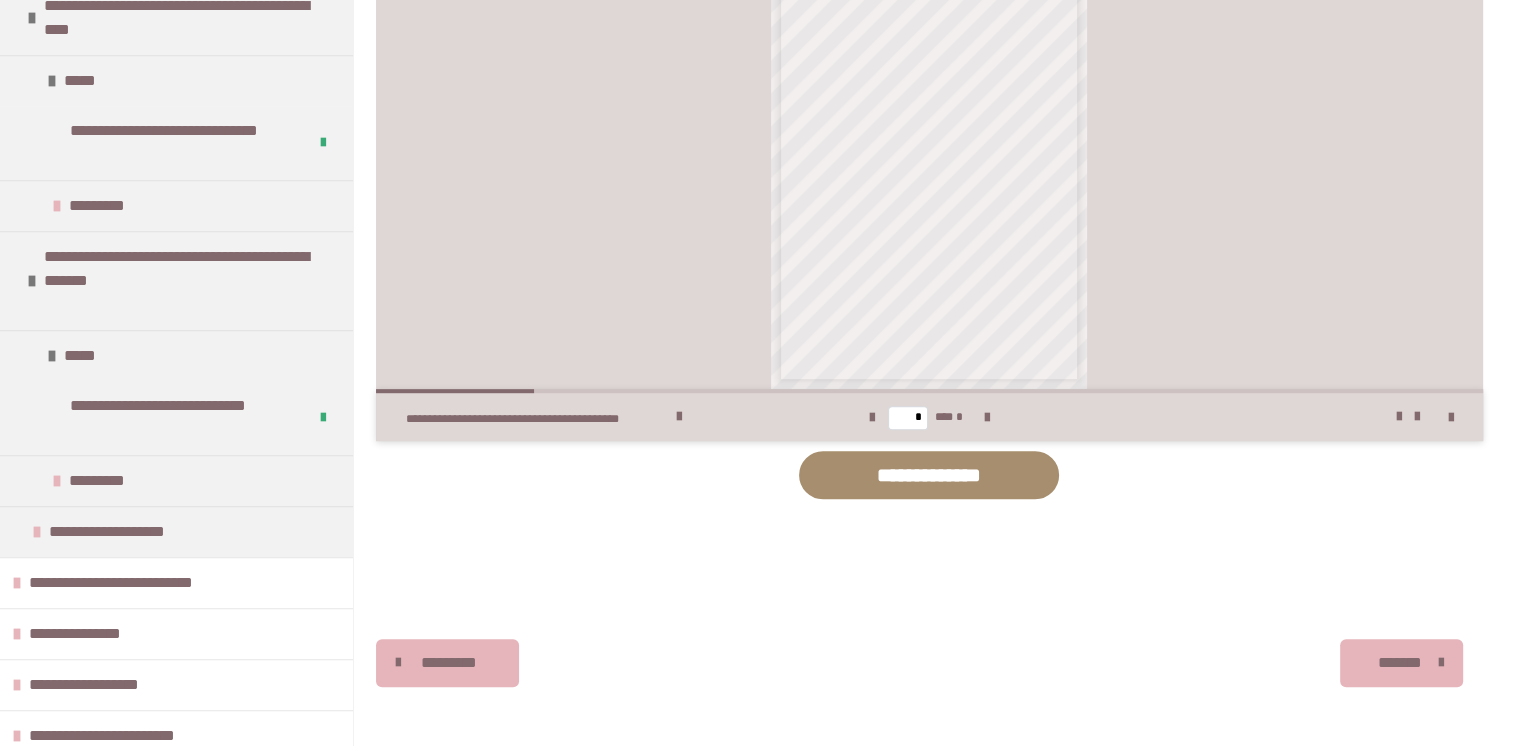 scroll, scrollTop: 1848, scrollLeft: 0, axis: vertical 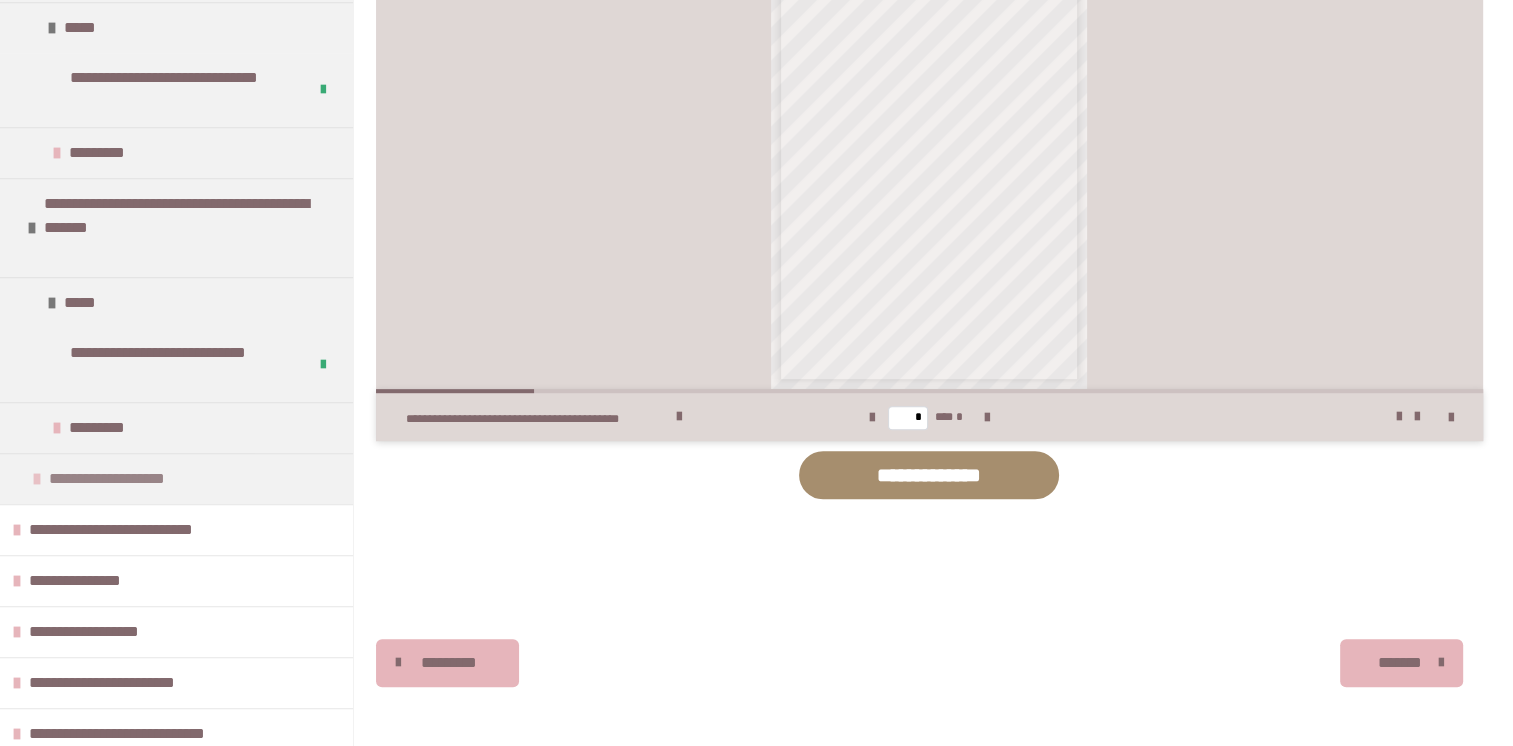 click on "**********" at bounding box center [138, 479] 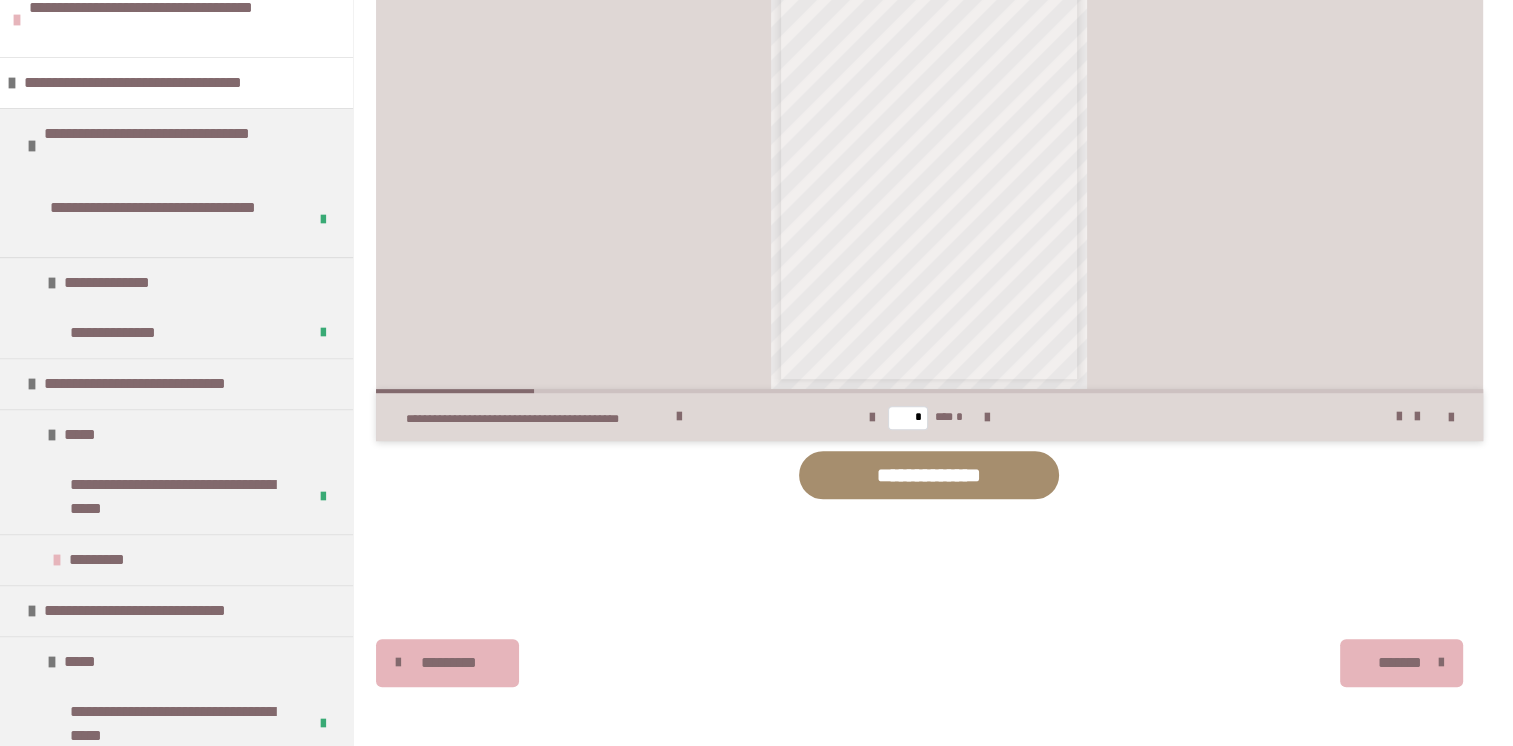 scroll, scrollTop: 684, scrollLeft: 0, axis: vertical 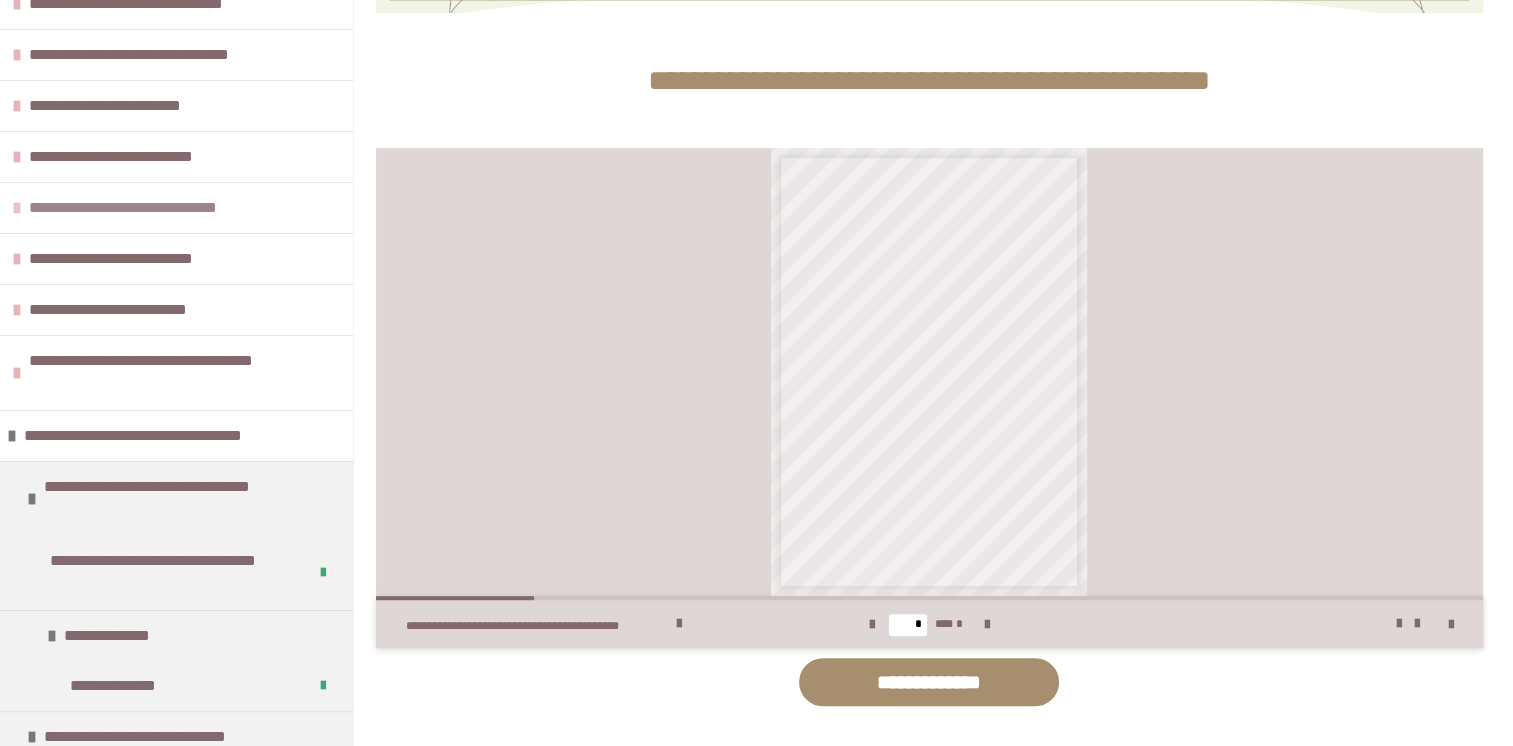 click on "**********" at bounding box center (171, 208) 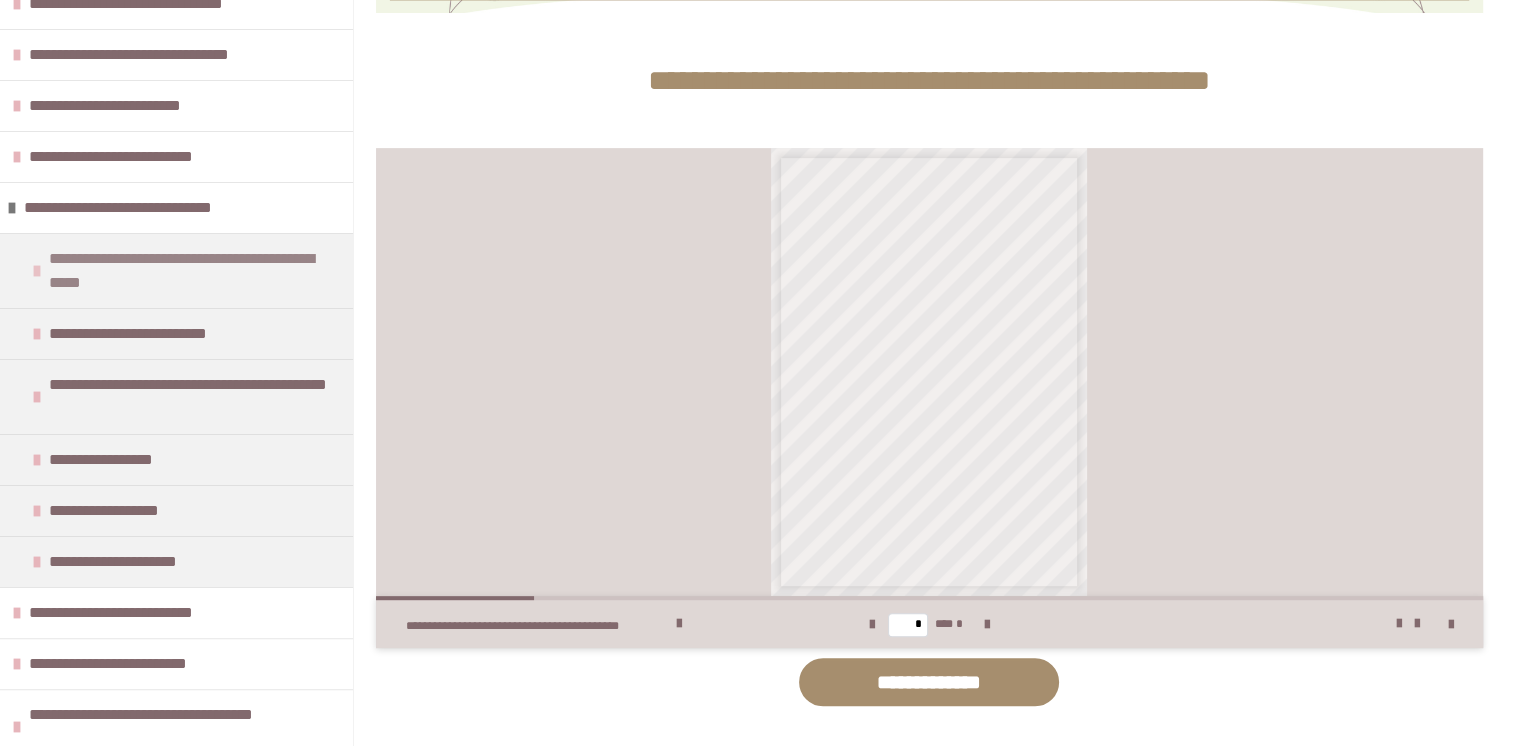 click at bounding box center (37, 271) 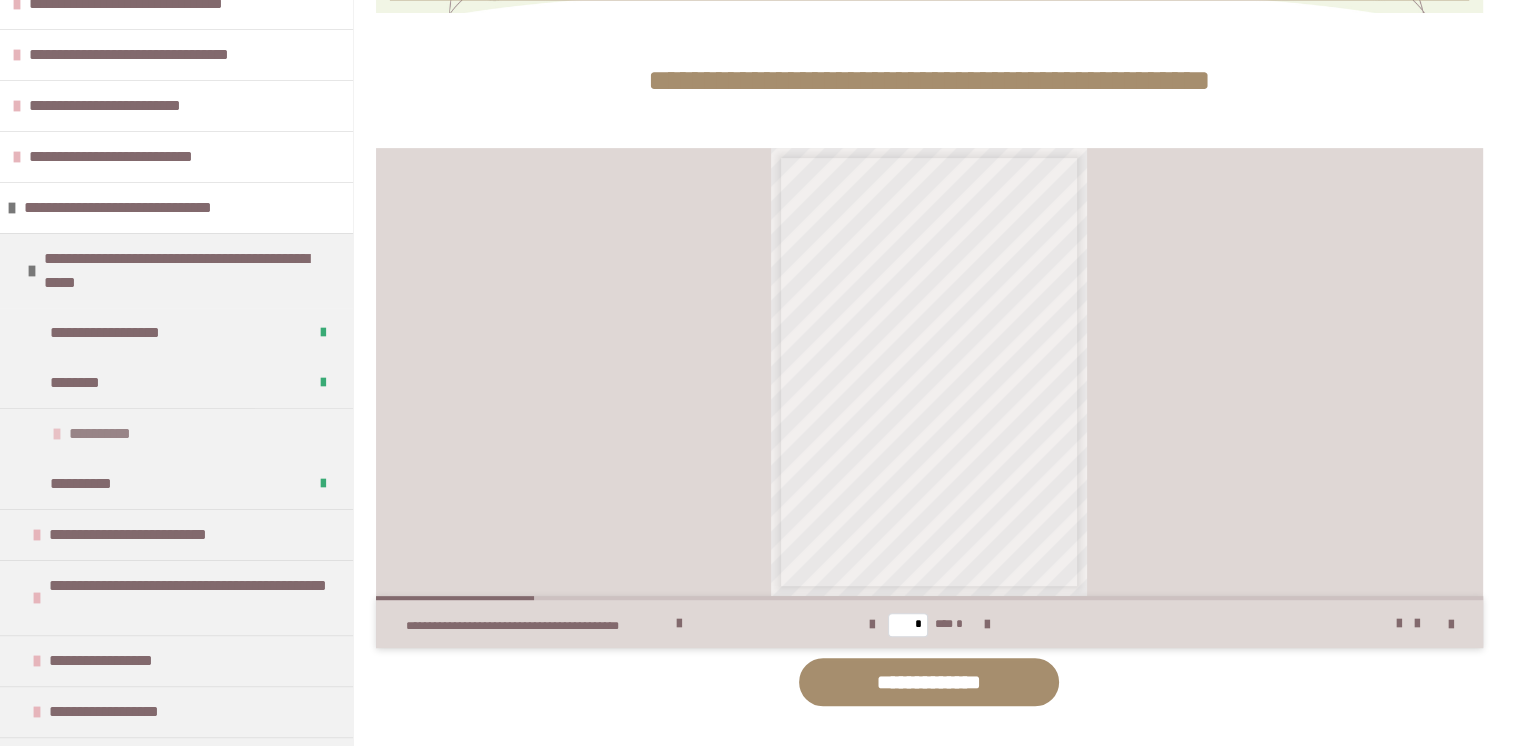 click at bounding box center [57, 434] 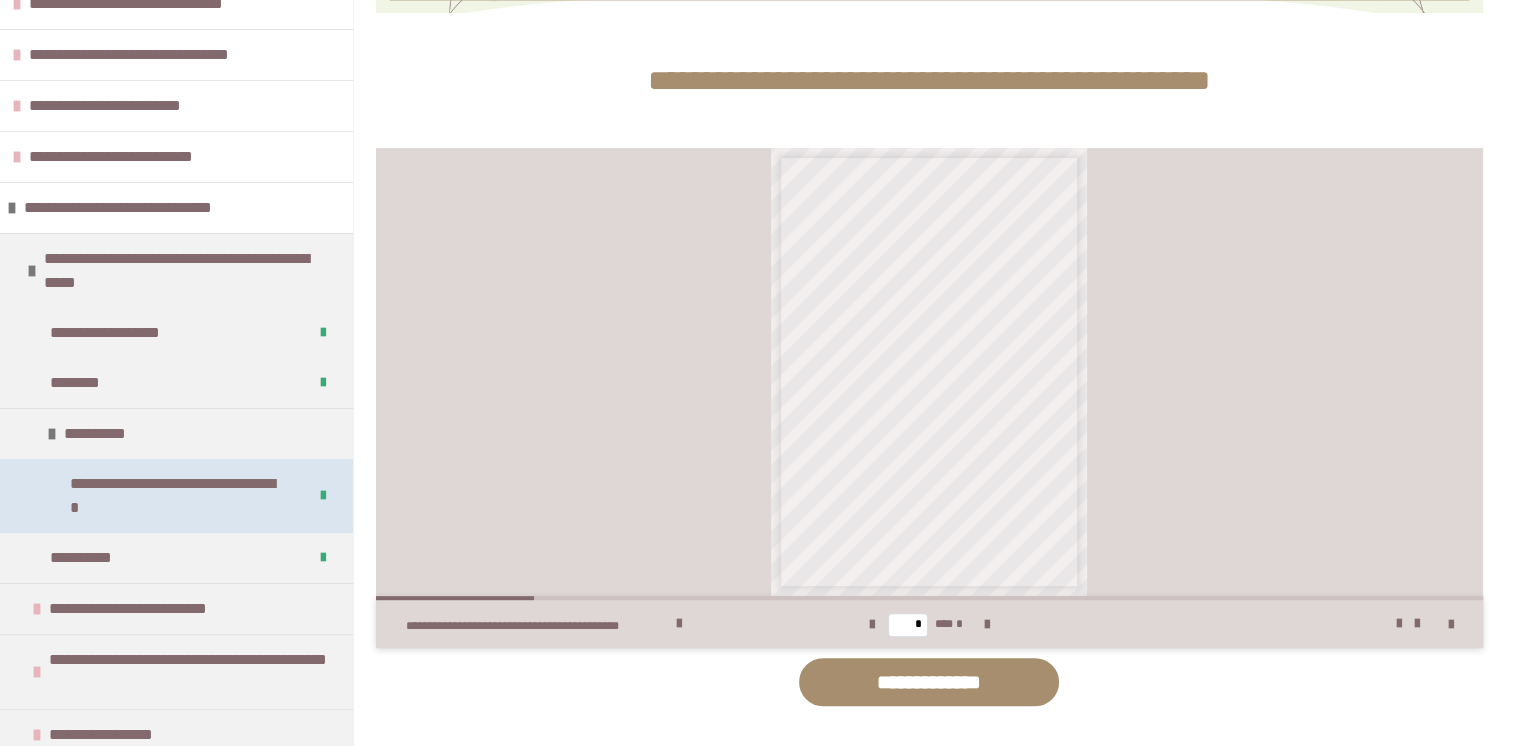 click on "**********" at bounding box center (173, 496) 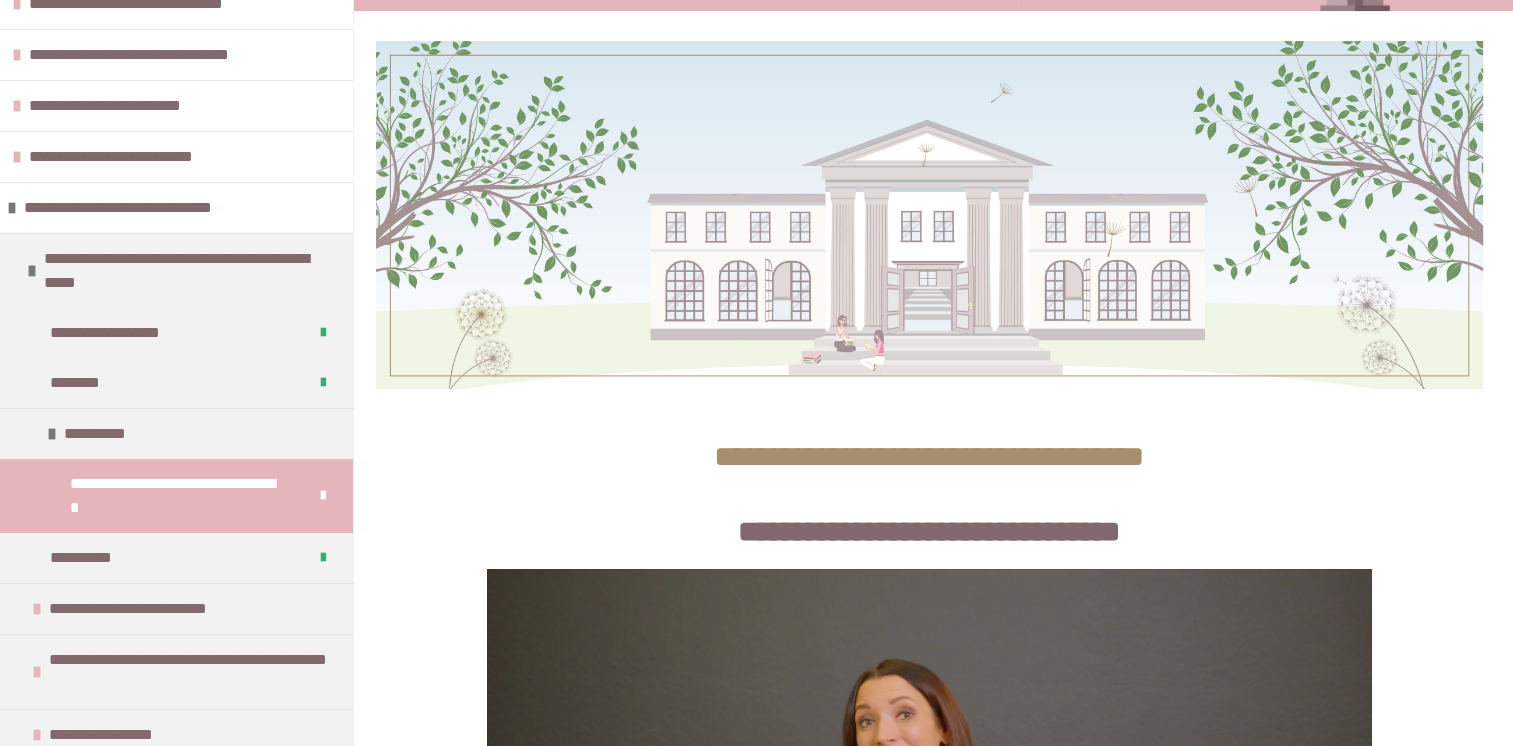scroll, scrollTop: 1013, scrollLeft: 0, axis: vertical 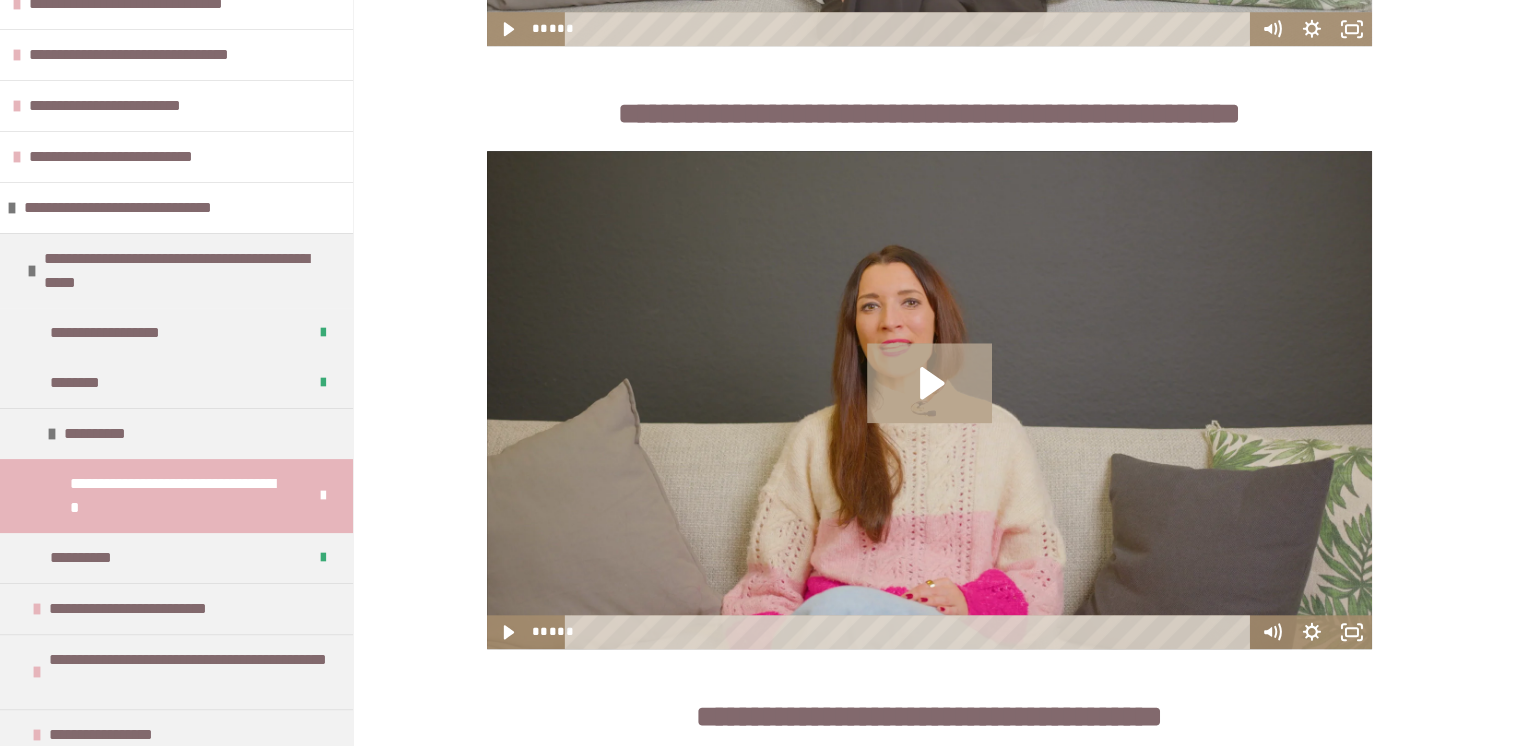 click 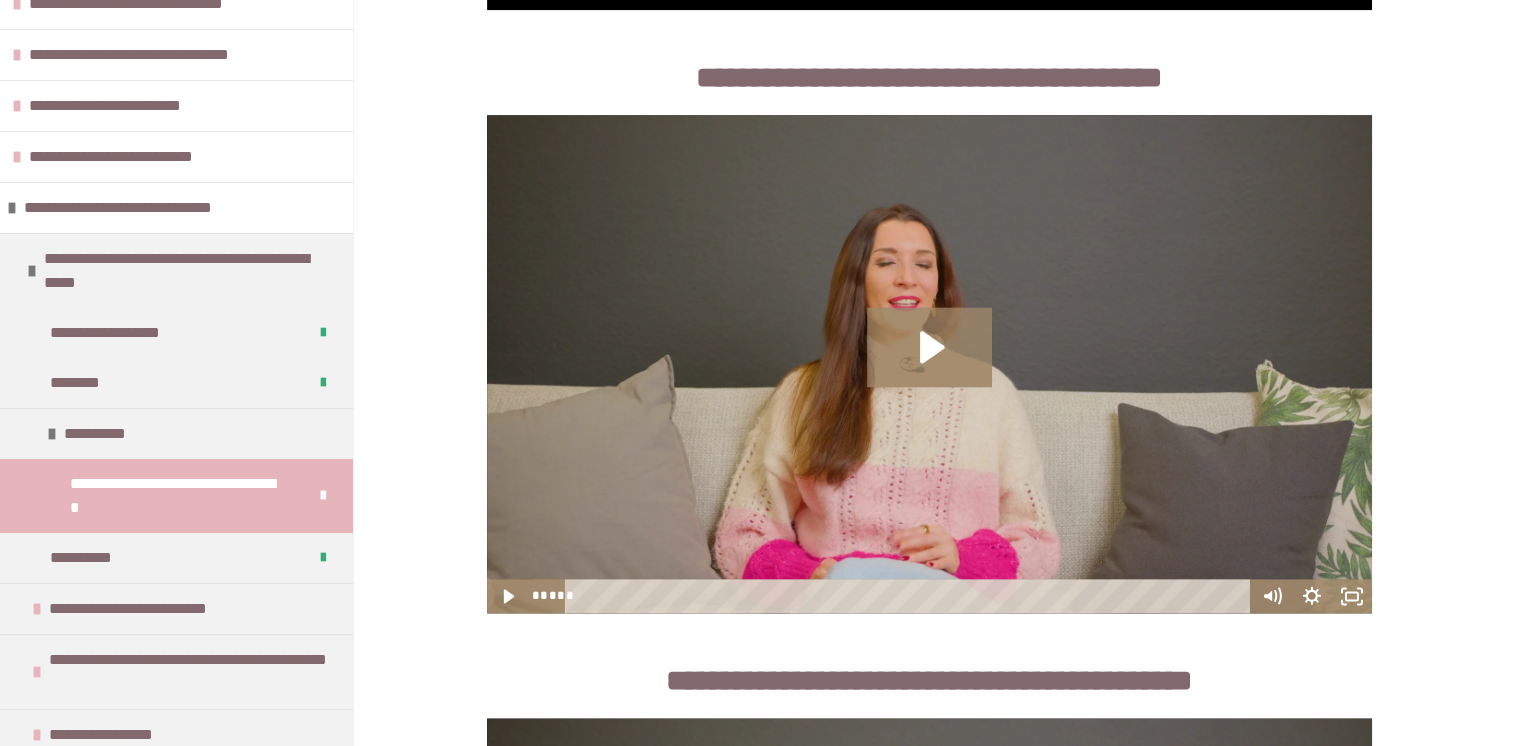 scroll, scrollTop: 2630, scrollLeft: 0, axis: vertical 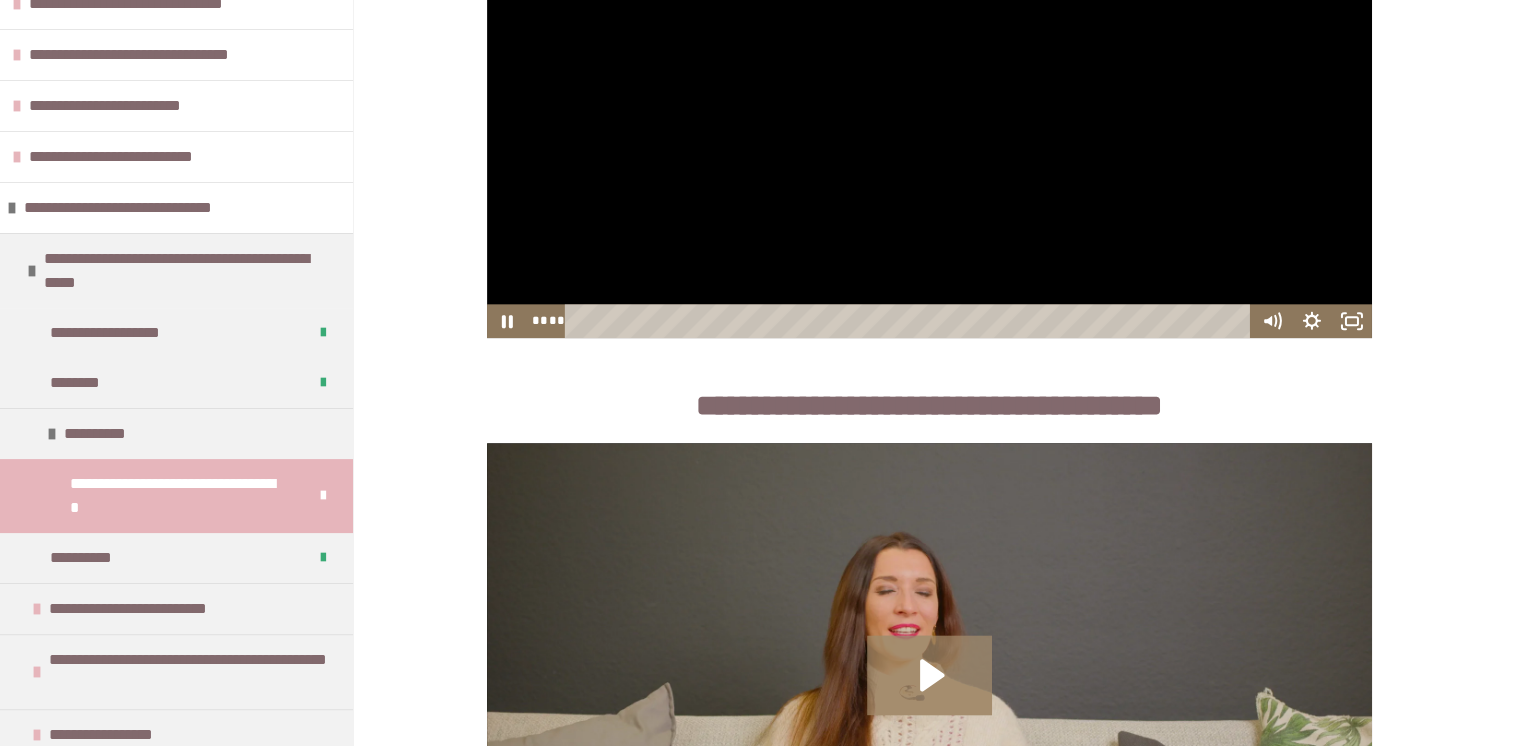 click at bounding box center [930, 89] 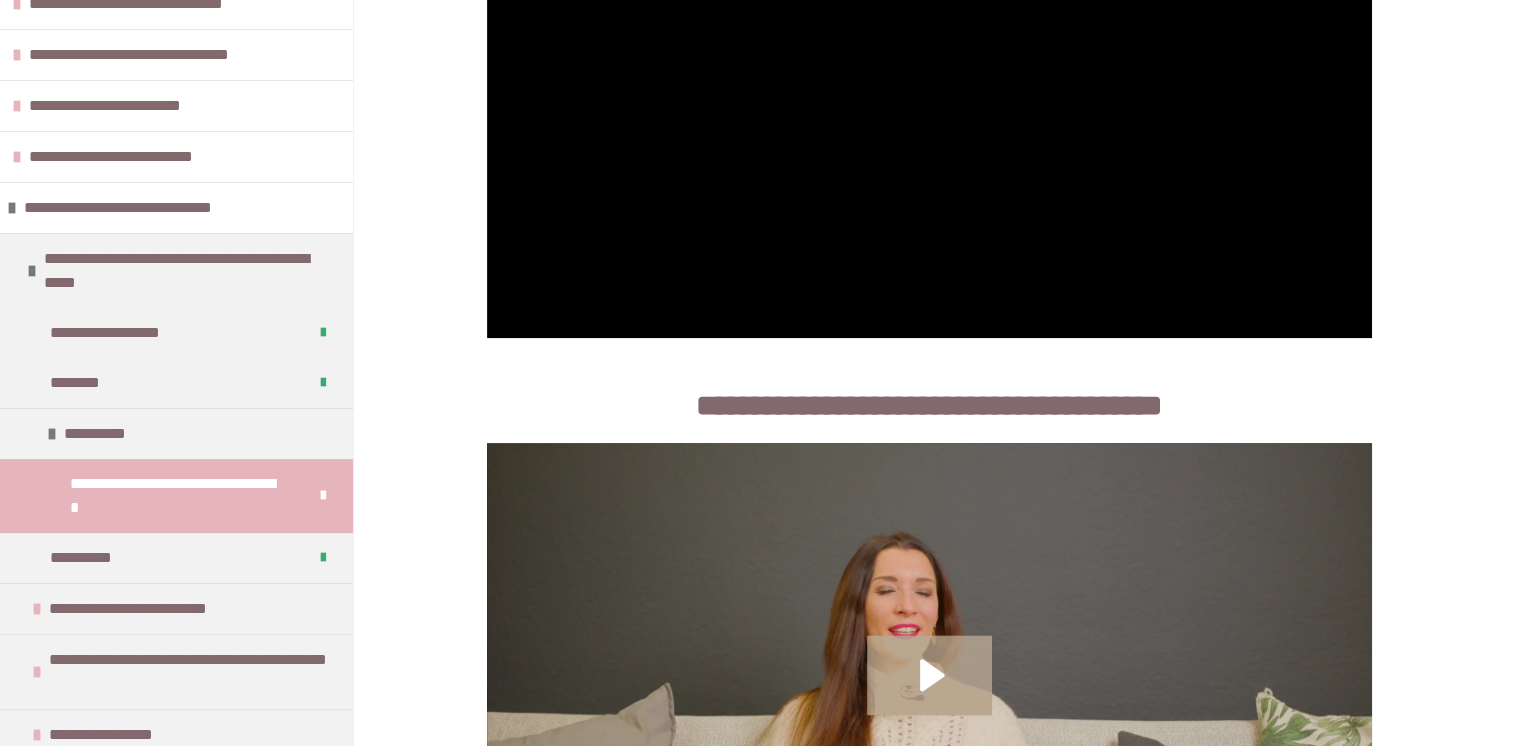 click 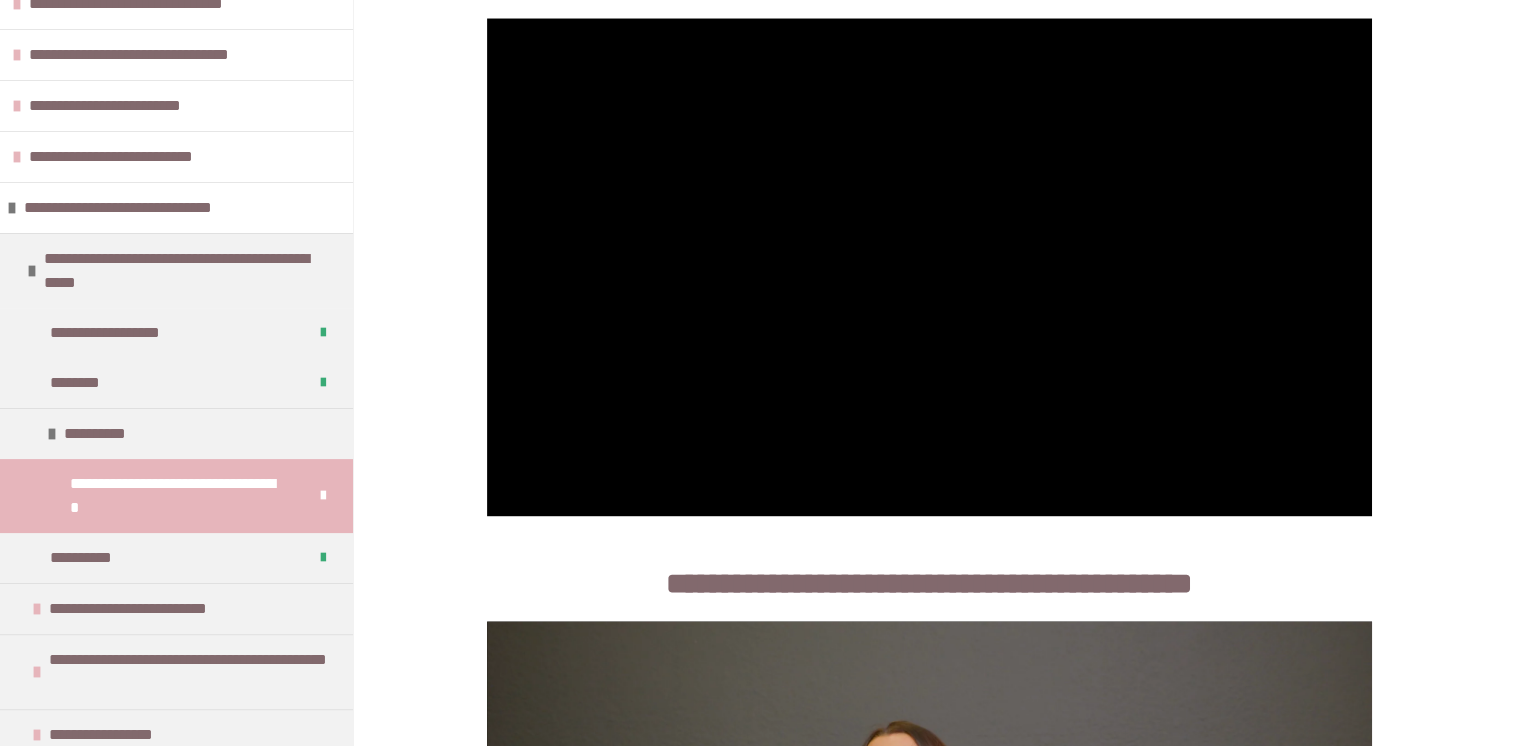 scroll, scrollTop: 2726, scrollLeft: 0, axis: vertical 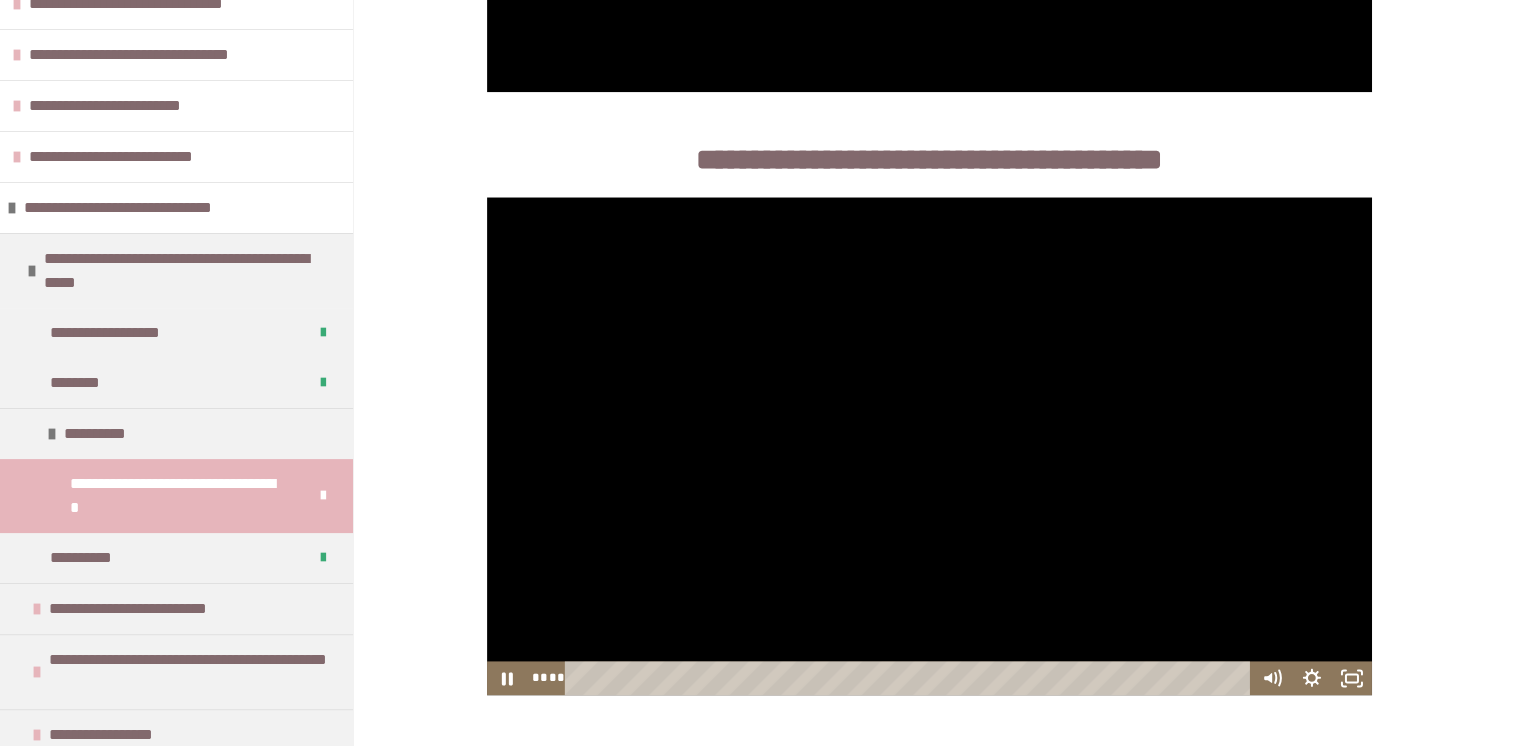 click at bounding box center [930, 446] 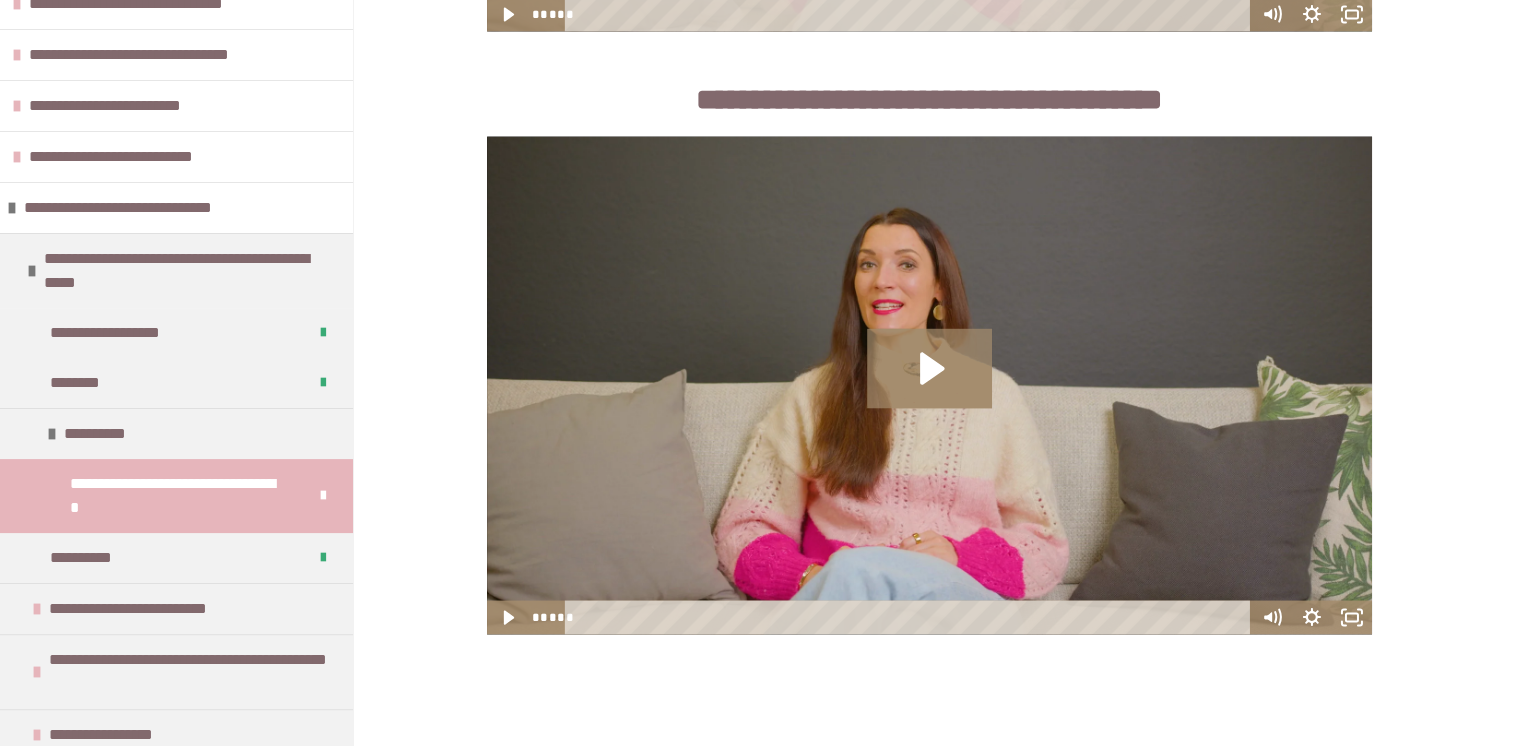scroll, scrollTop: 3803, scrollLeft: 0, axis: vertical 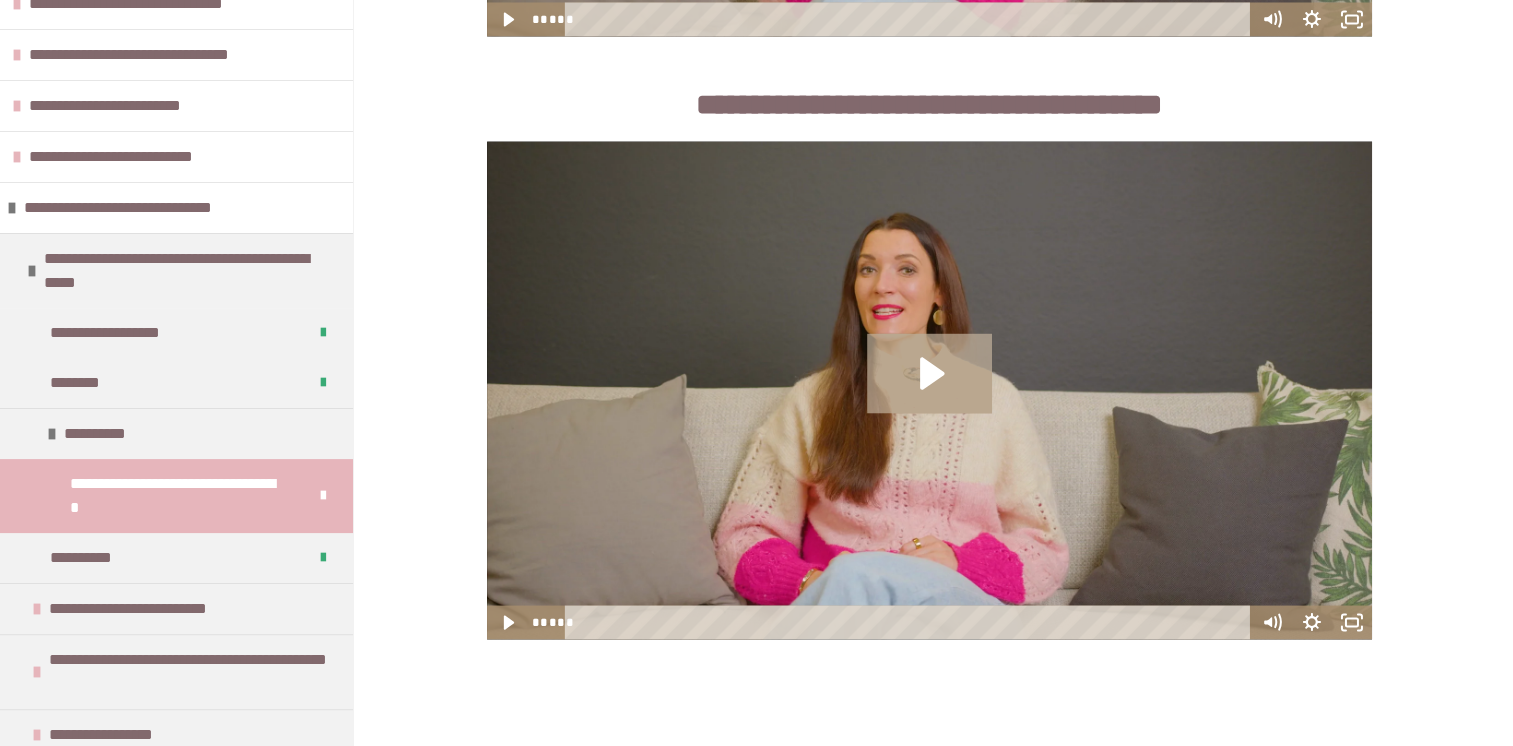 click 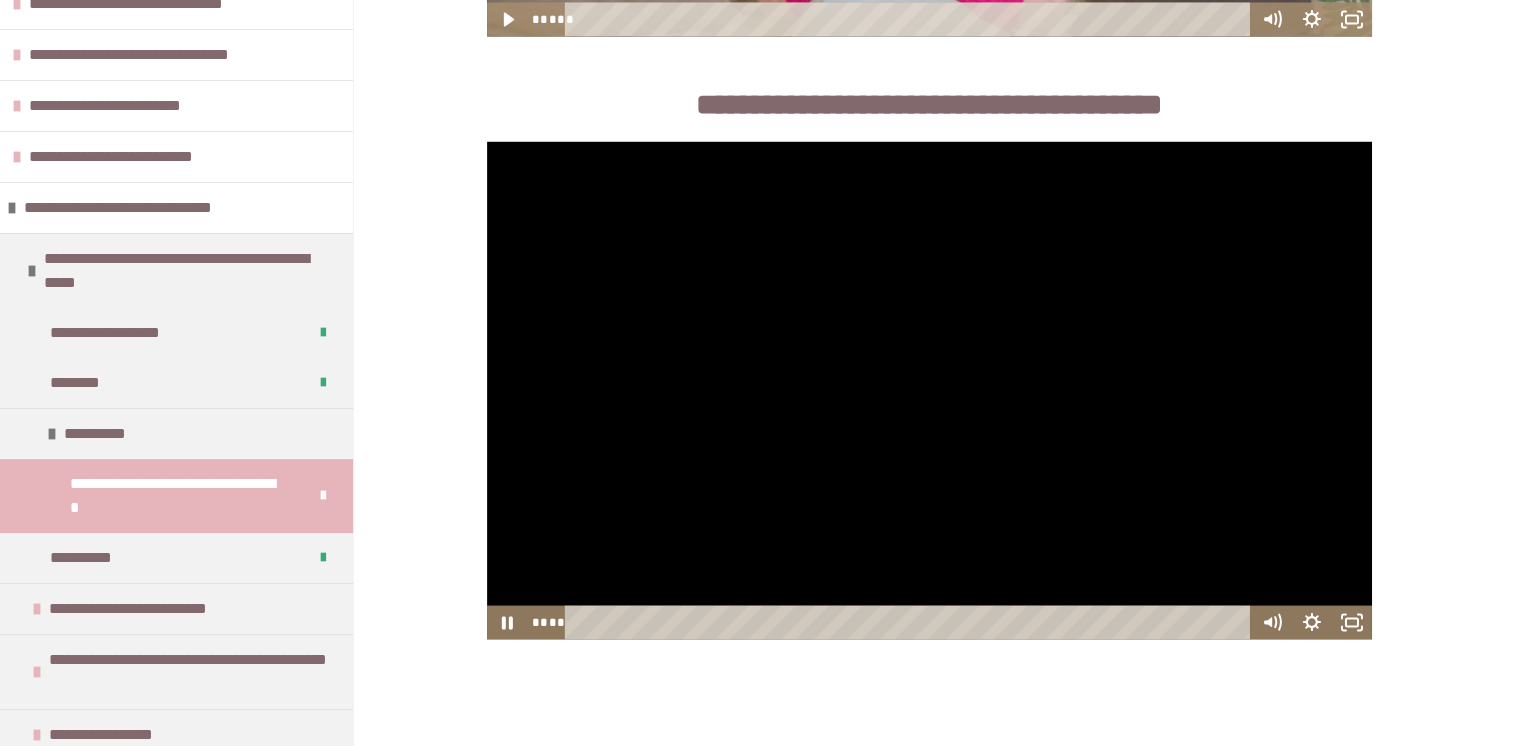 click at bounding box center [930, 391] 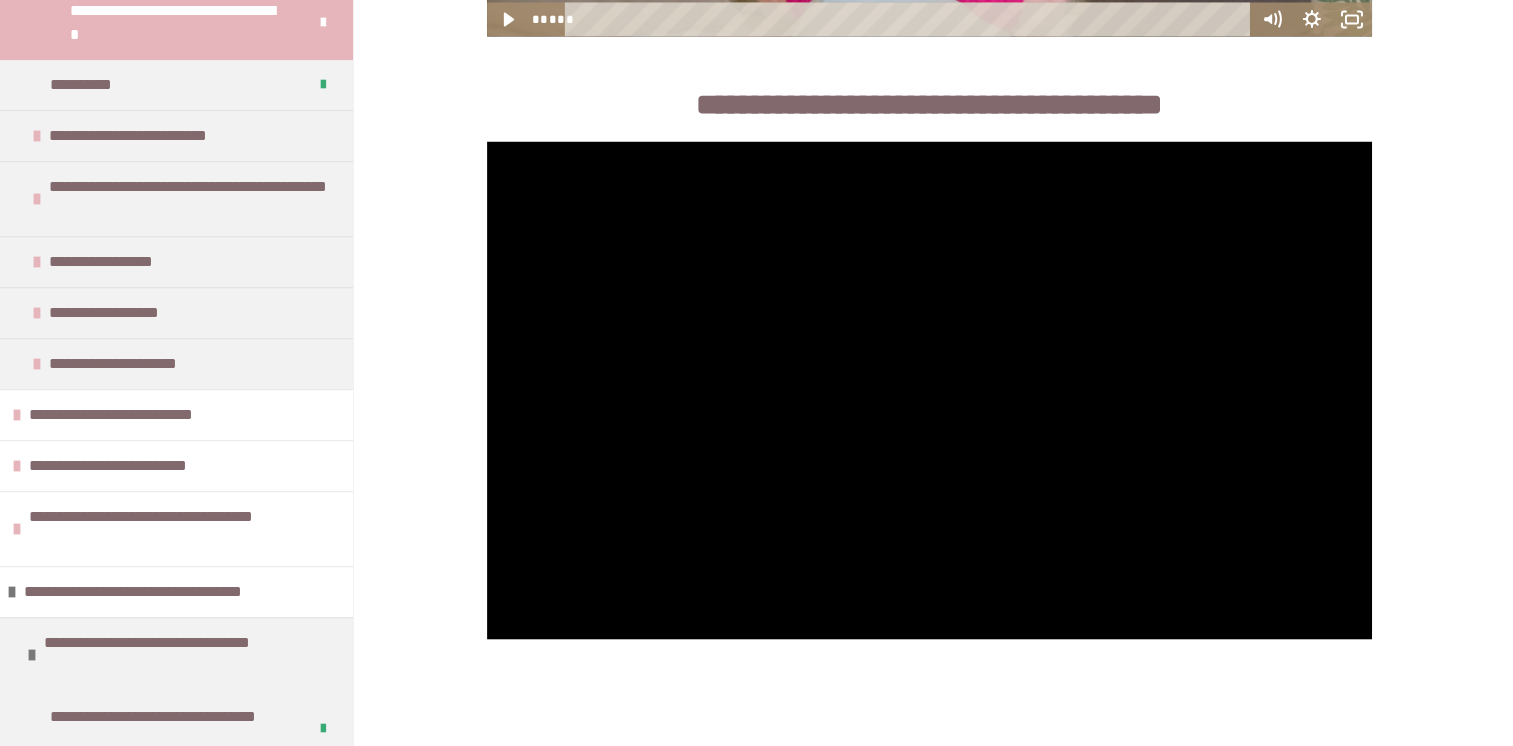 scroll, scrollTop: 831, scrollLeft: 0, axis: vertical 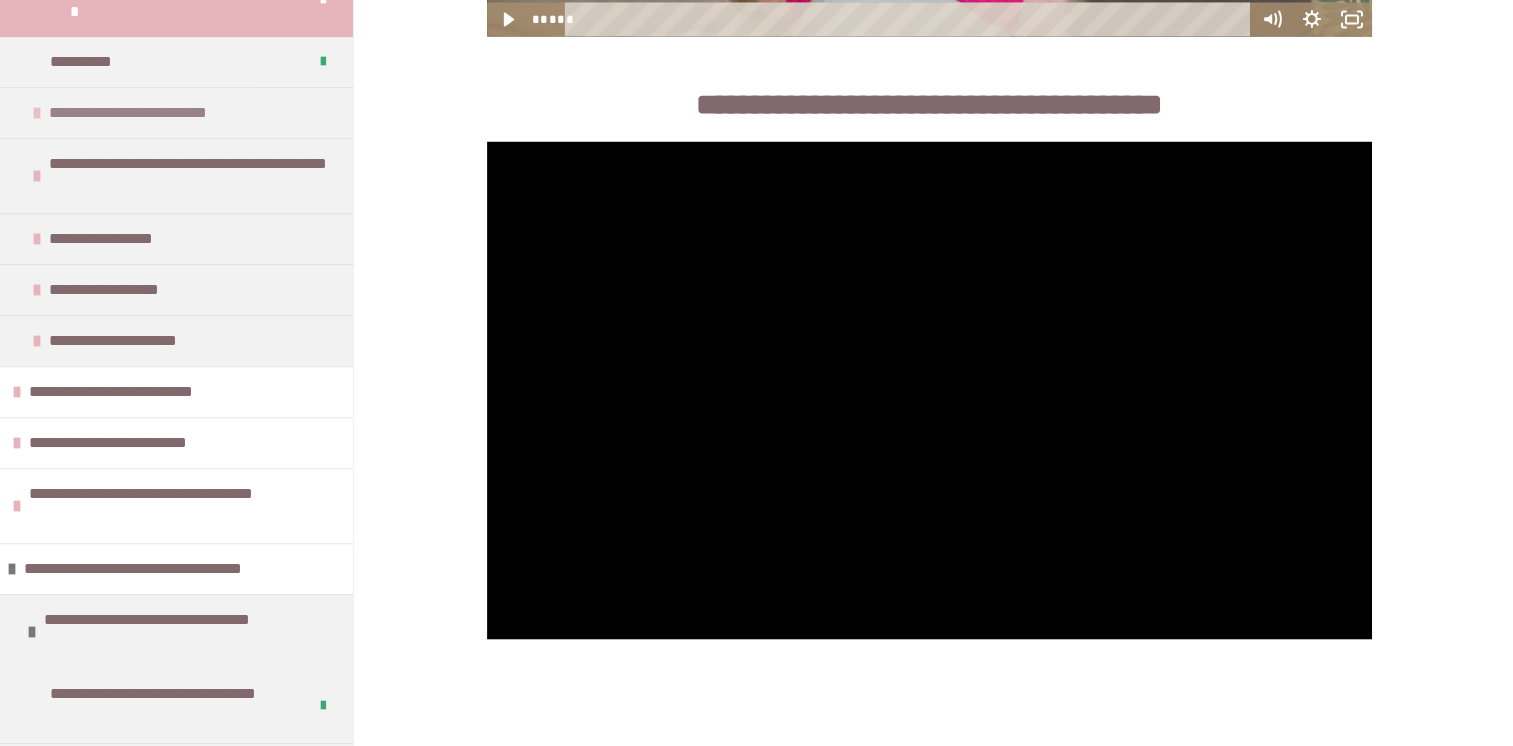 click at bounding box center (37, 113) 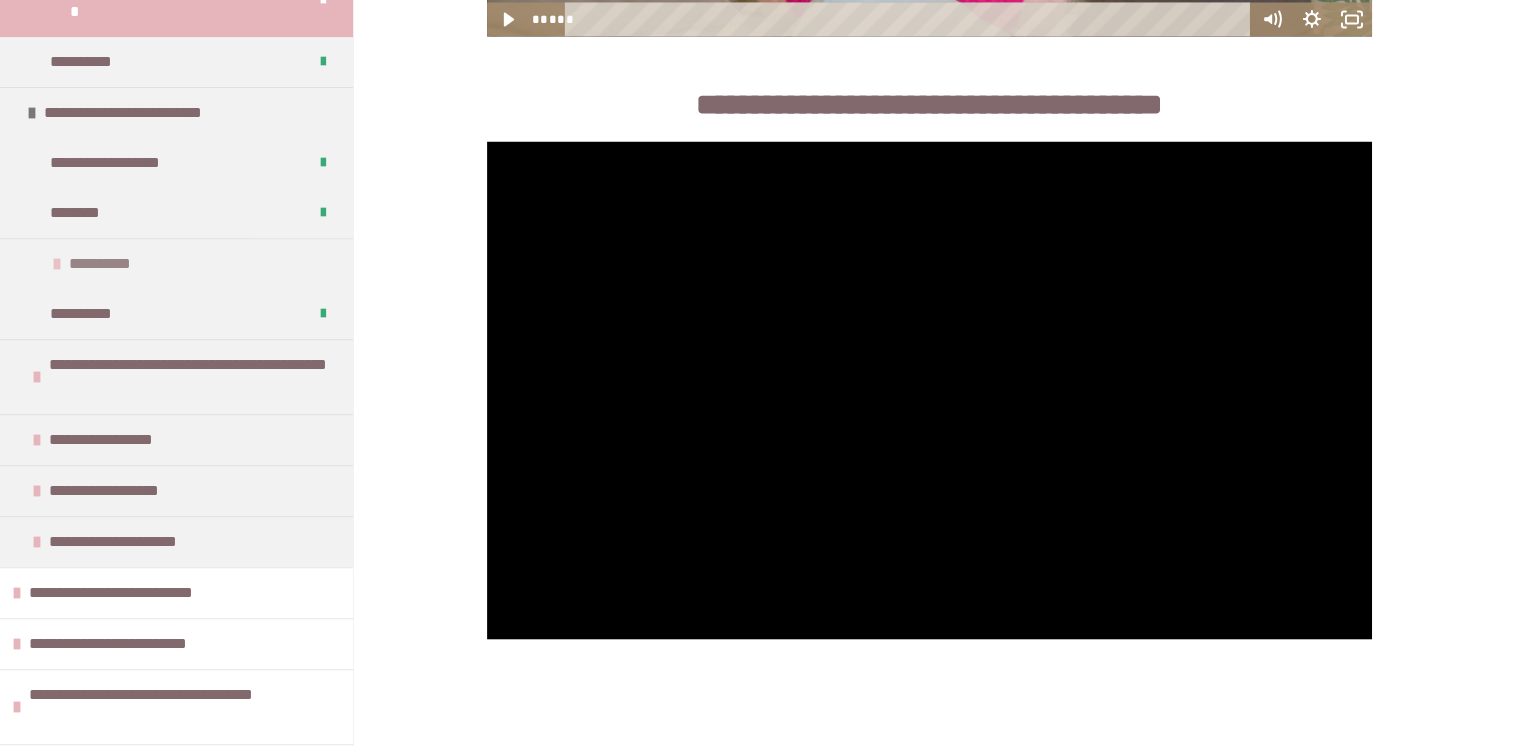 click at bounding box center (57, 264) 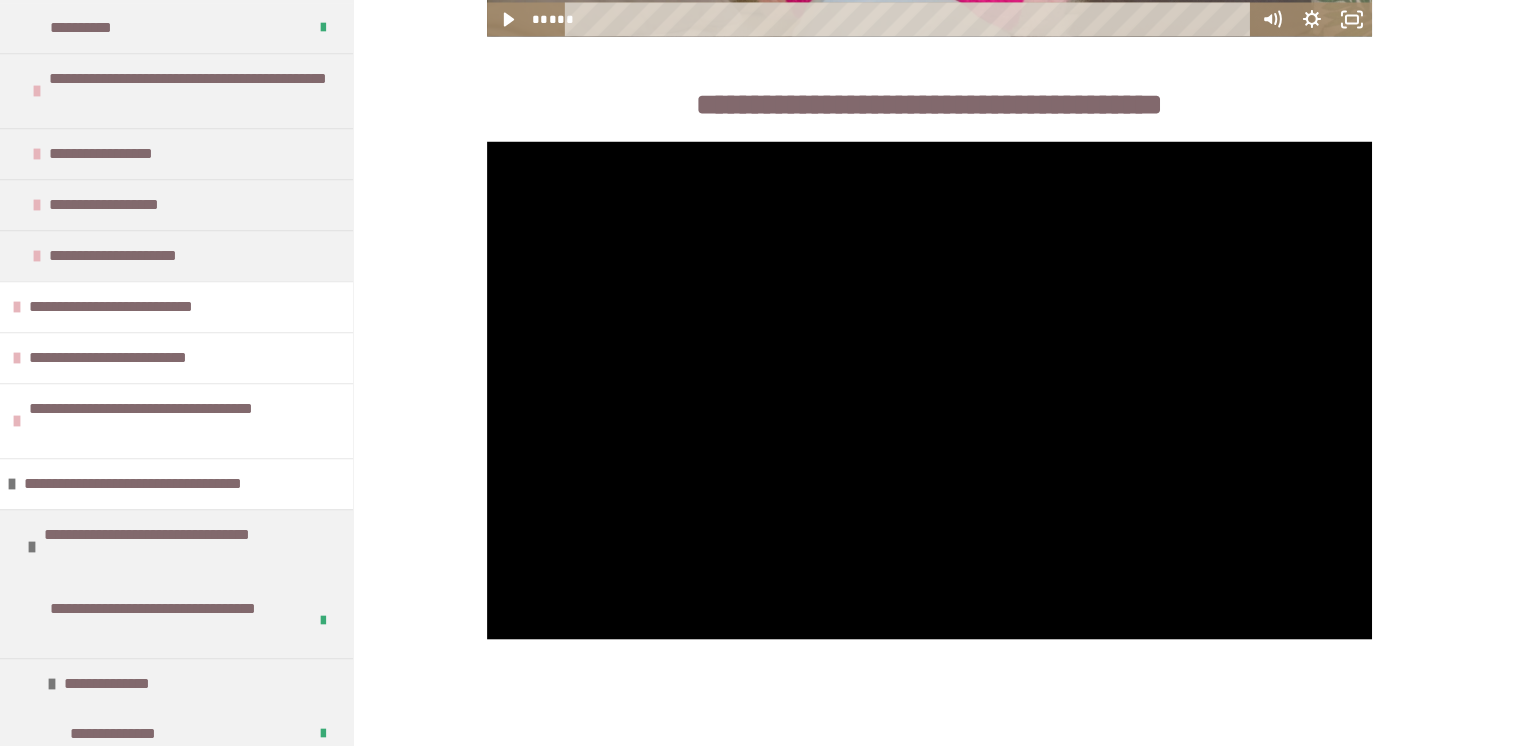 scroll, scrollTop: 1479, scrollLeft: 0, axis: vertical 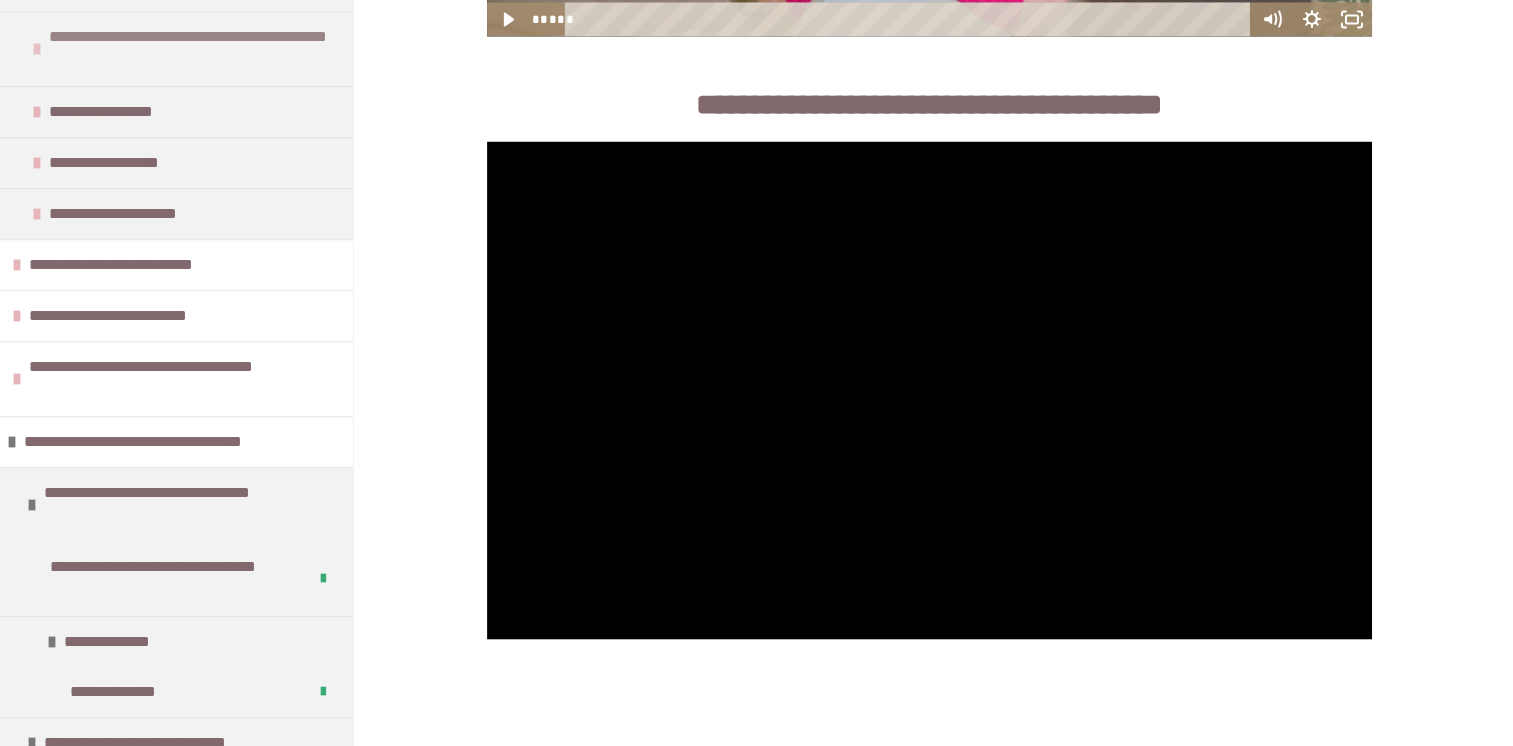 click on "**********" at bounding box center [188, 49] 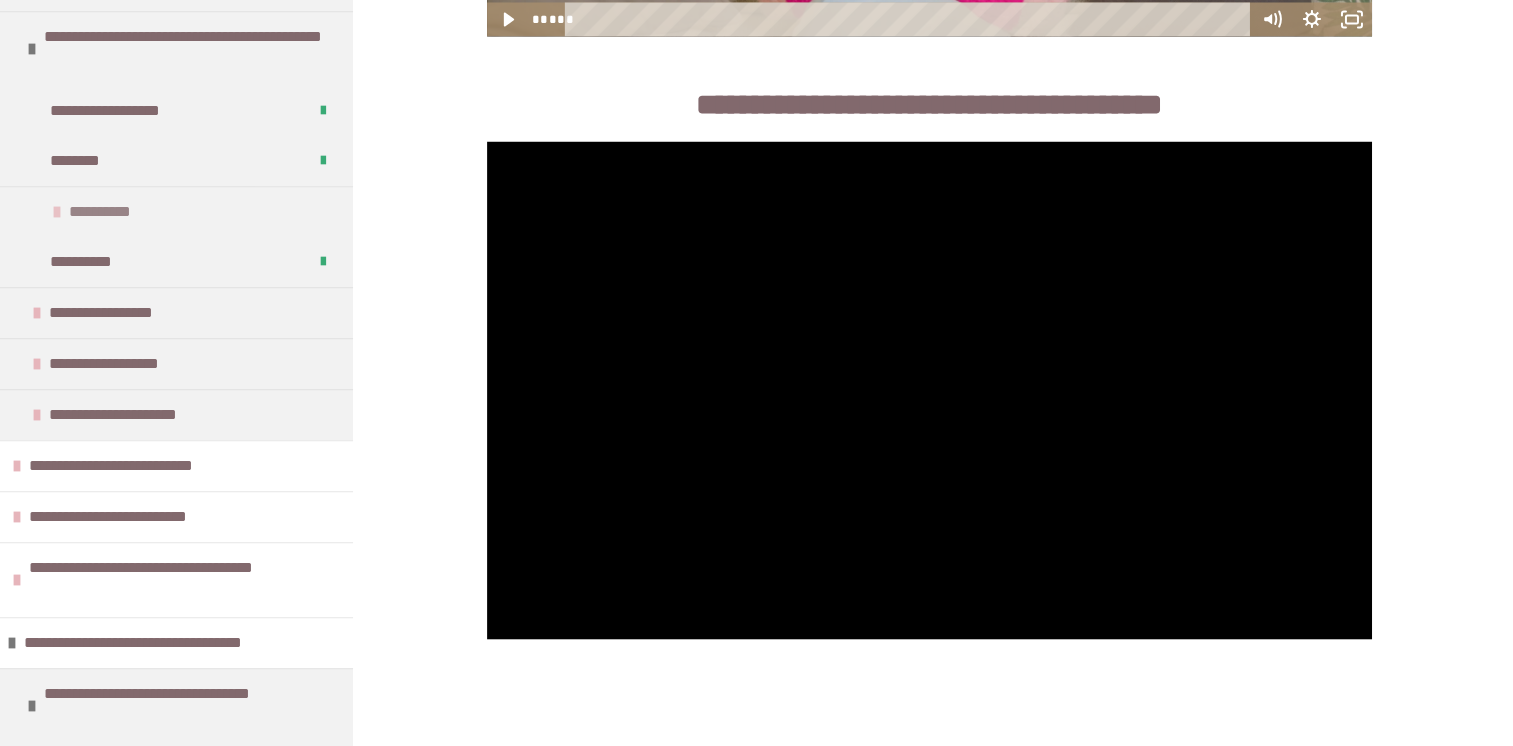 click at bounding box center [57, 212] 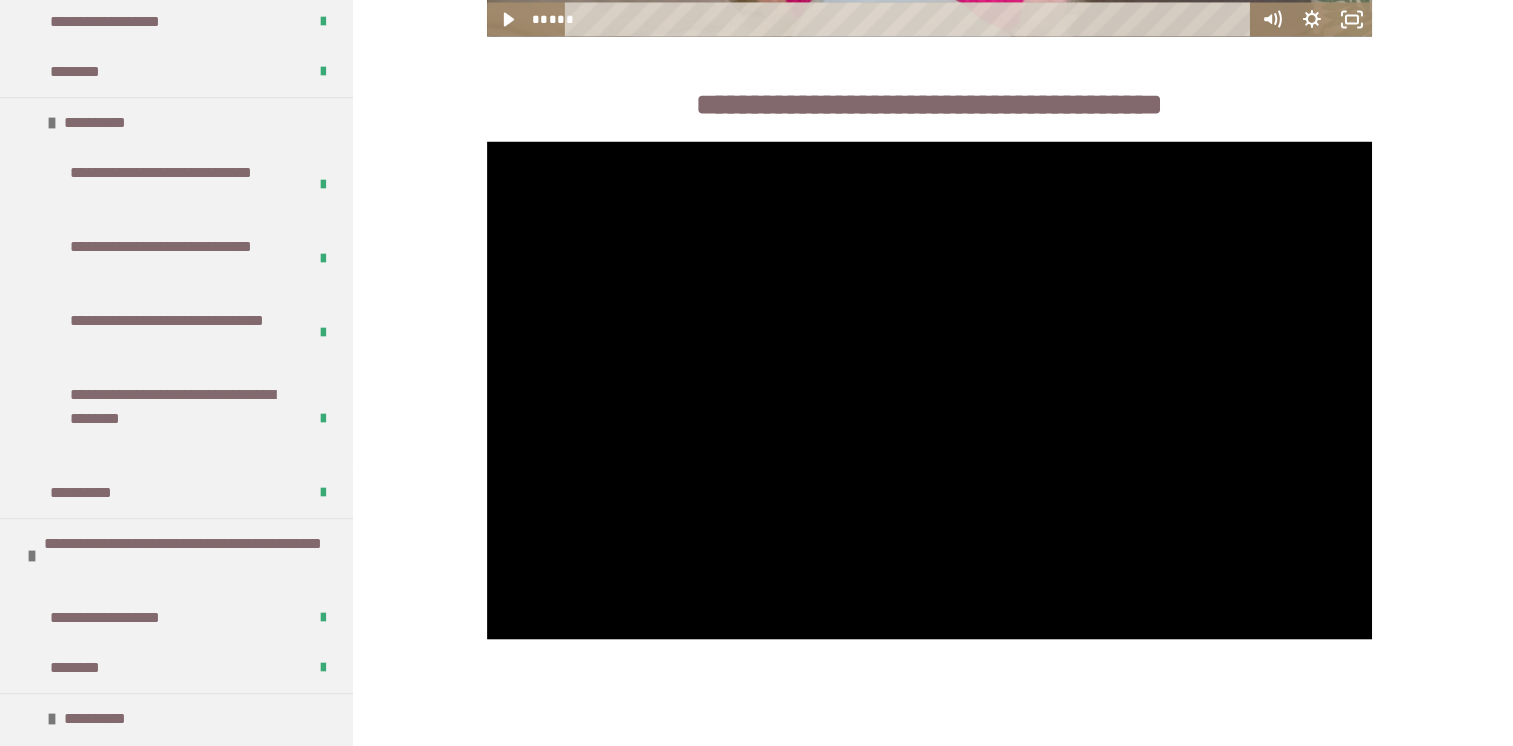 scroll, scrollTop: 949, scrollLeft: 0, axis: vertical 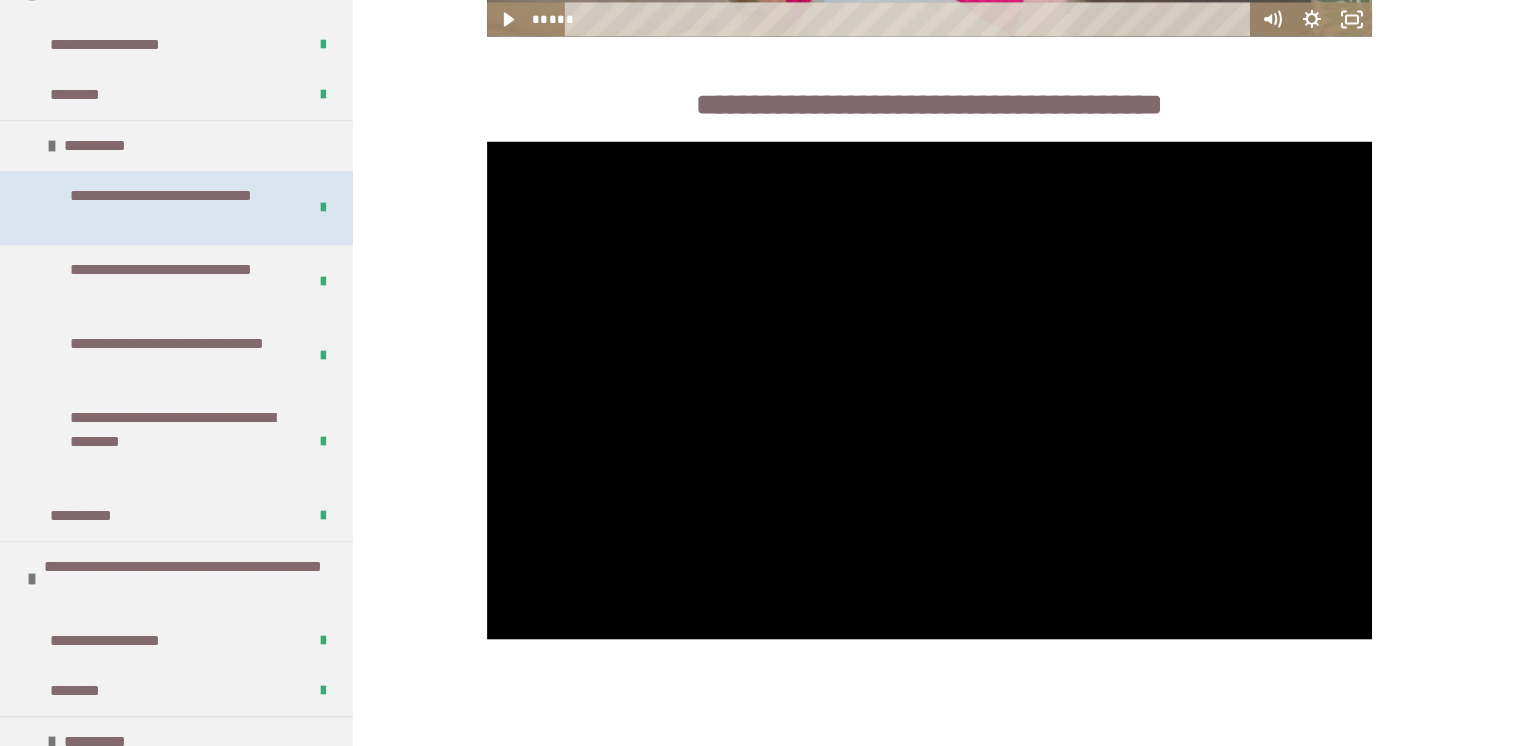 click on "**********" at bounding box center (173, 208) 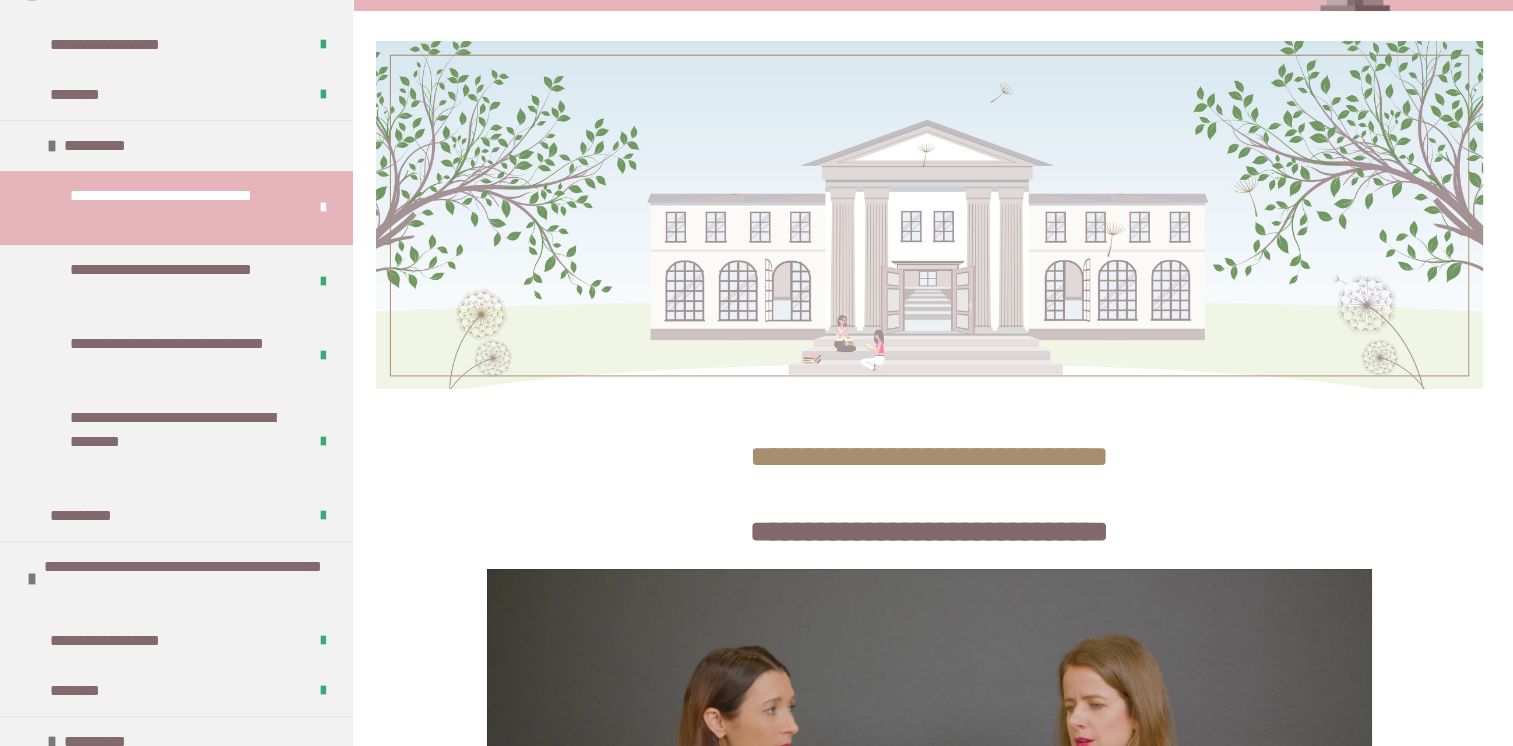 drag, startPoint x: 1508, startPoint y: 181, endPoint x: 1521, endPoint y: 188, distance: 14.764823 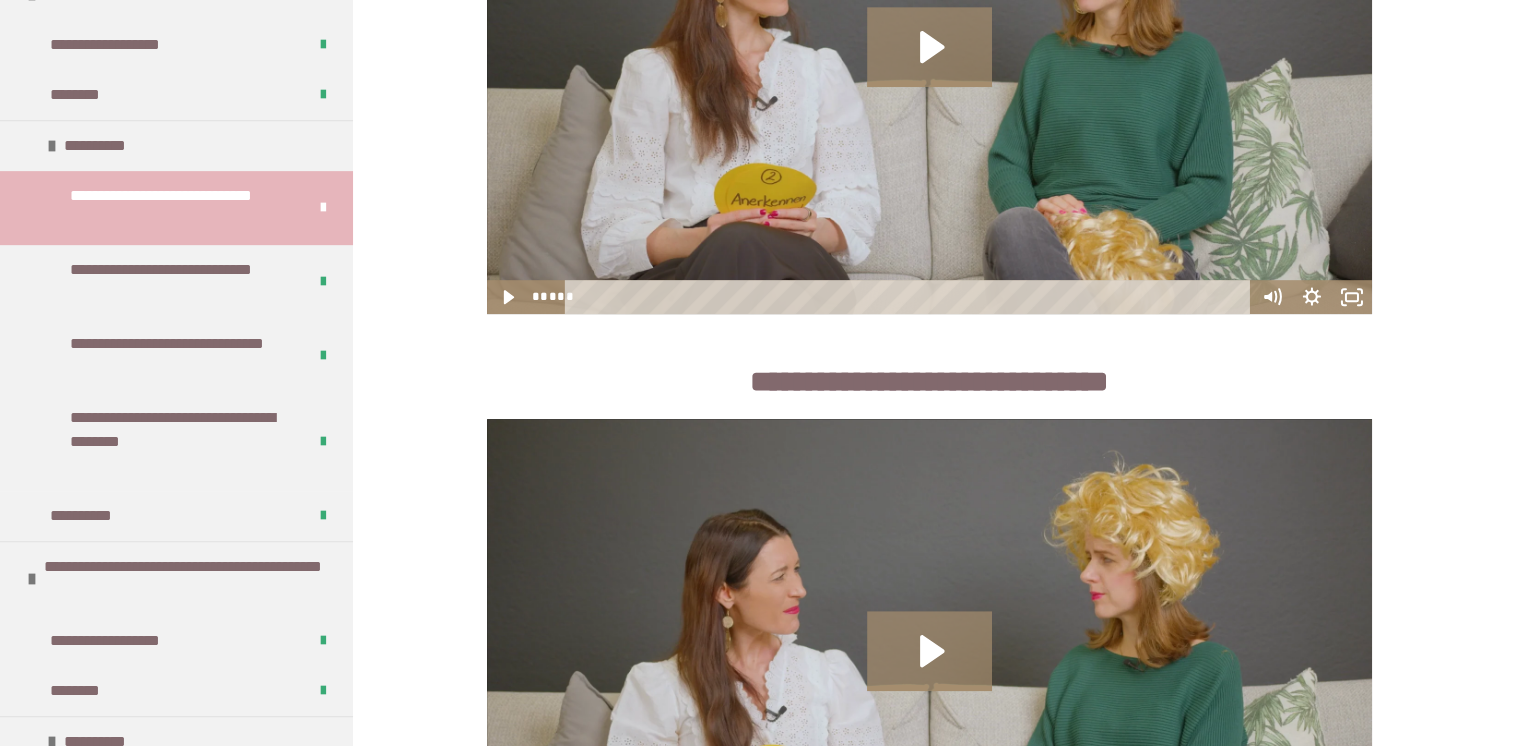 scroll, scrollTop: 1522, scrollLeft: 0, axis: vertical 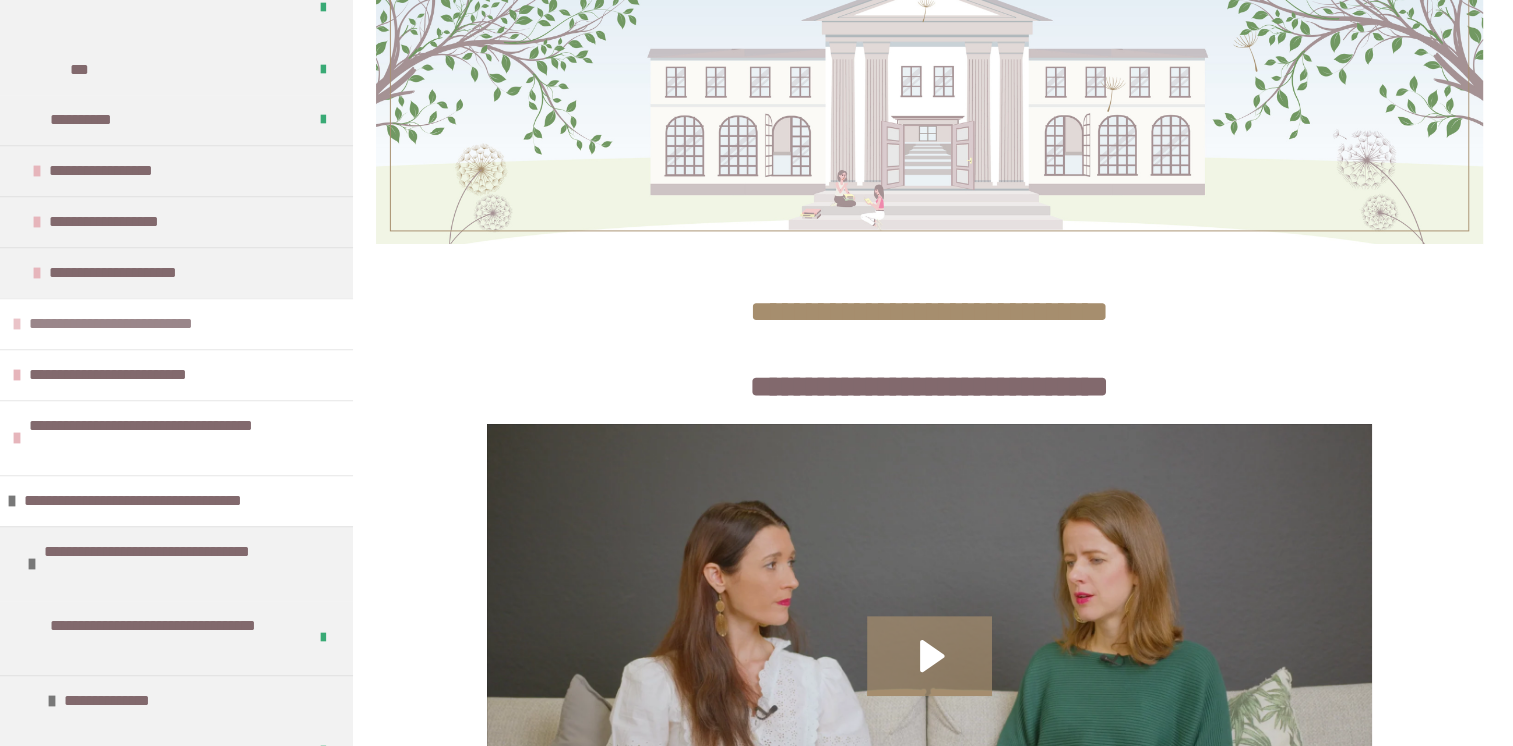 click at bounding box center [17, 324] 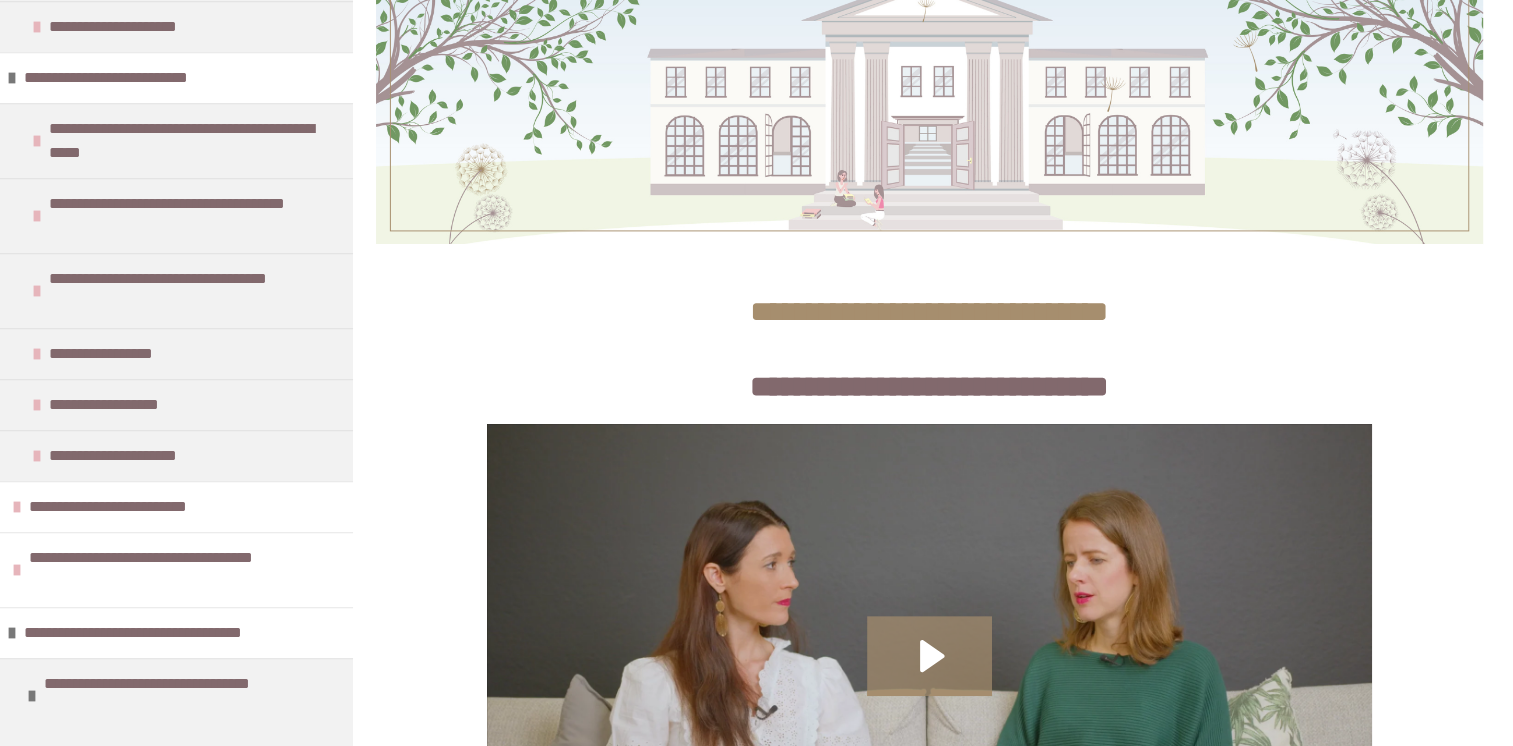 scroll, scrollTop: 2071, scrollLeft: 0, axis: vertical 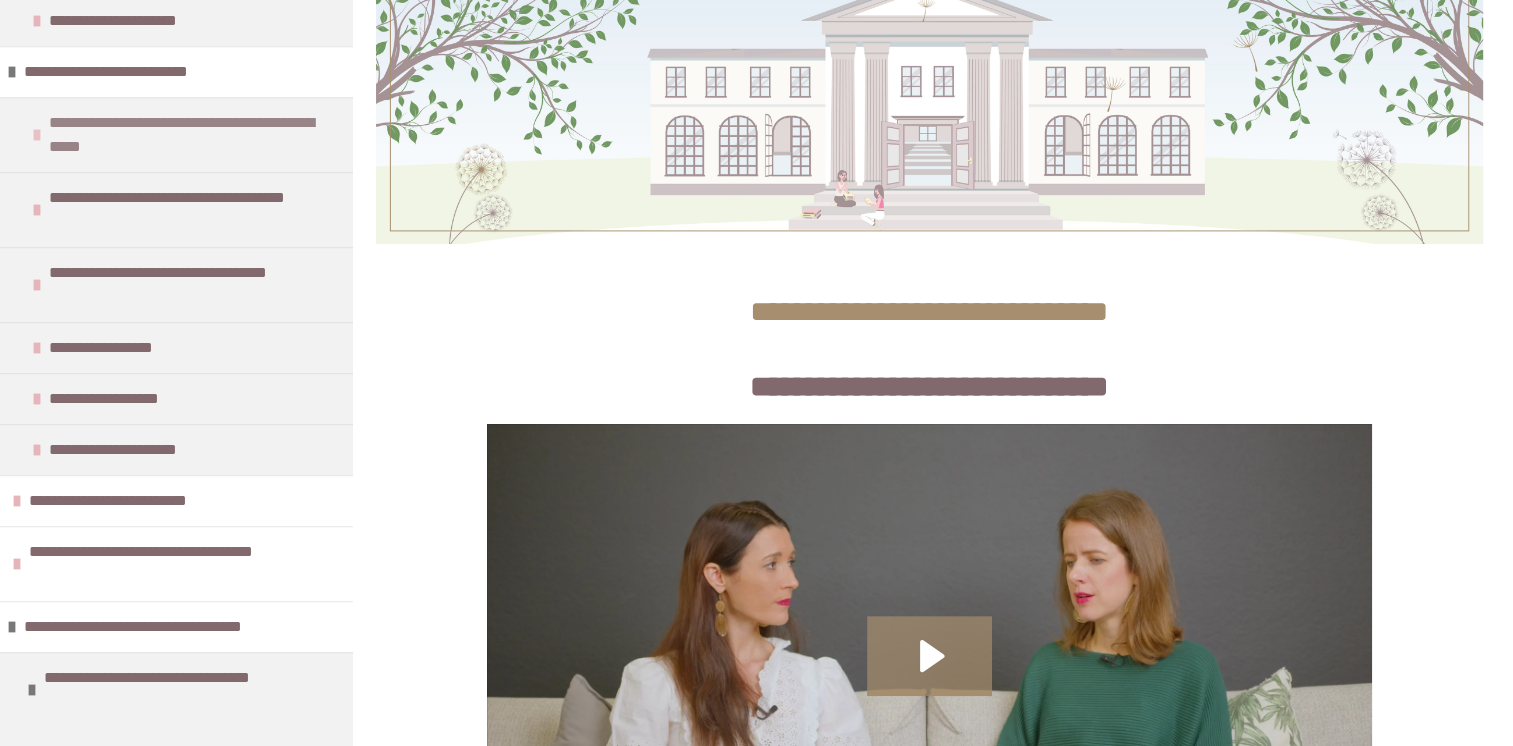 click on "**********" at bounding box center (176, 134) 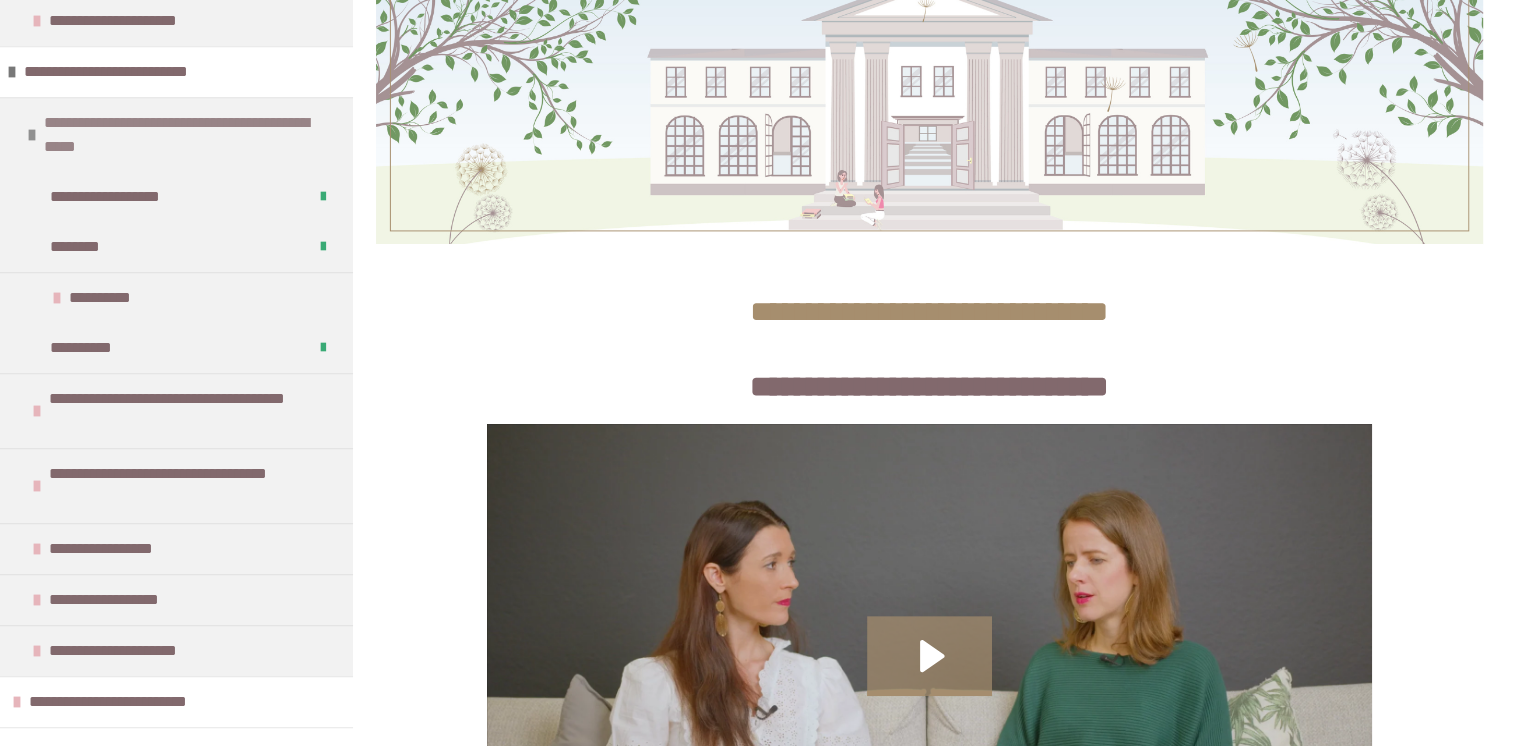 click on "**********" at bounding box center [183, 135] 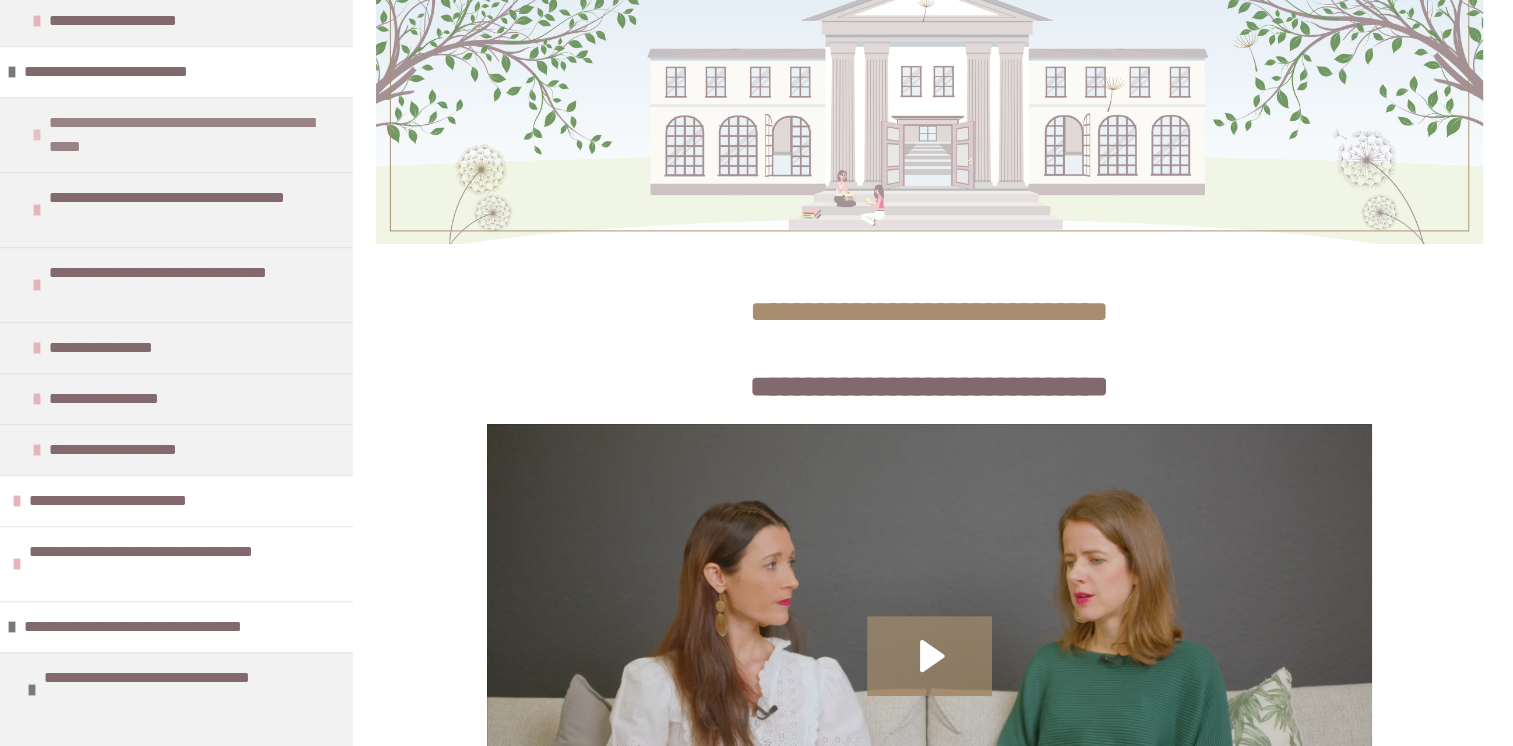 click on "**********" at bounding box center (188, 135) 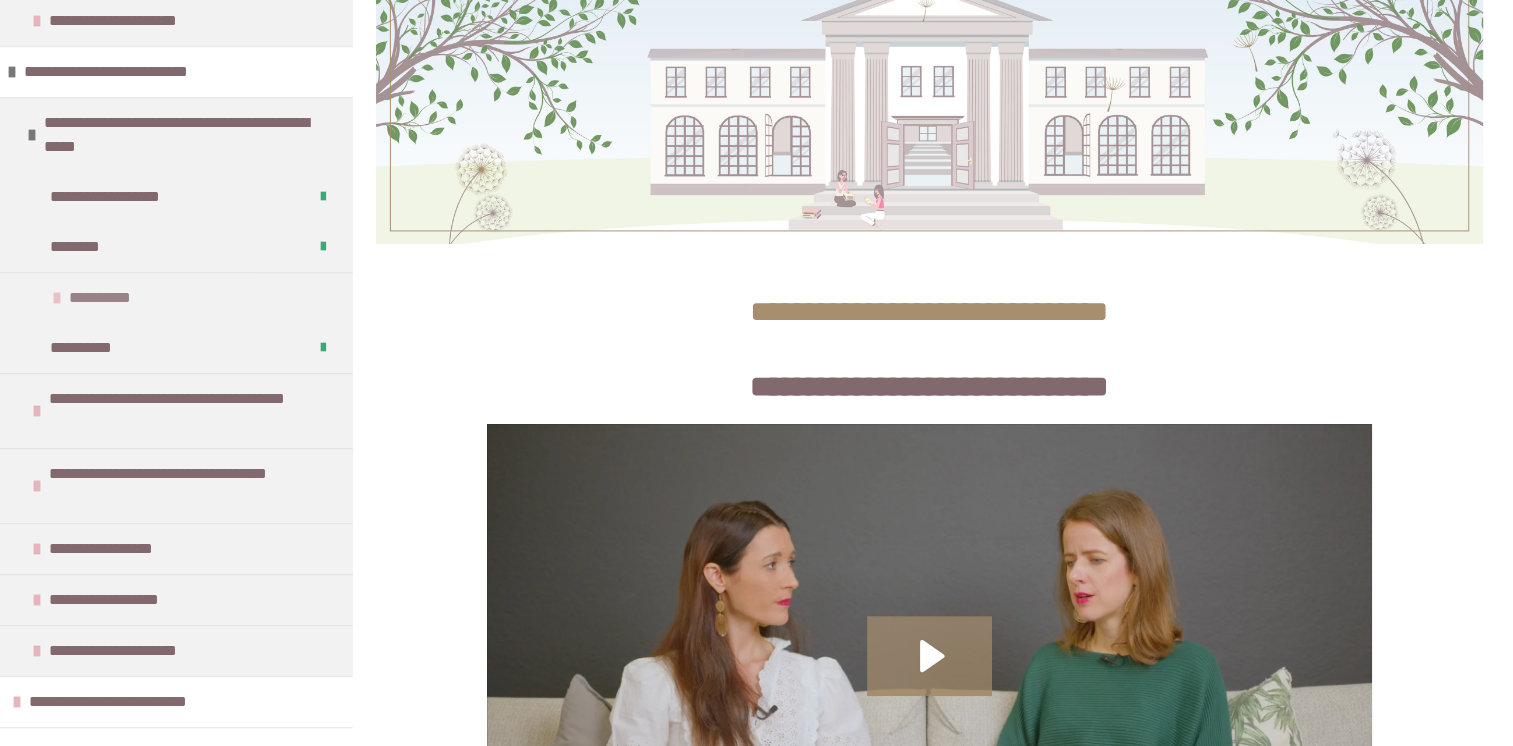 click on "**********" at bounding box center (112, 298) 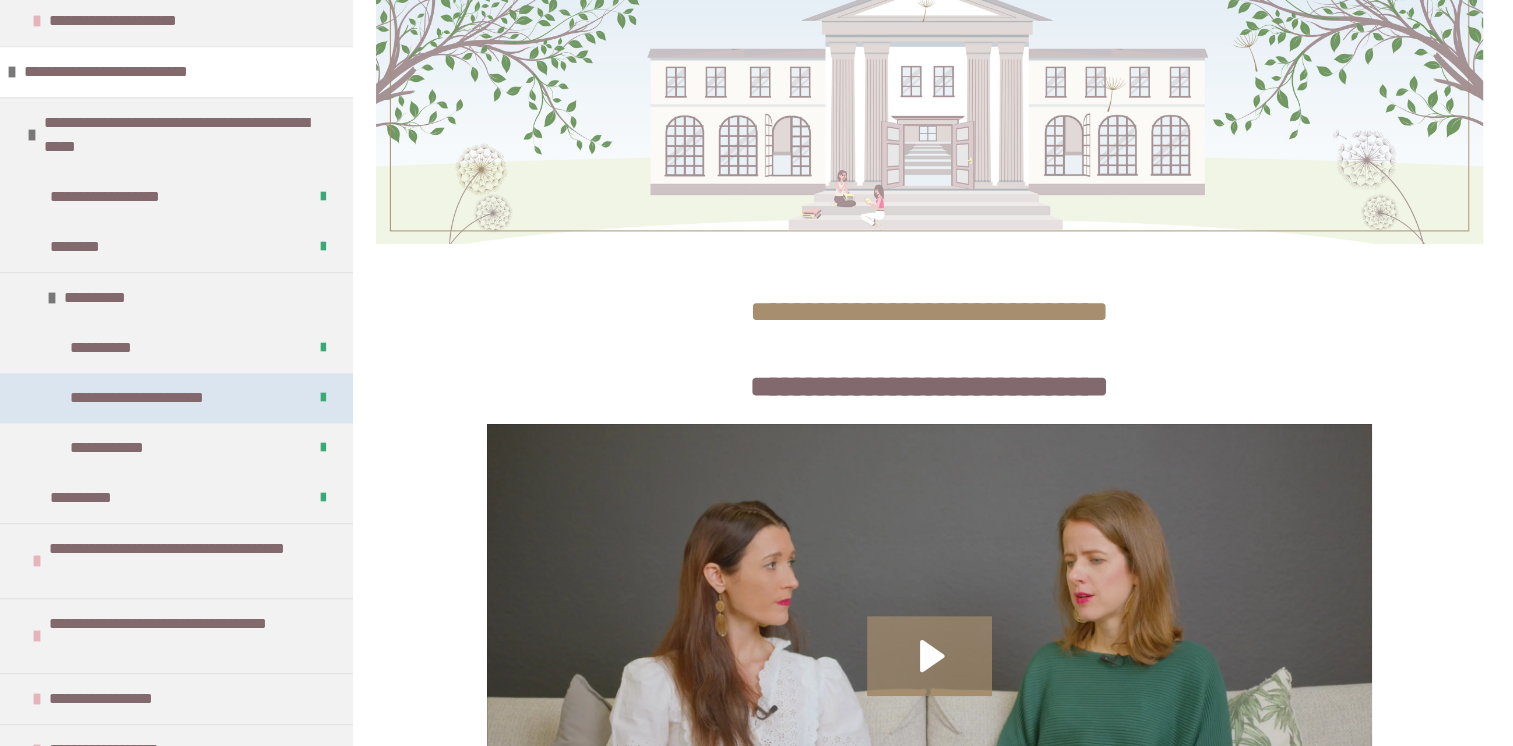 click on "**********" at bounding box center [157, 398] 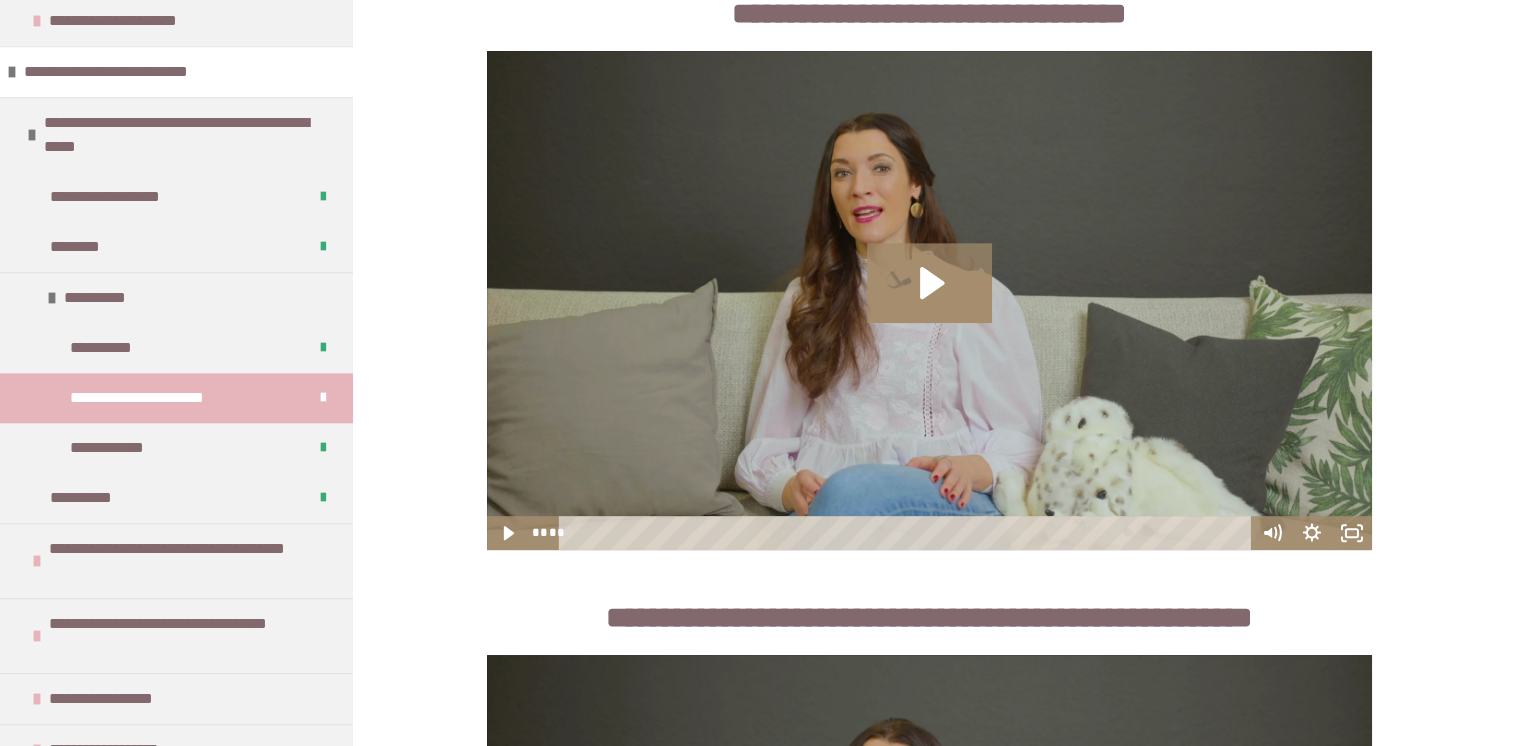 scroll, scrollTop: 850, scrollLeft: 0, axis: vertical 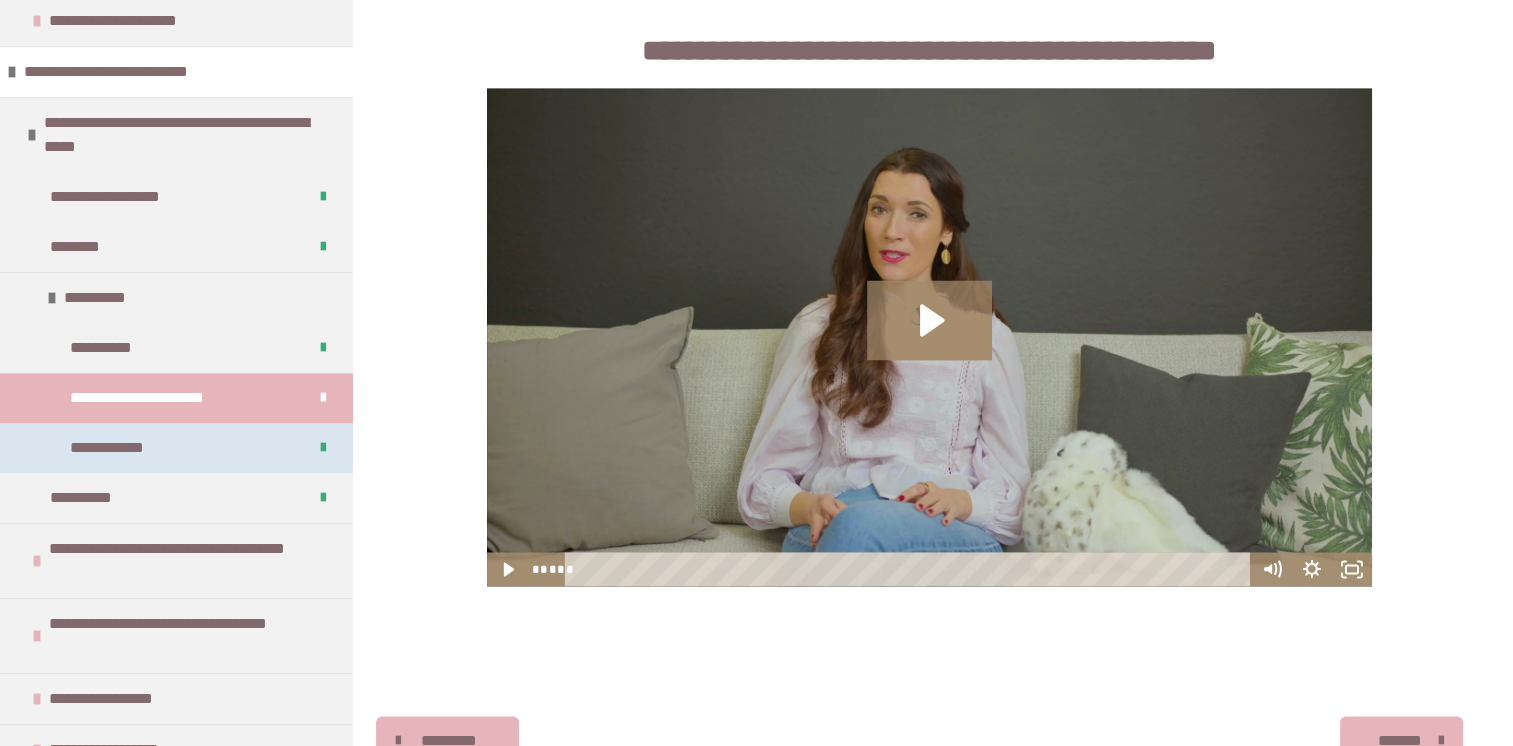 click on "**********" at bounding box center [176, 448] 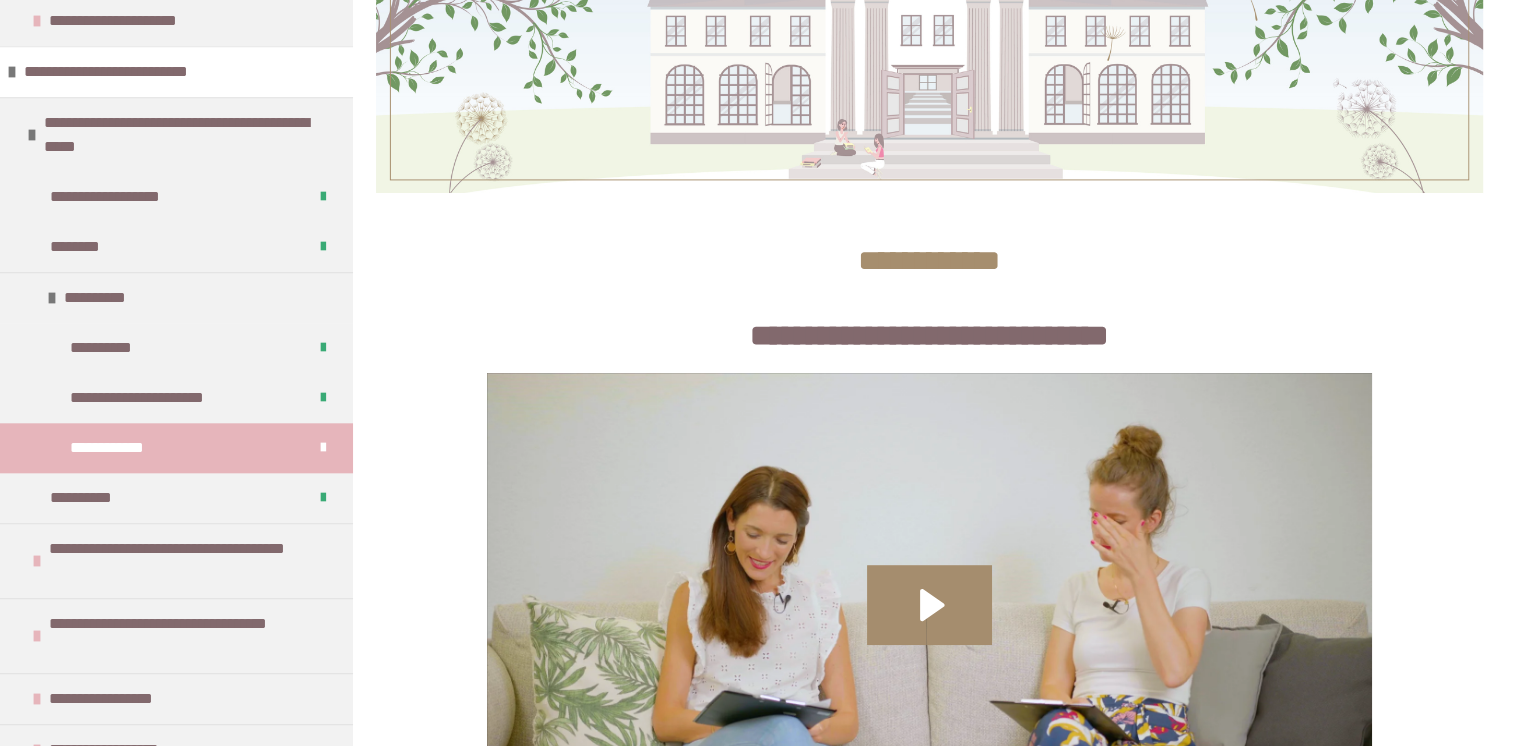 scroll, scrollTop: 544, scrollLeft: 0, axis: vertical 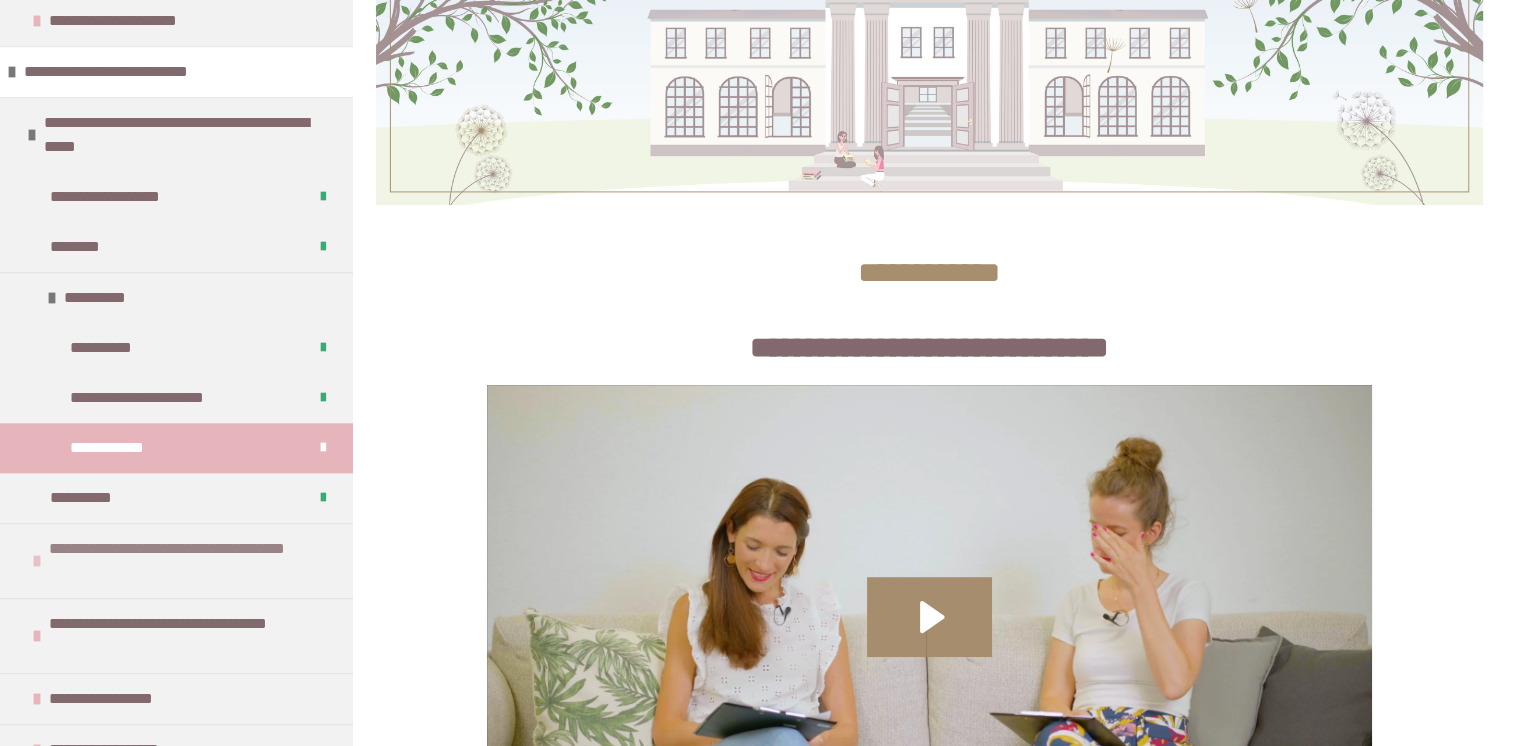 click on "**********" at bounding box center (188, 561) 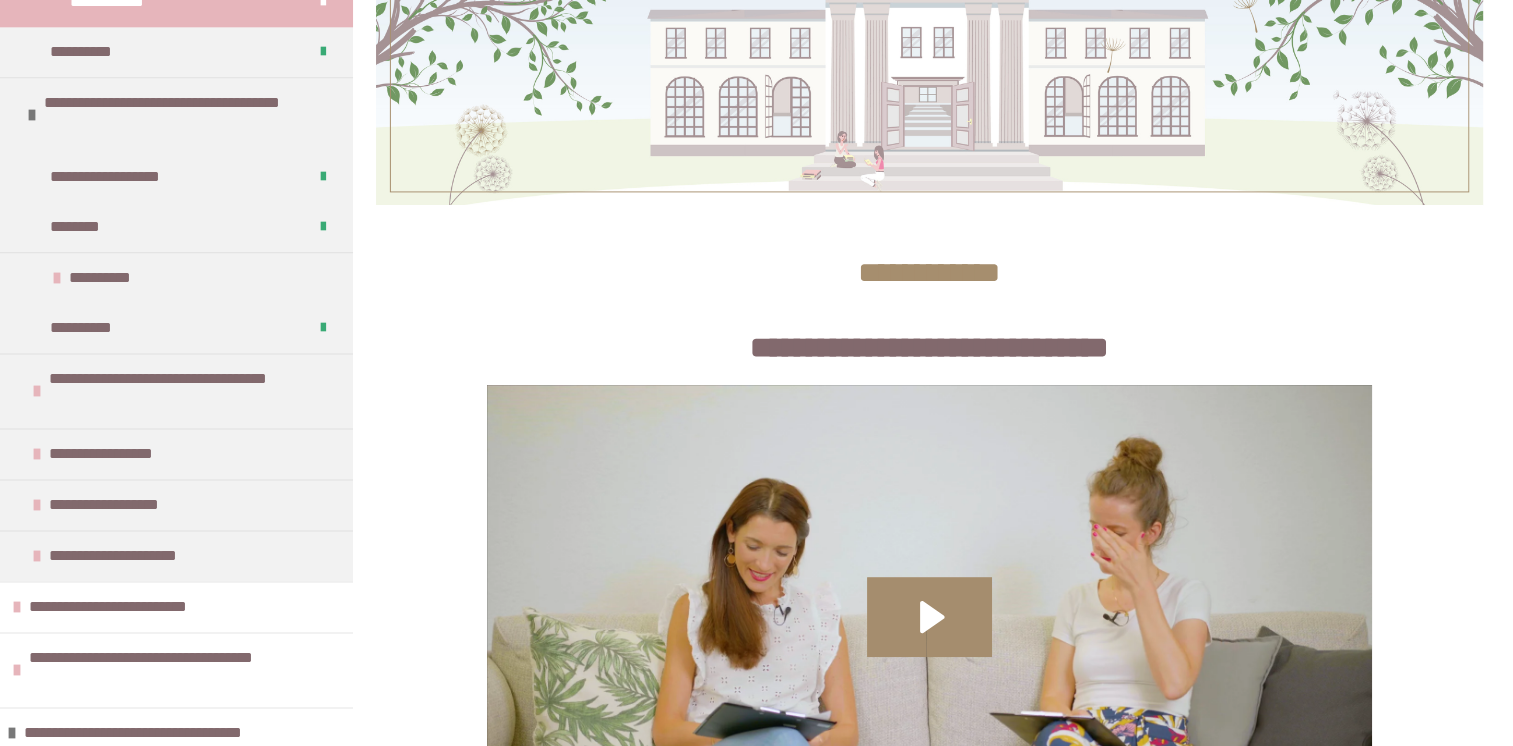 scroll, scrollTop: 2477, scrollLeft: 0, axis: vertical 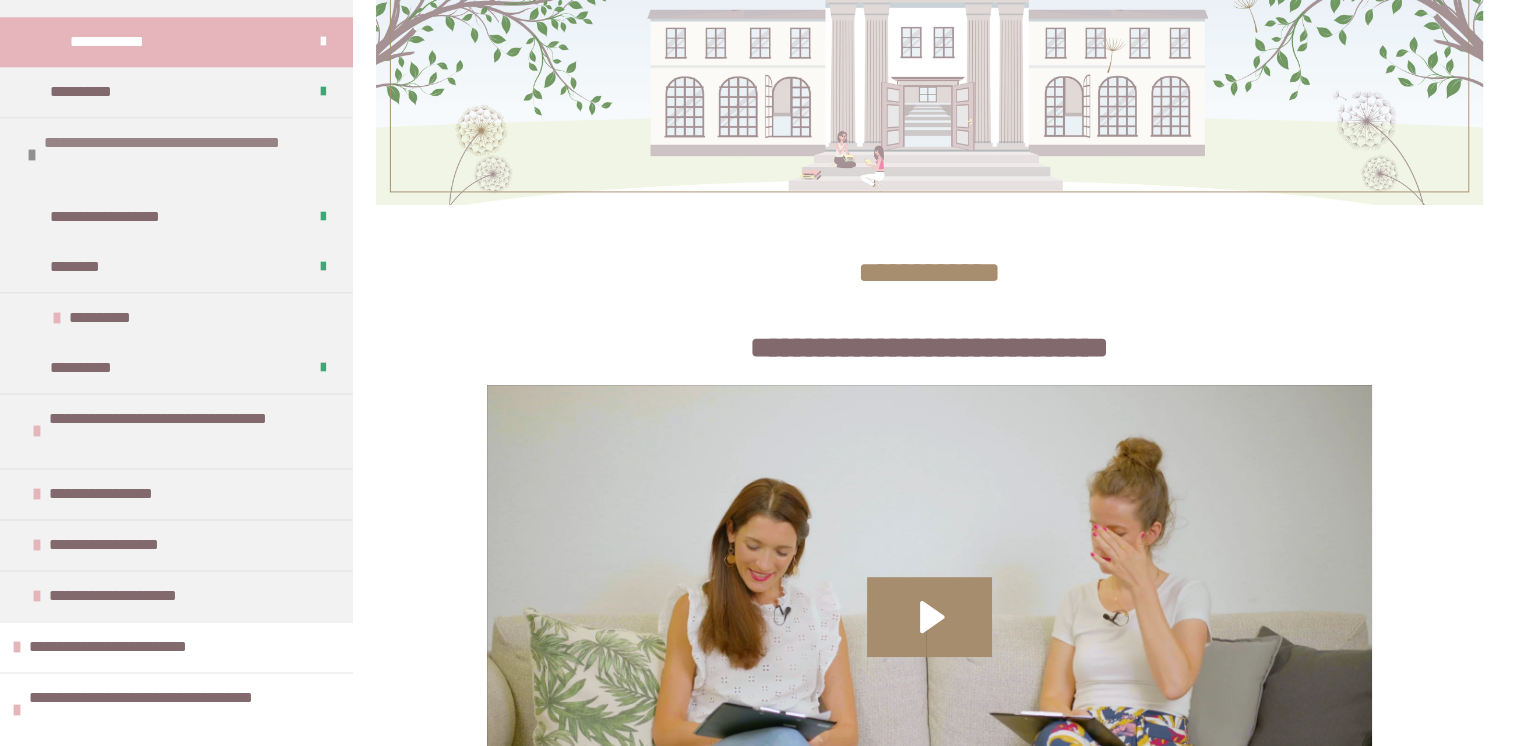 click on "**********" at bounding box center [183, 155] 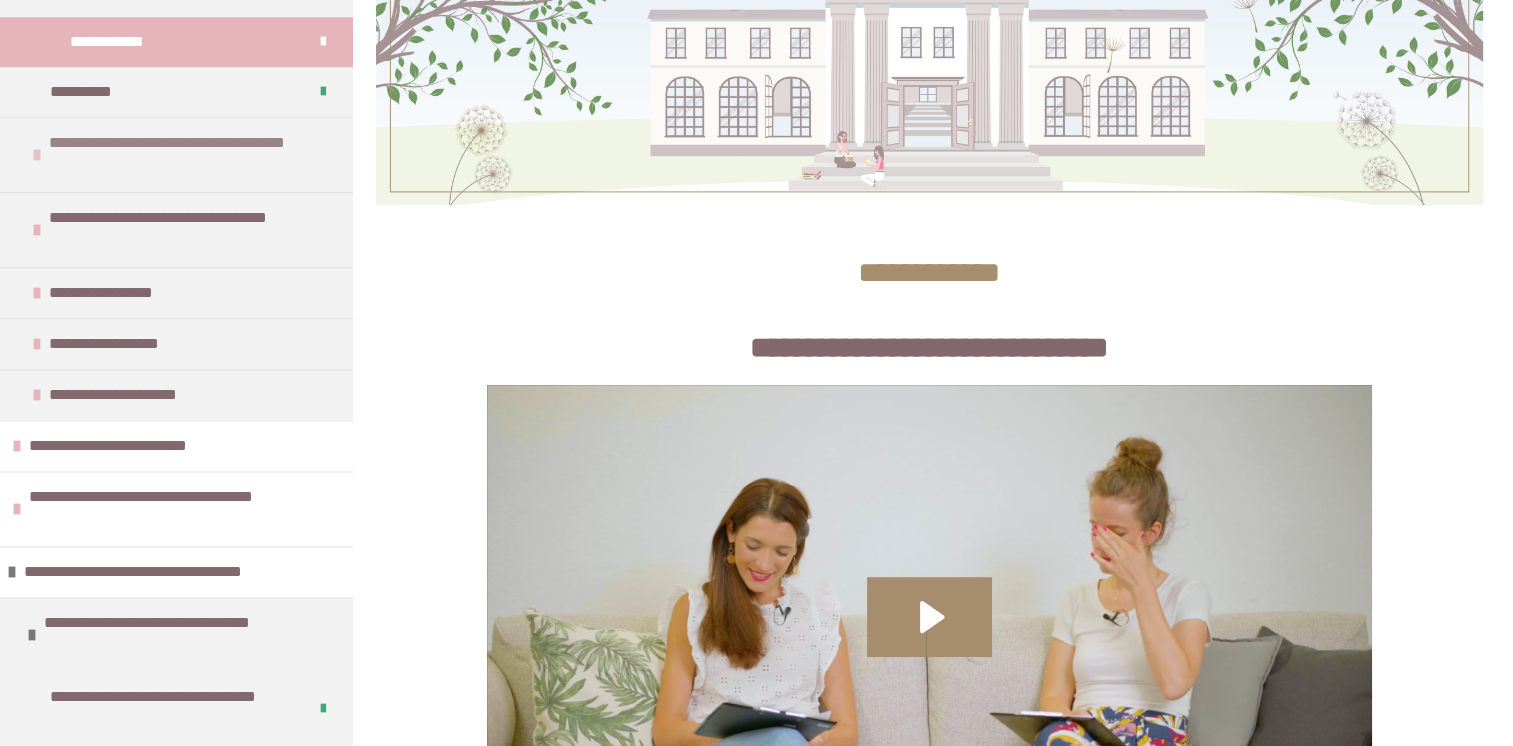 click on "**********" at bounding box center [188, 155] 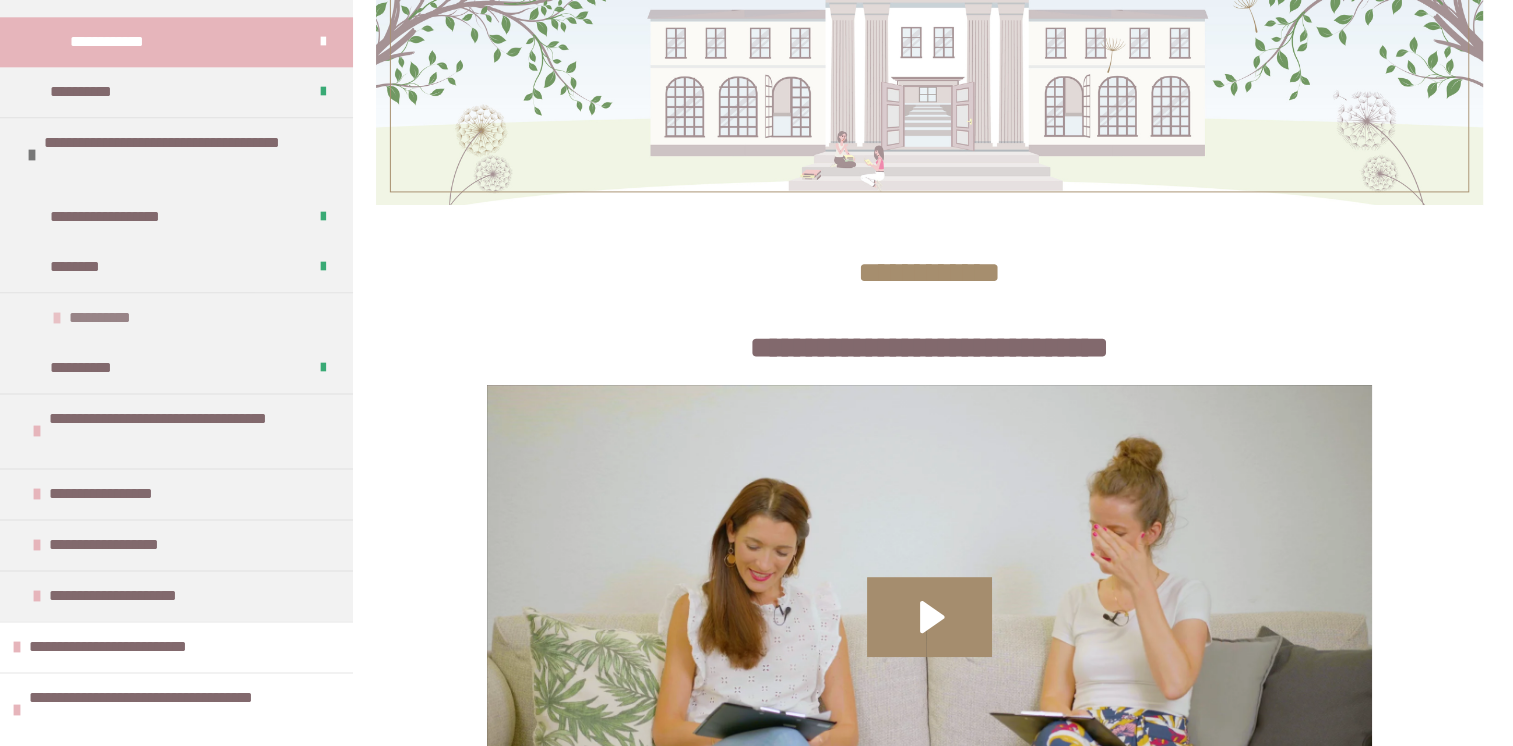click on "**********" at bounding box center [112, 318] 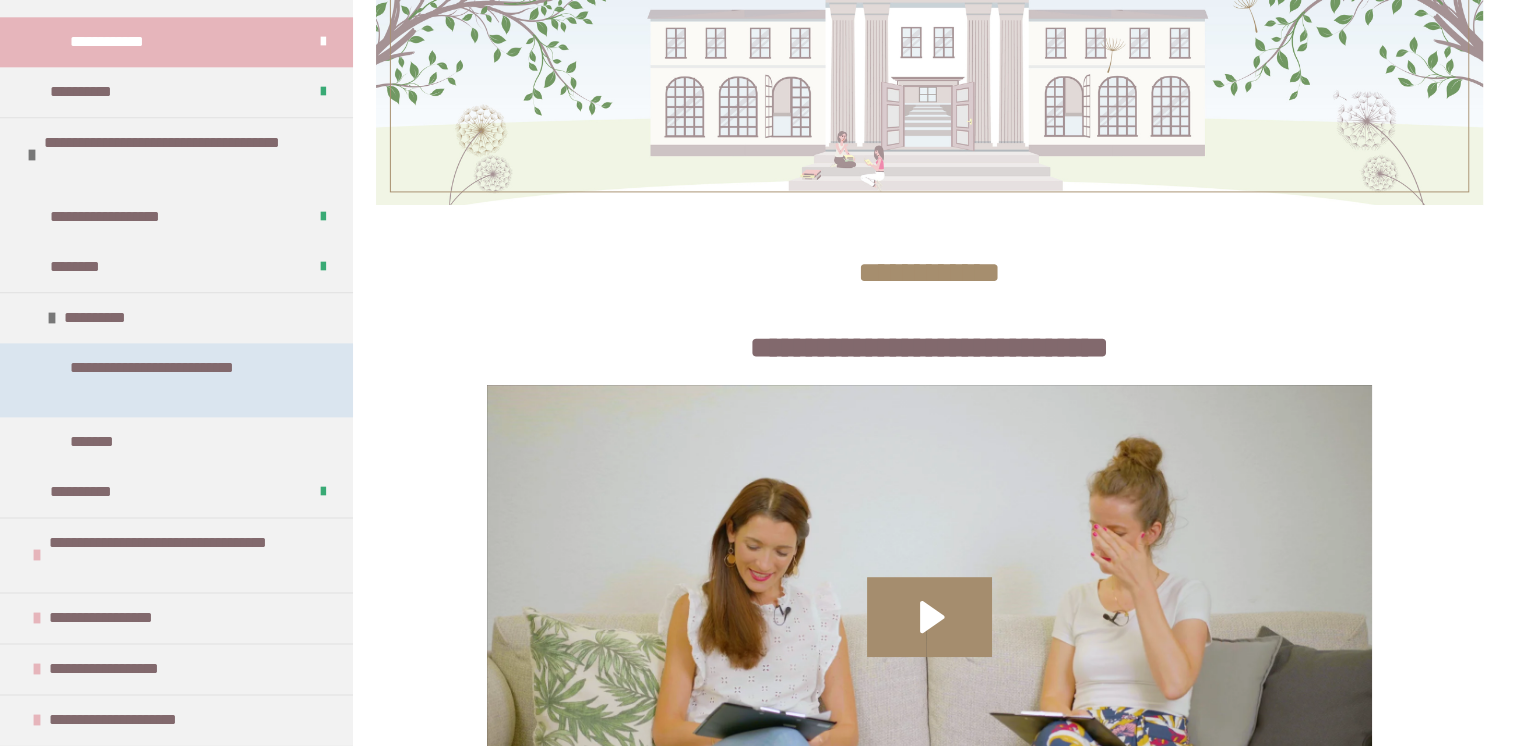 click on "**********" at bounding box center [181, 380] 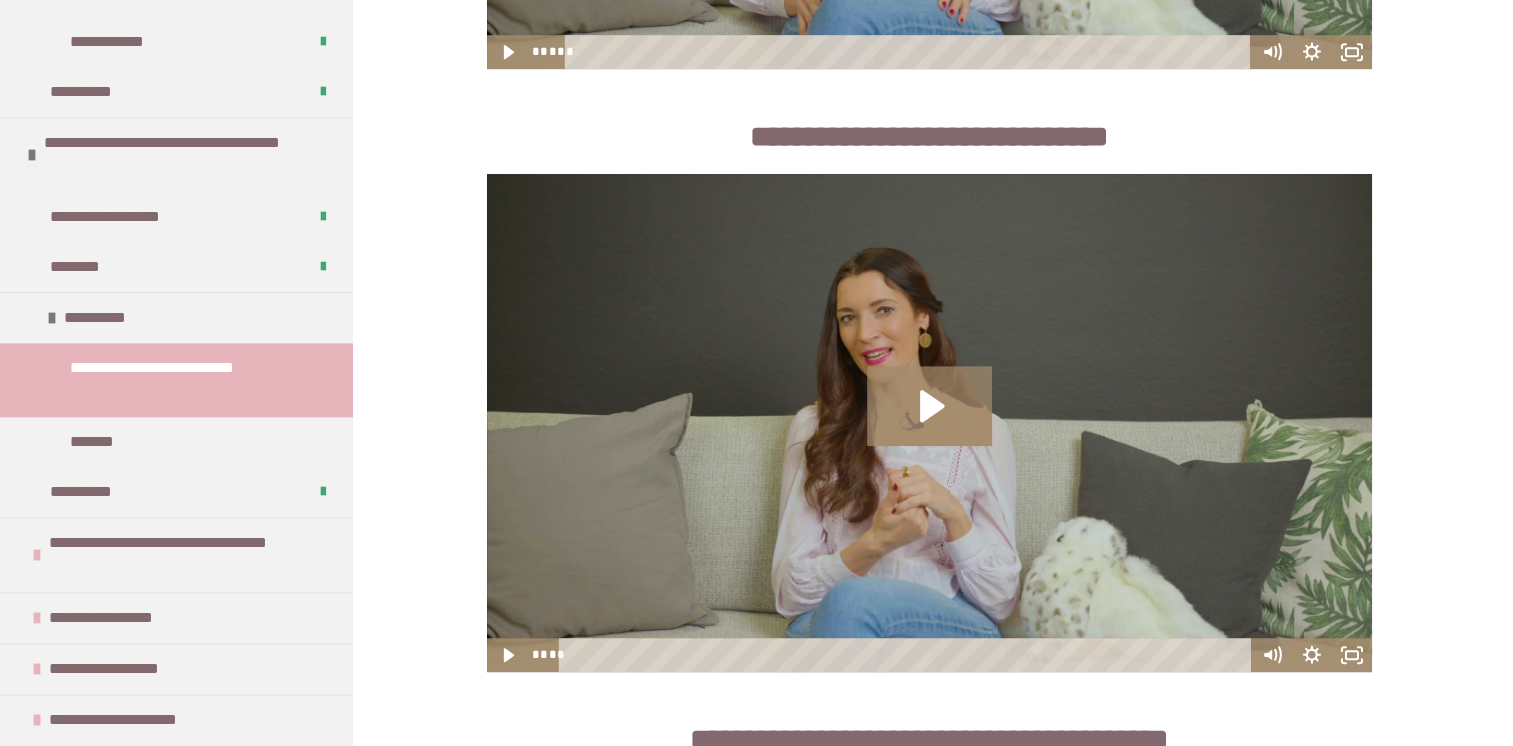 scroll, scrollTop: 1363, scrollLeft: 0, axis: vertical 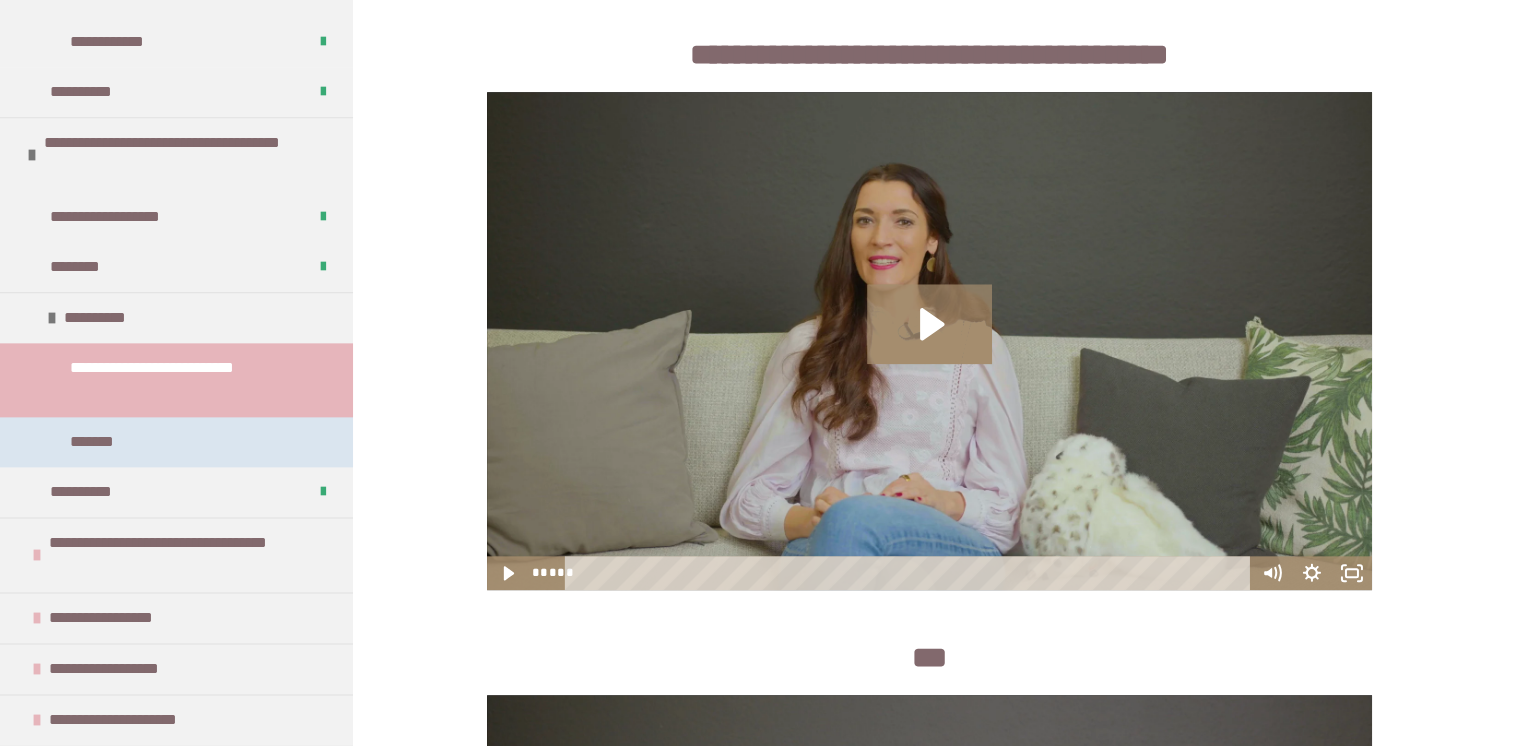 click on "*******" at bounding box center [176, 442] 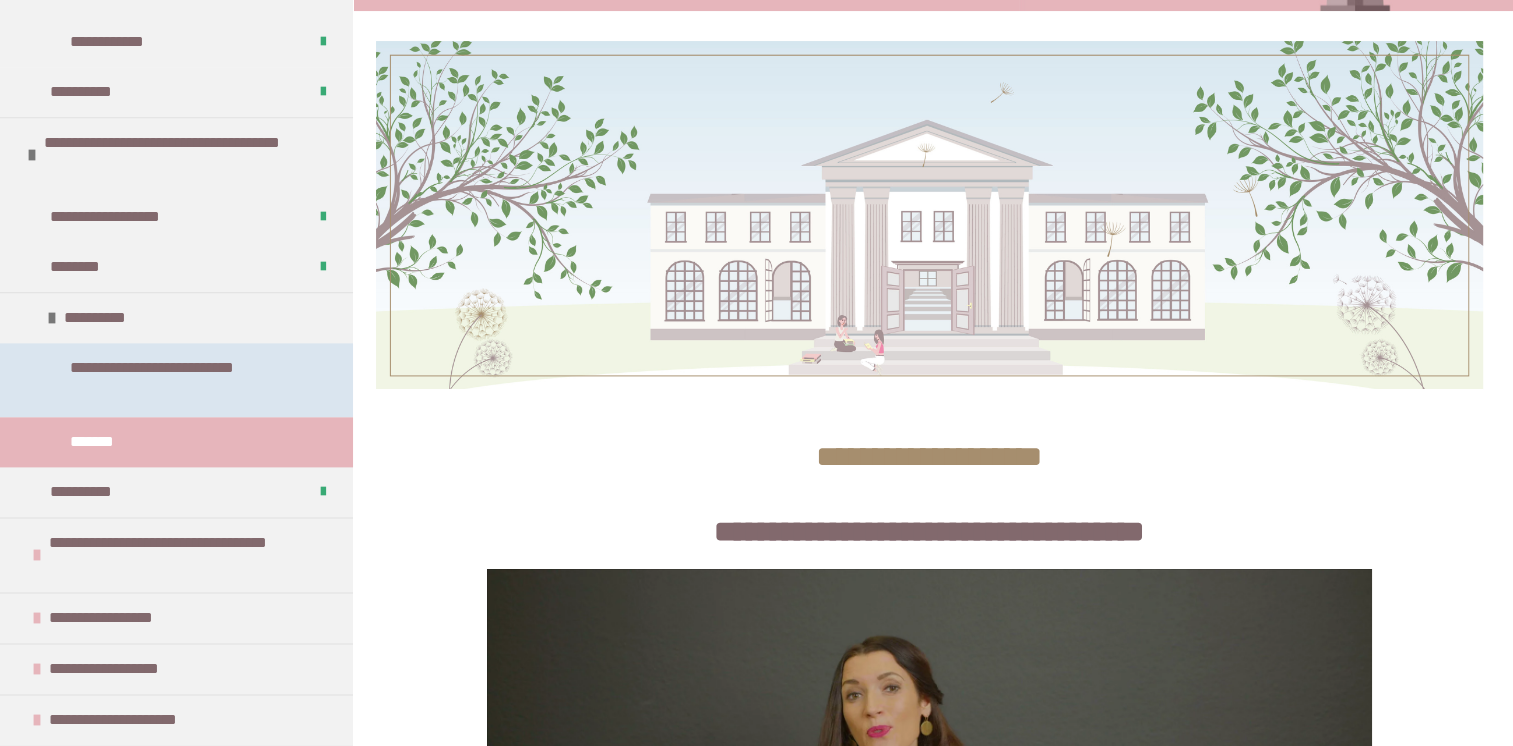click on "**********" at bounding box center [181, 380] 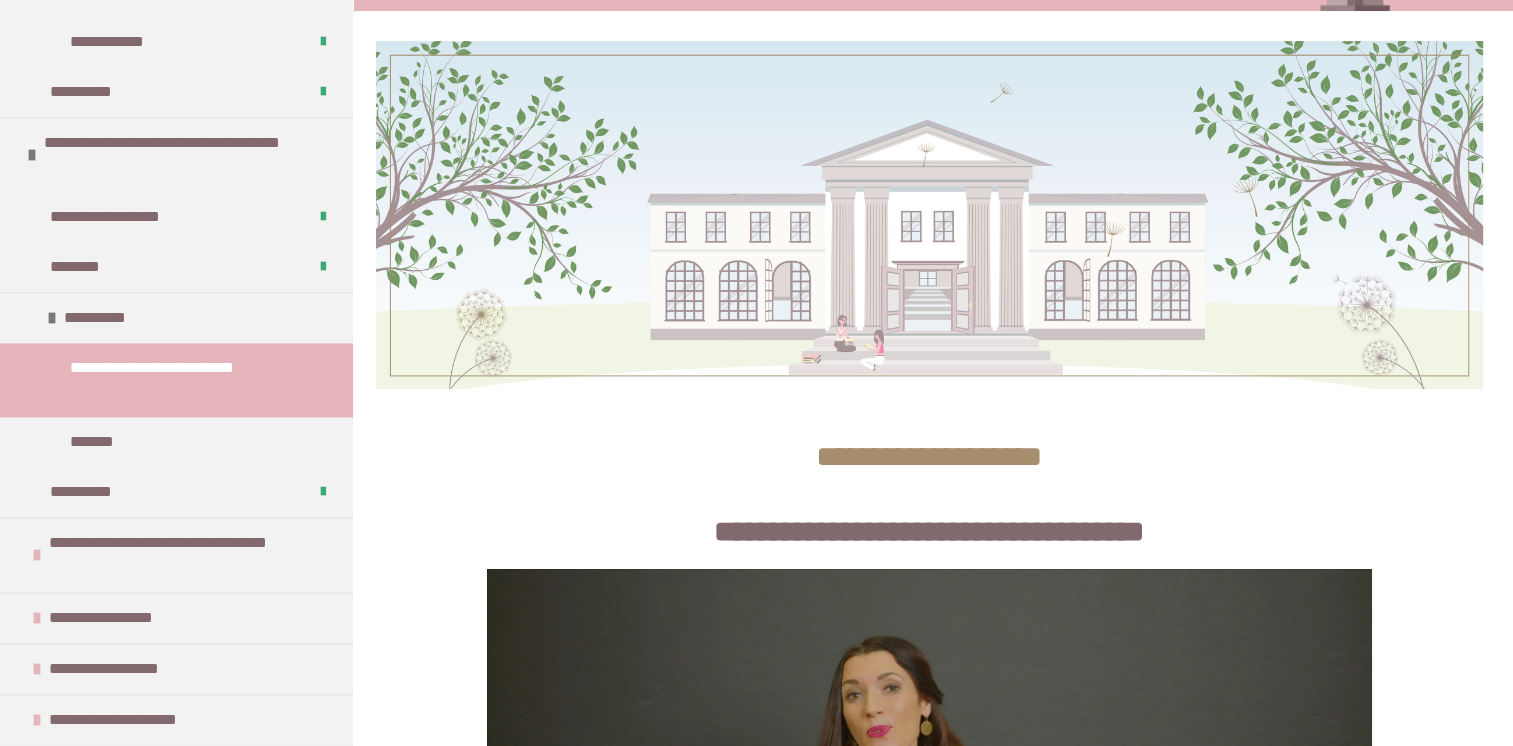 click on "**********" at bounding box center [181, 380] 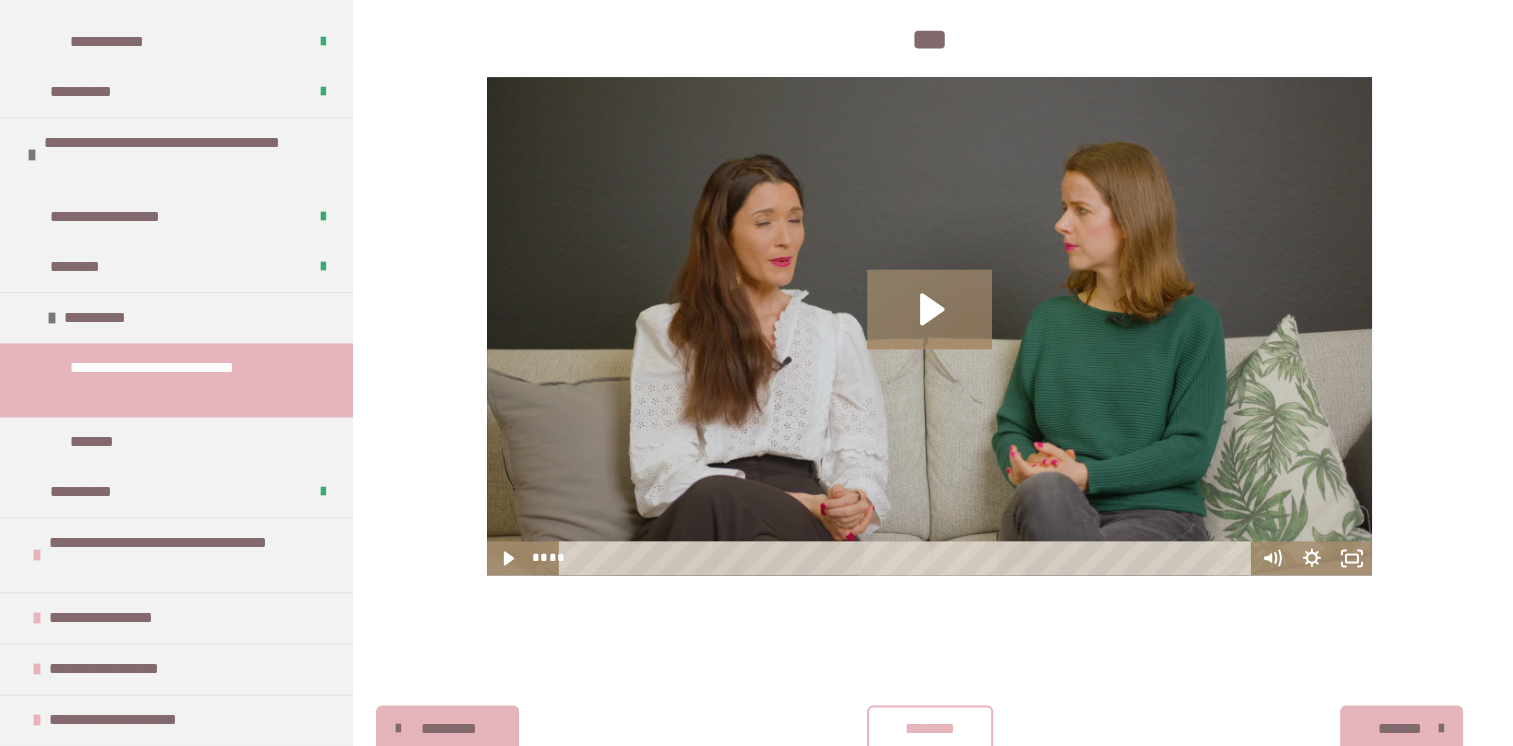 scroll, scrollTop: 2728, scrollLeft: 0, axis: vertical 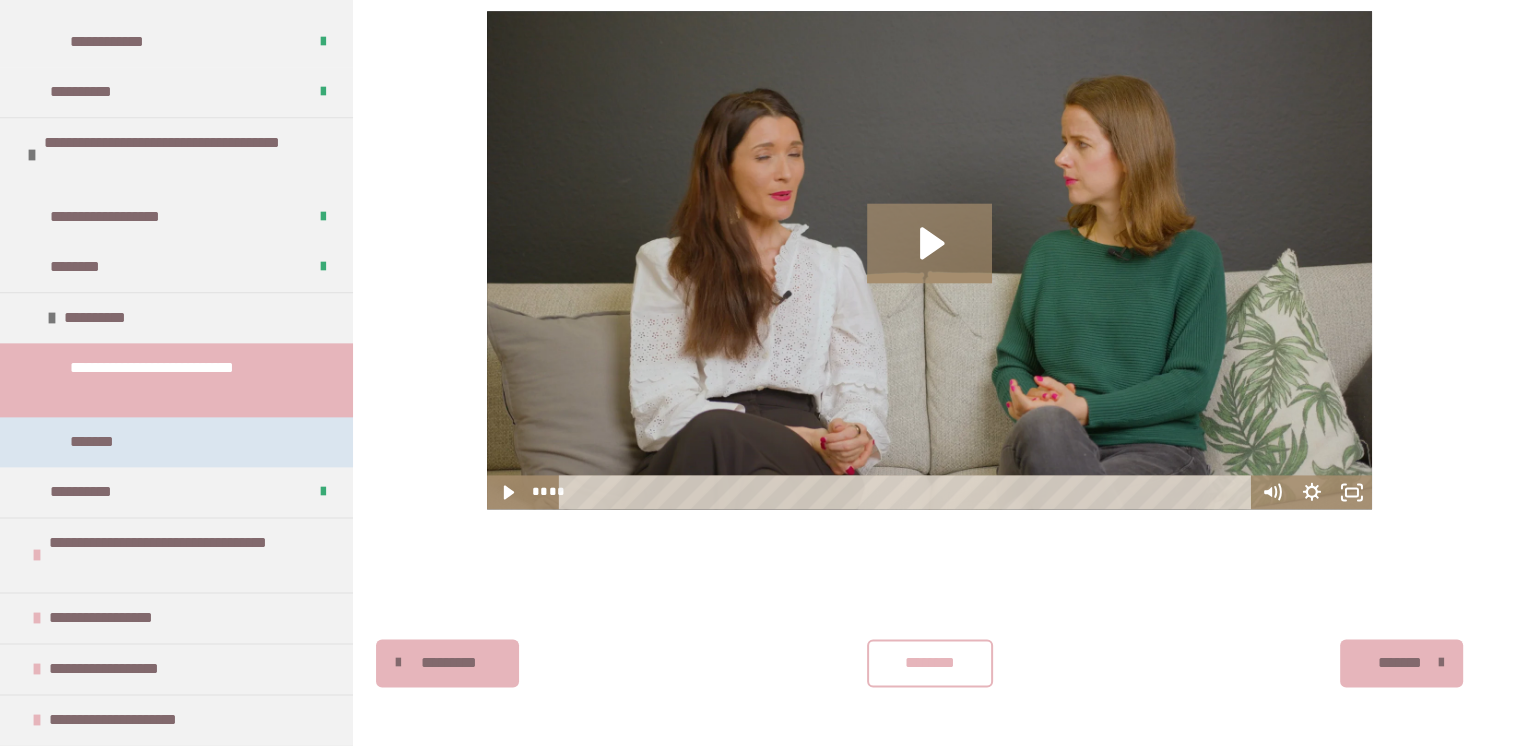 click on "*******" at bounding box center (176, 442) 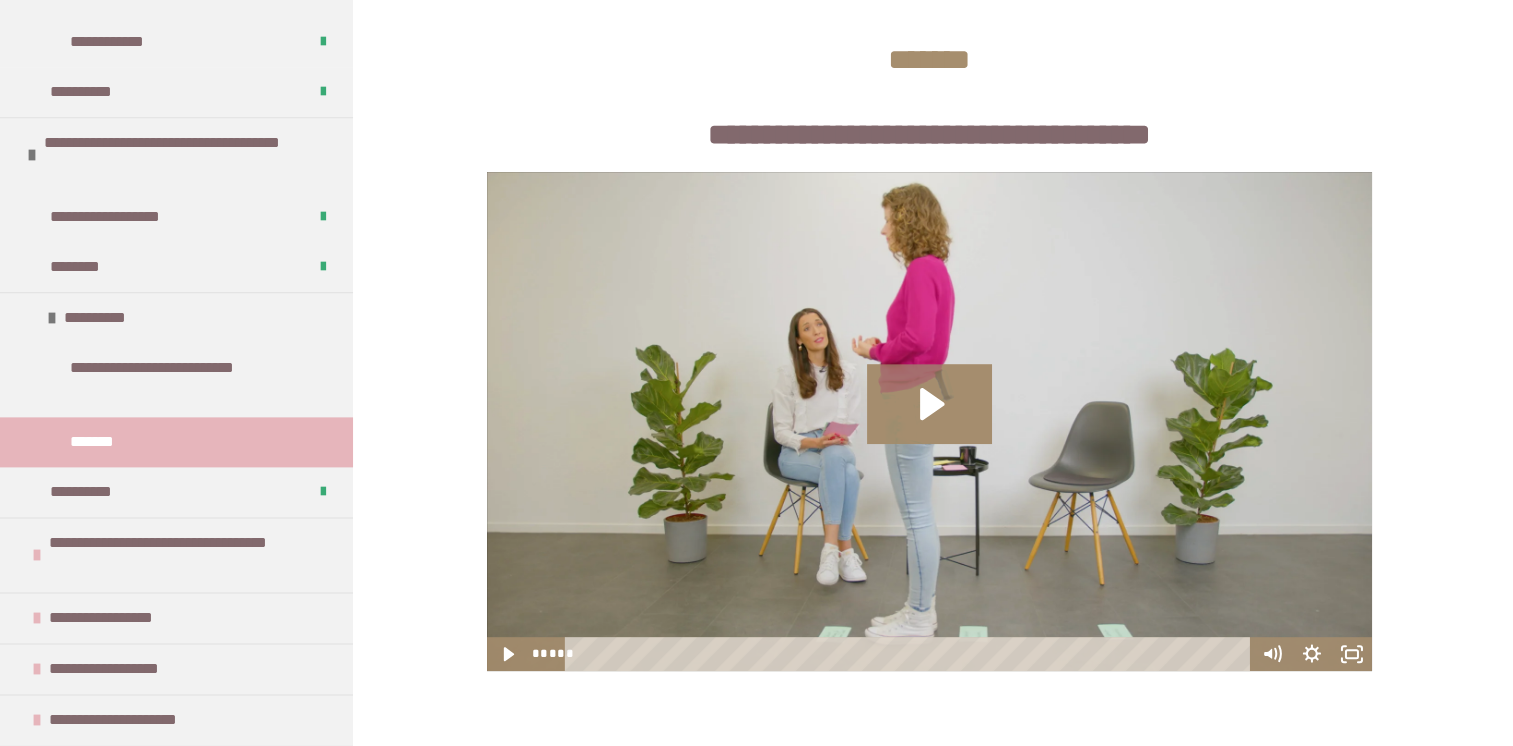 scroll, scrollTop: 708, scrollLeft: 0, axis: vertical 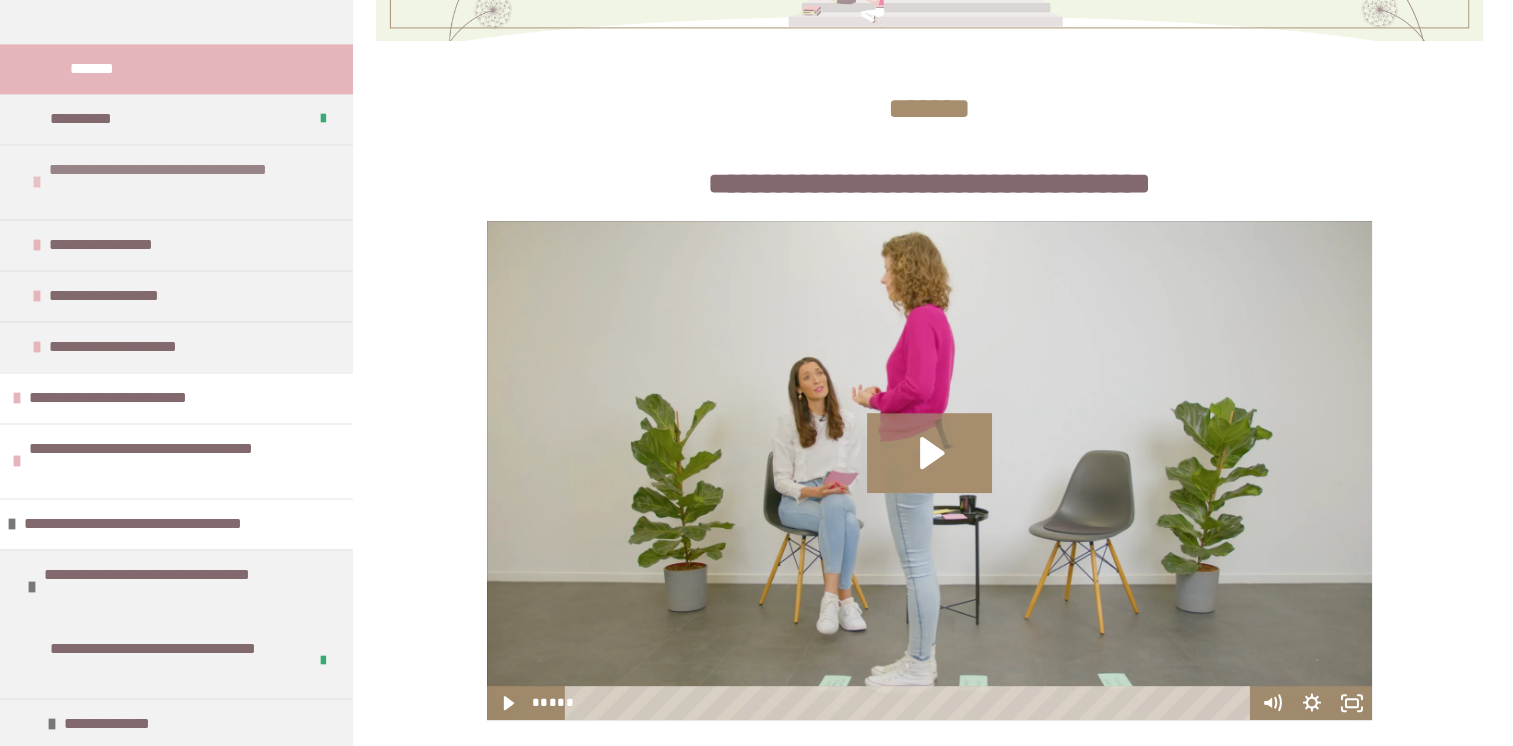 click on "**********" at bounding box center (176, 181) 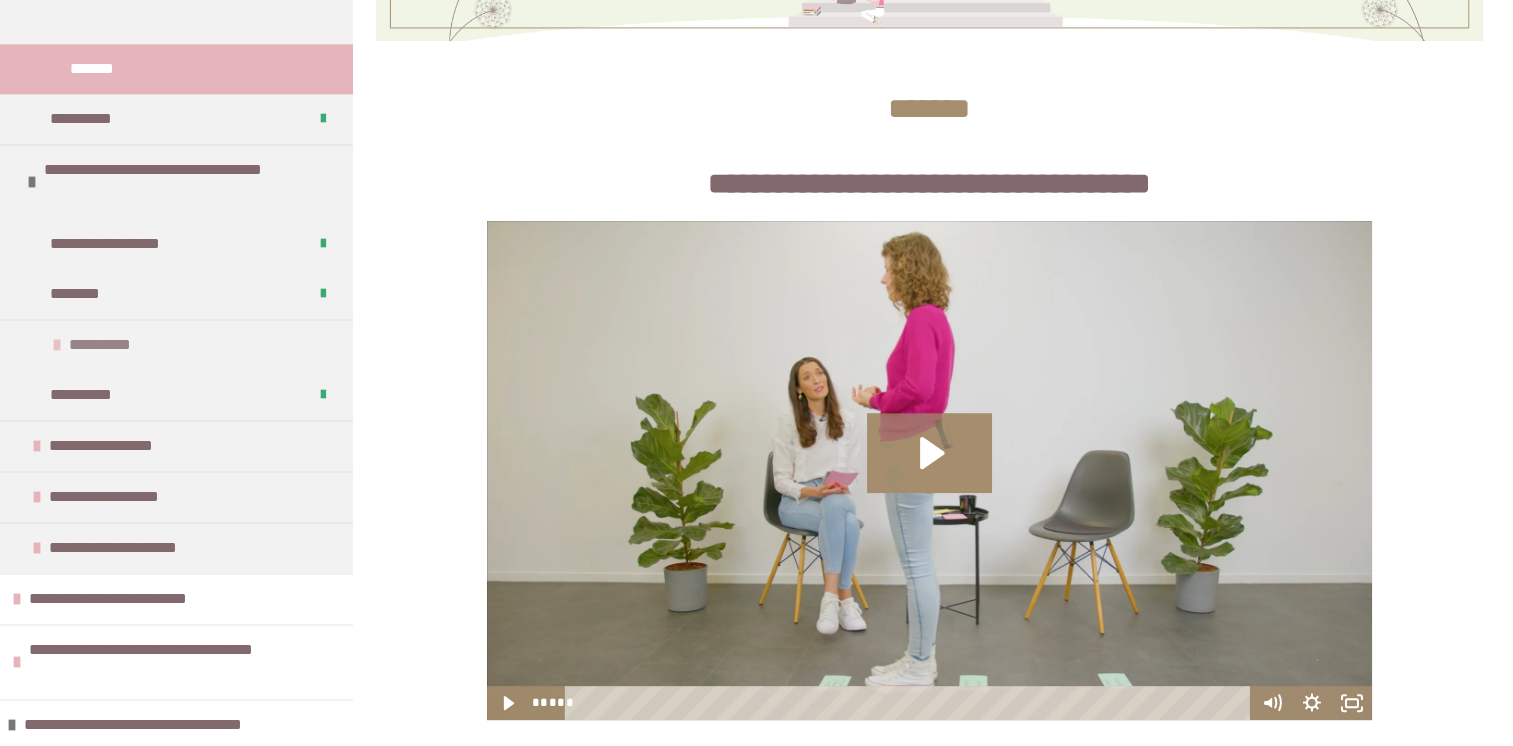click at bounding box center [57, 345] 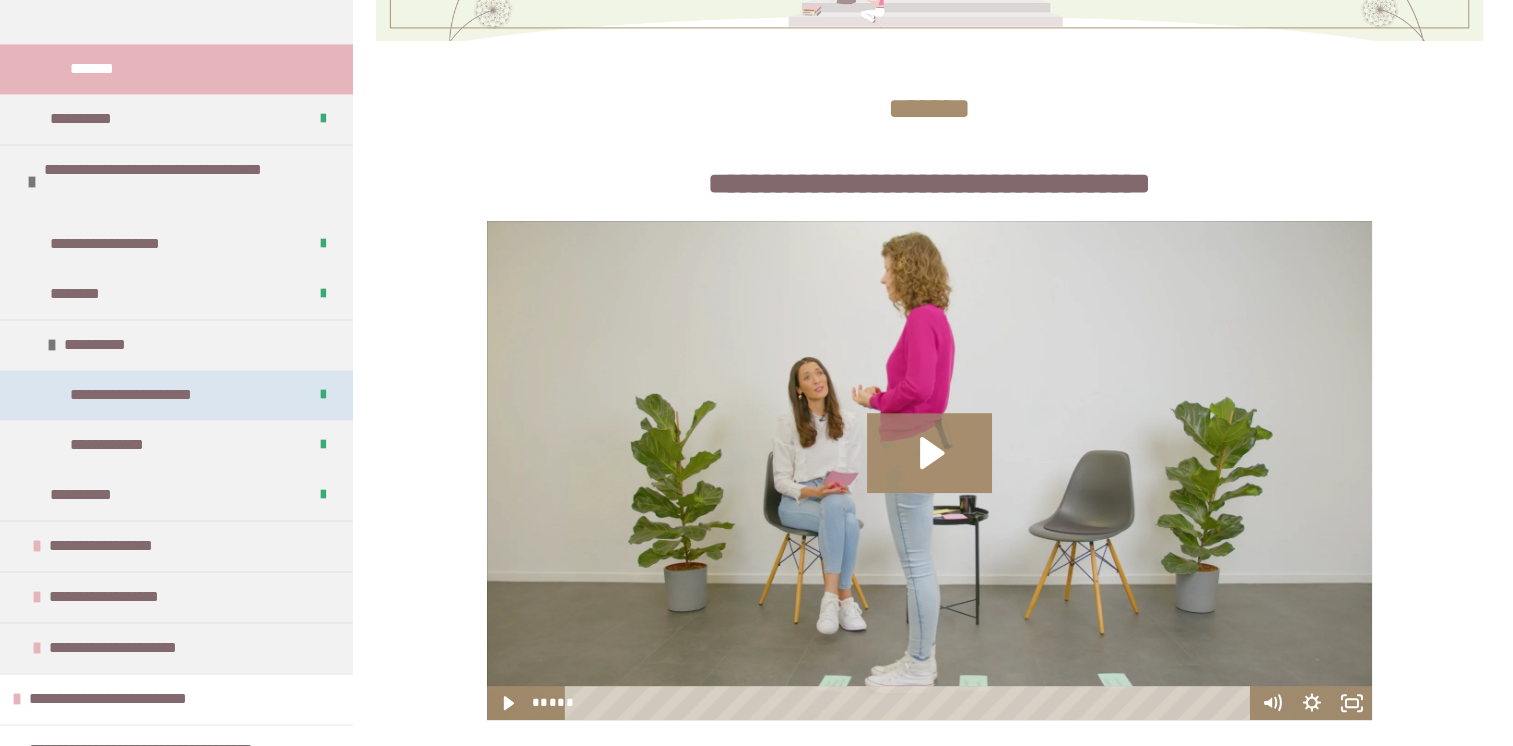 click on "**********" at bounding box center (162, 395) 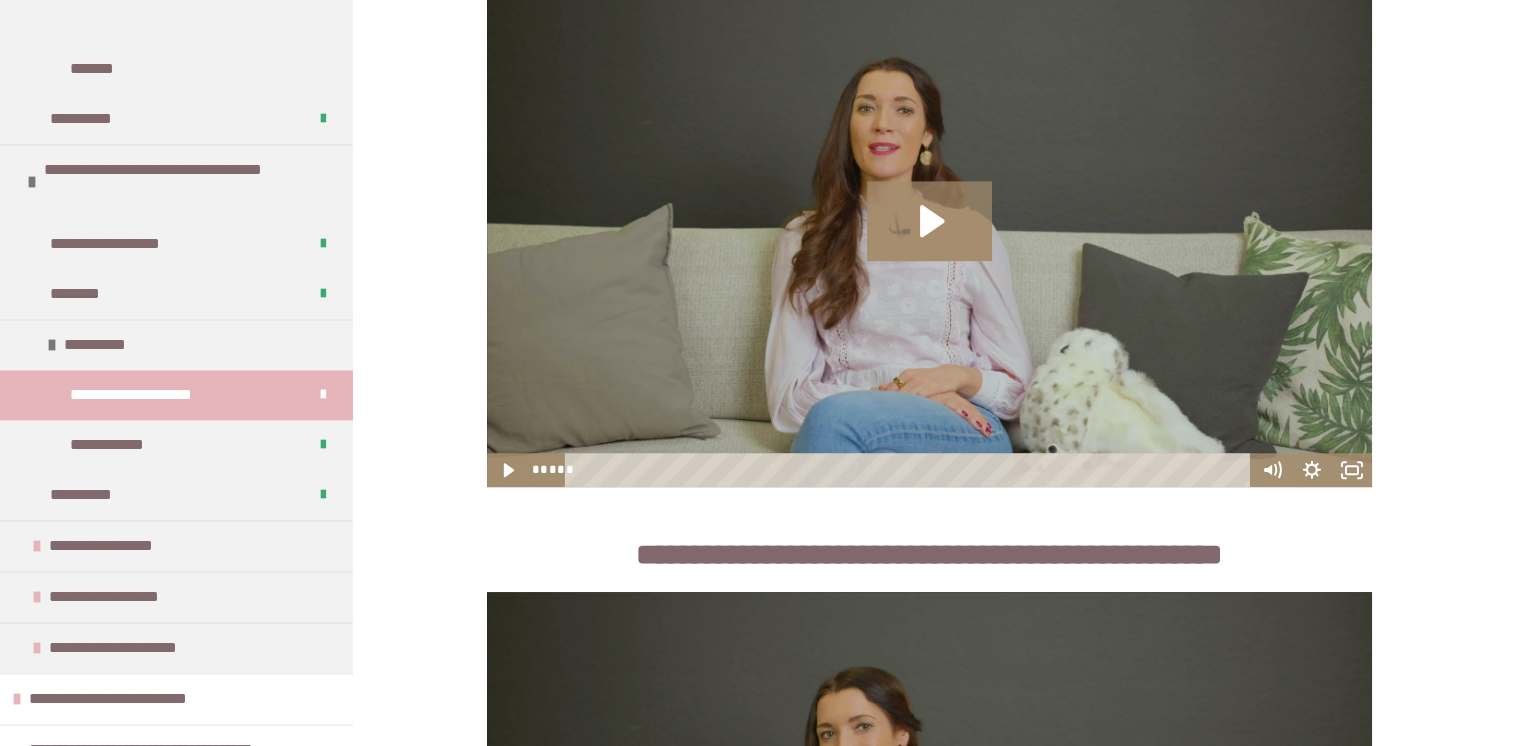 scroll, scrollTop: 1646, scrollLeft: 0, axis: vertical 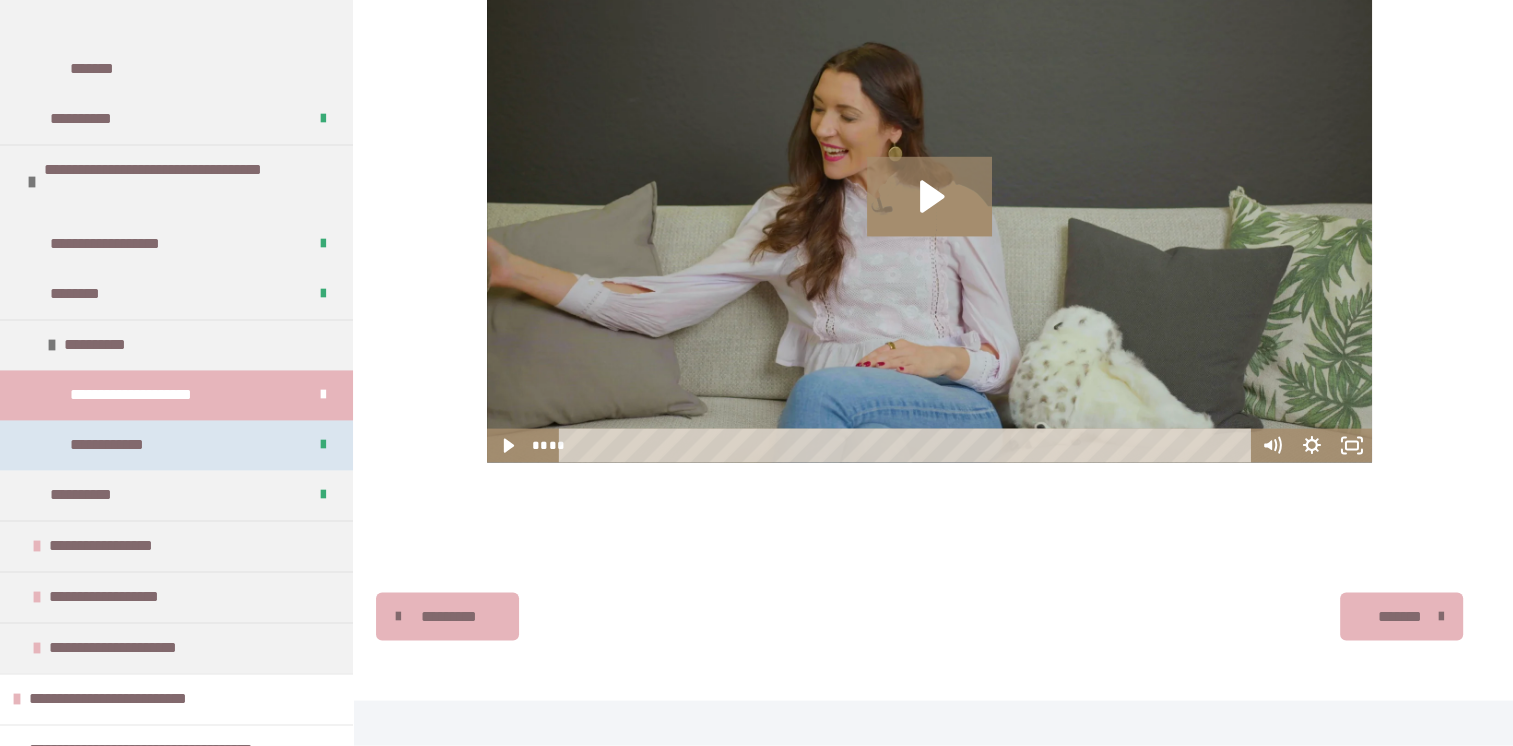 click on "**********" at bounding box center (176, 445) 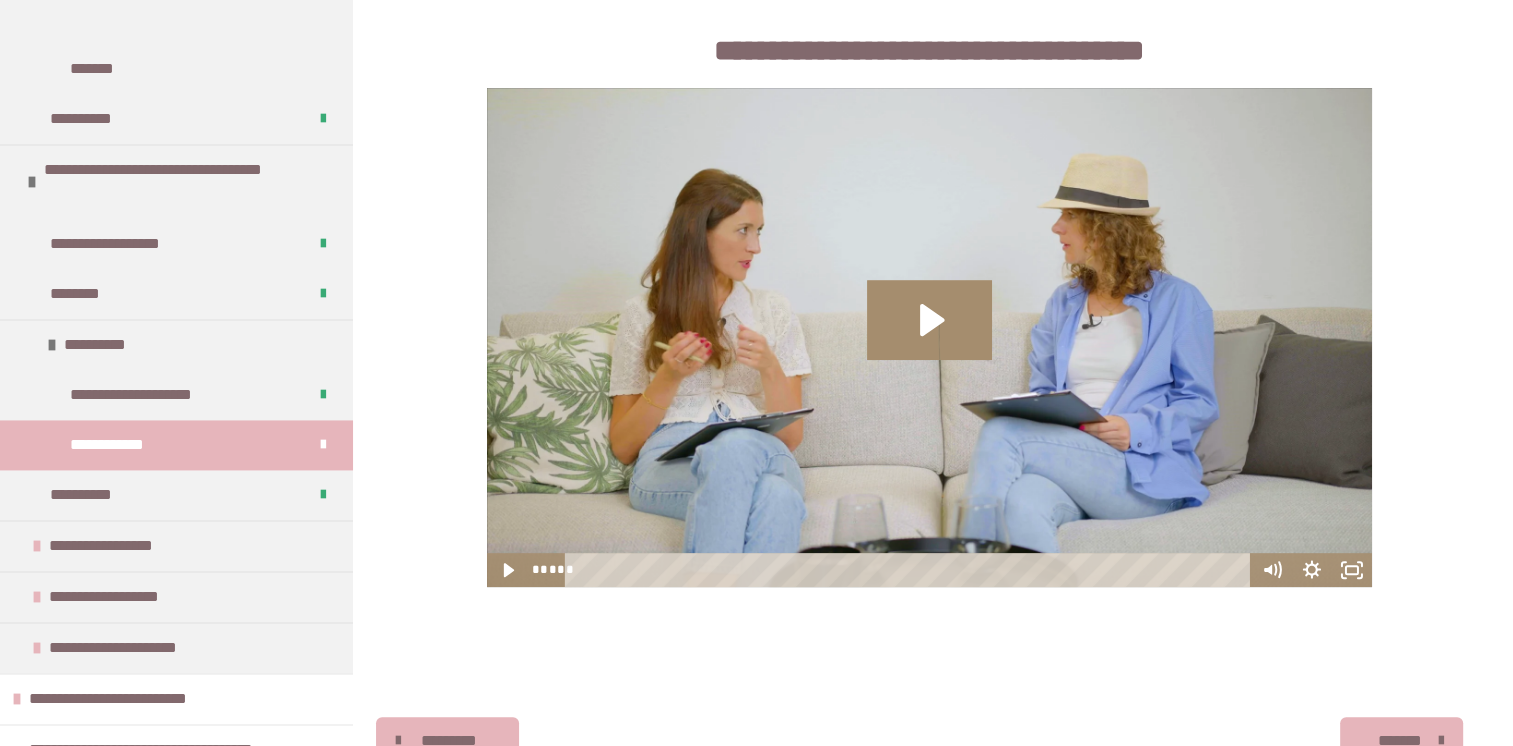 scroll, scrollTop: 919, scrollLeft: 0, axis: vertical 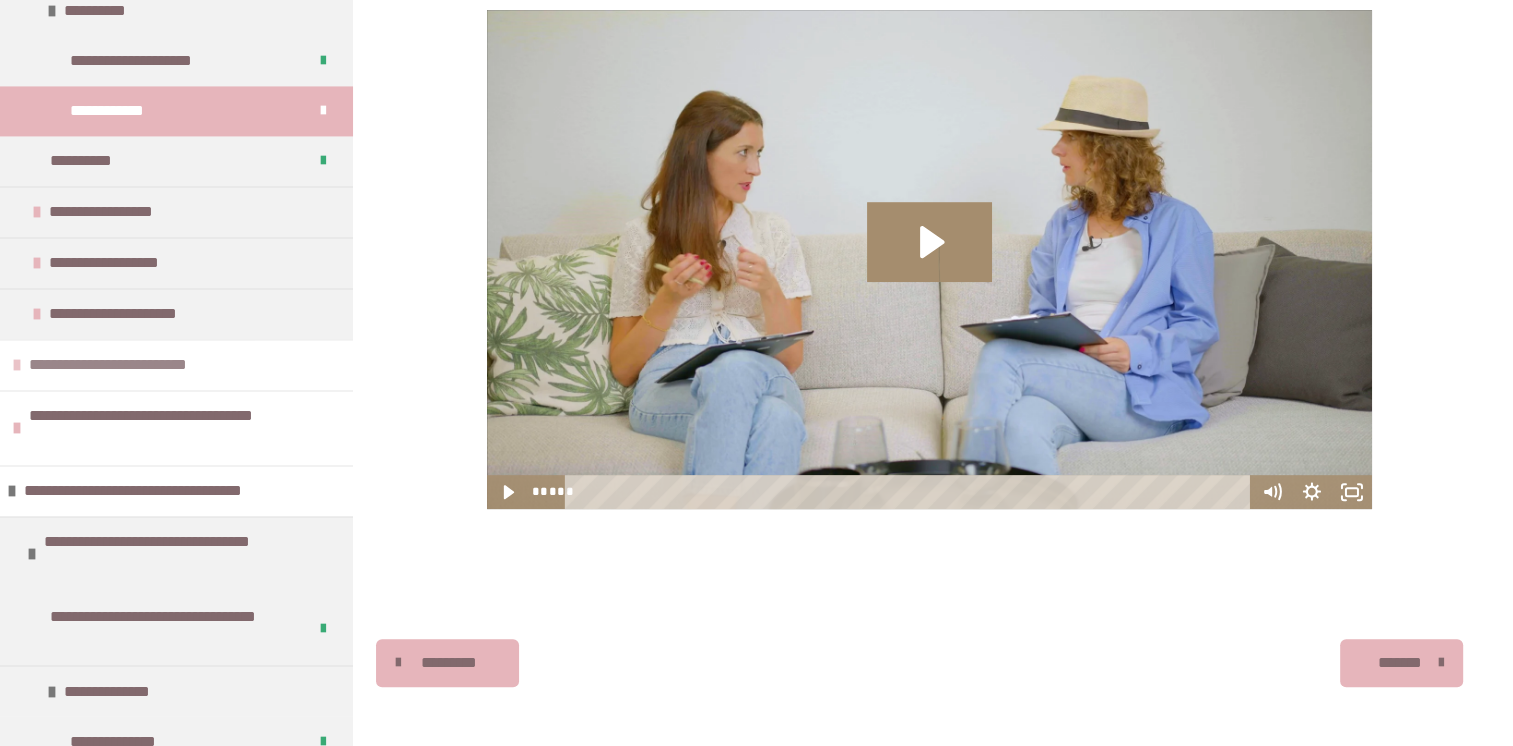 click at bounding box center [17, 365] 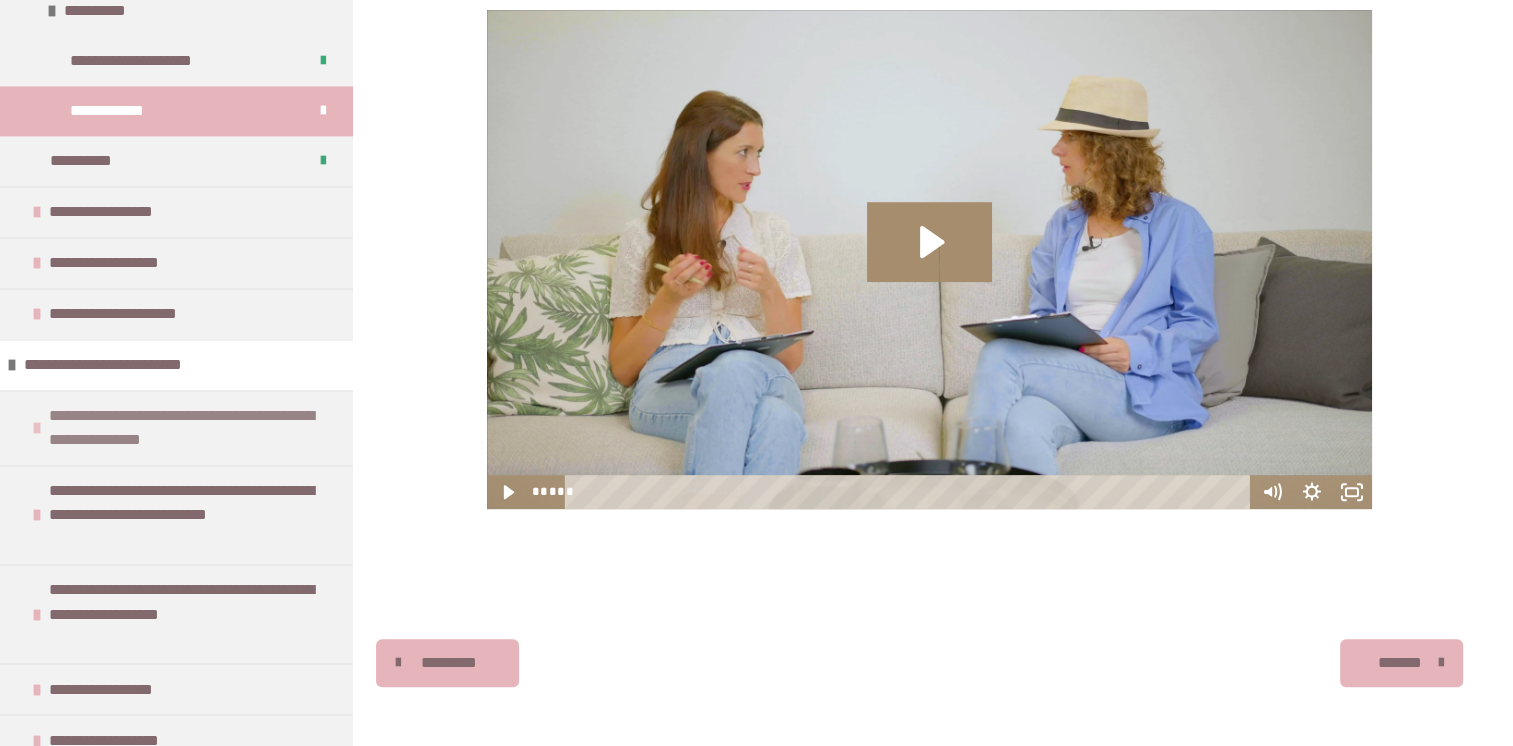 click on "**********" at bounding box center [188, 428] 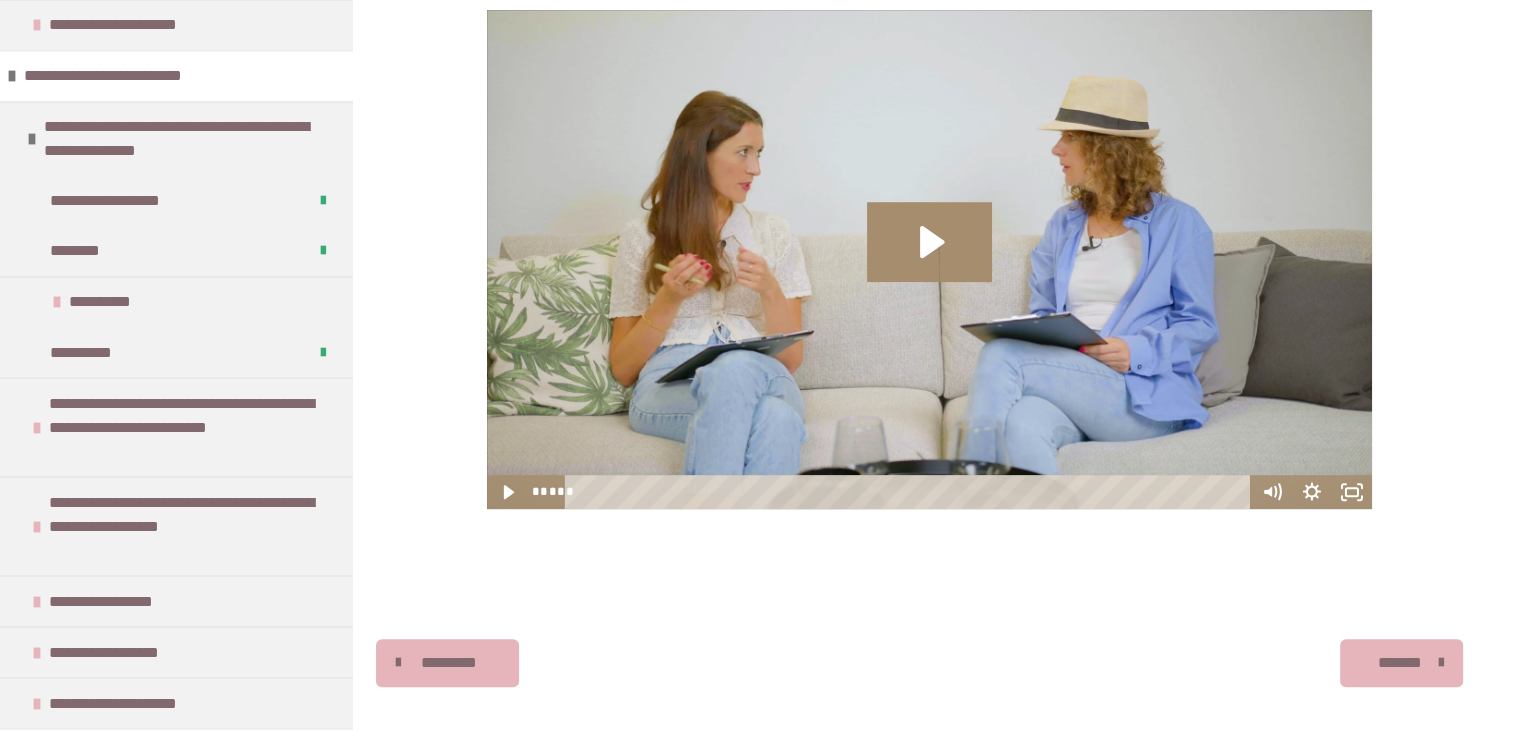 scroll, scrollTop: 3504, scrollLeft: 0, axis: vertical 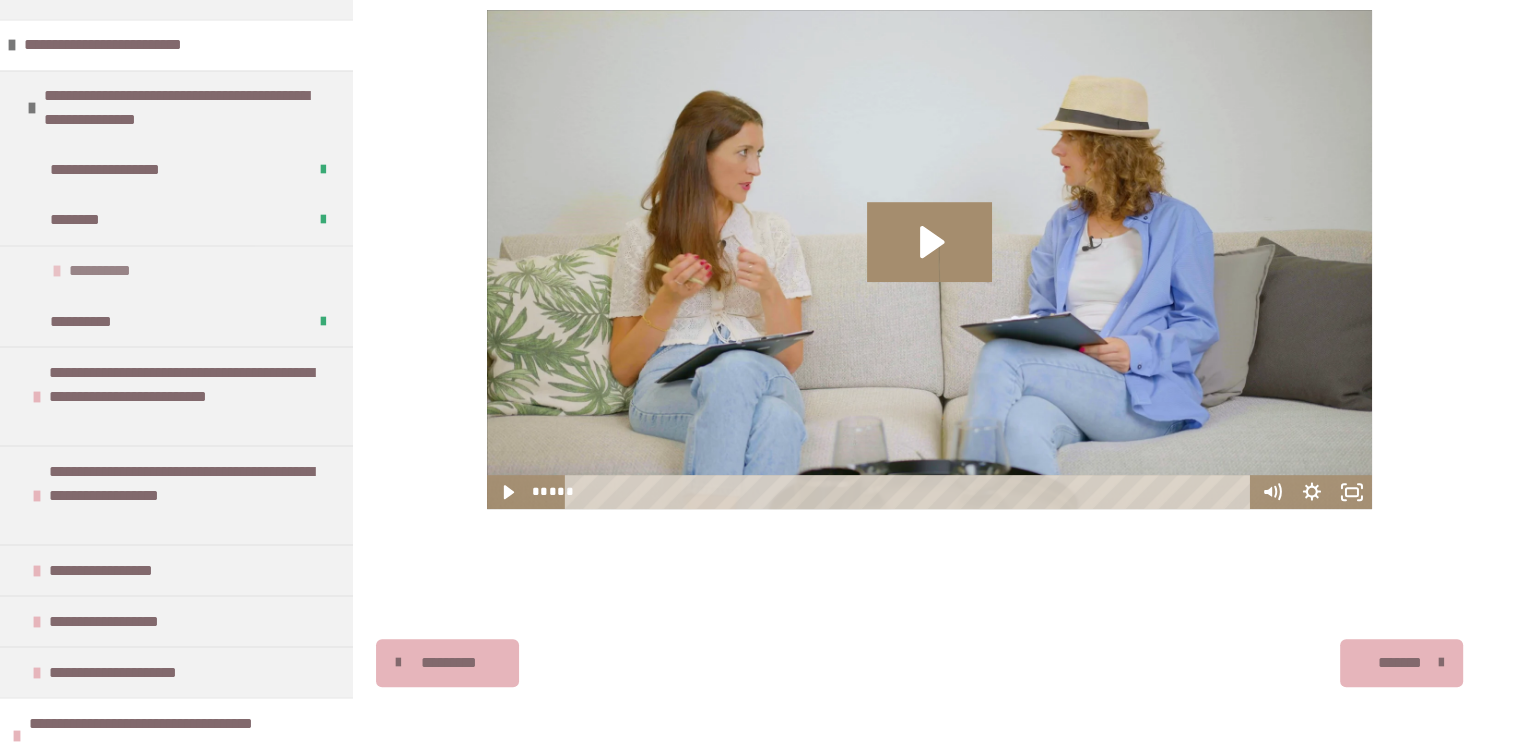 click on "**********" at bounding box center [112, 271] 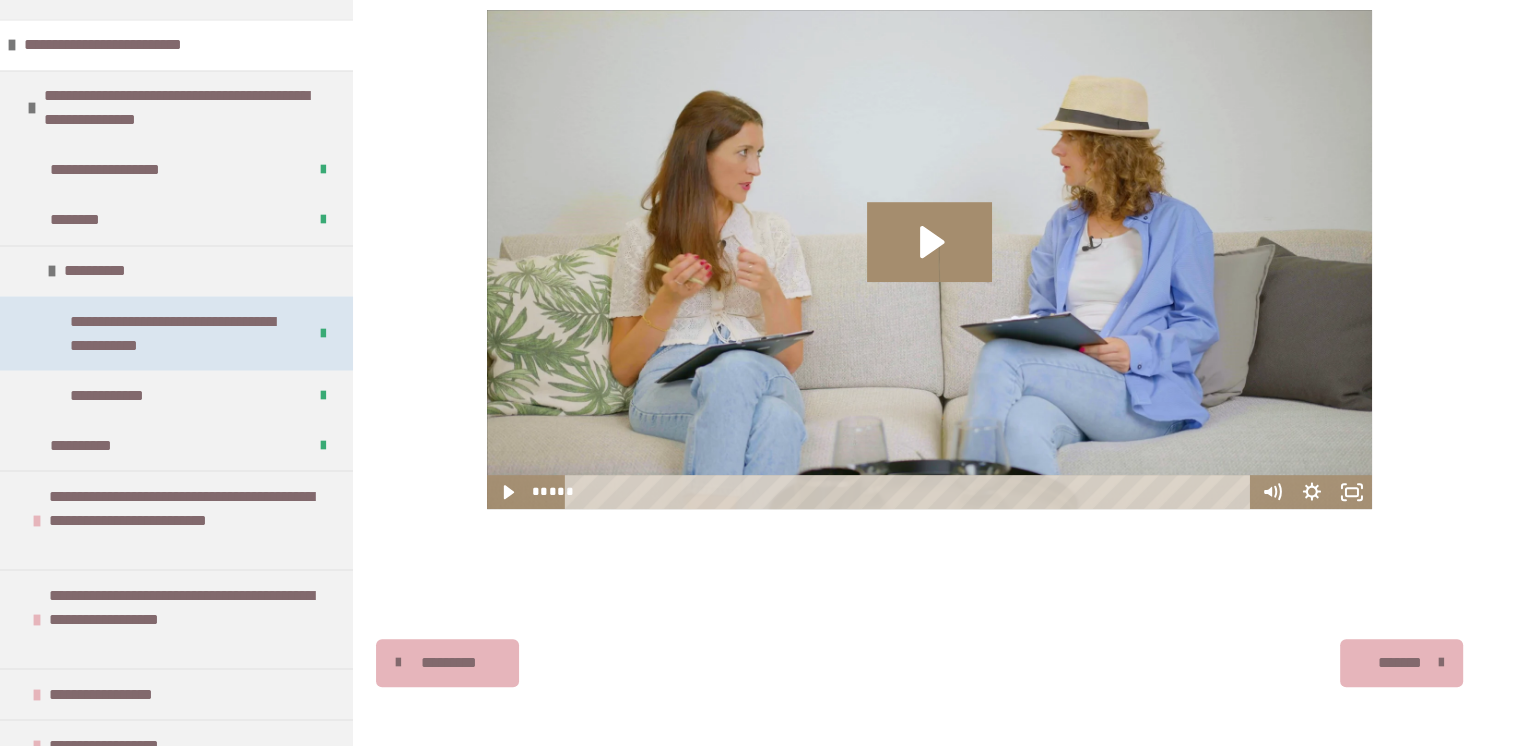 click on "**********" at bounding box center (176, 333) 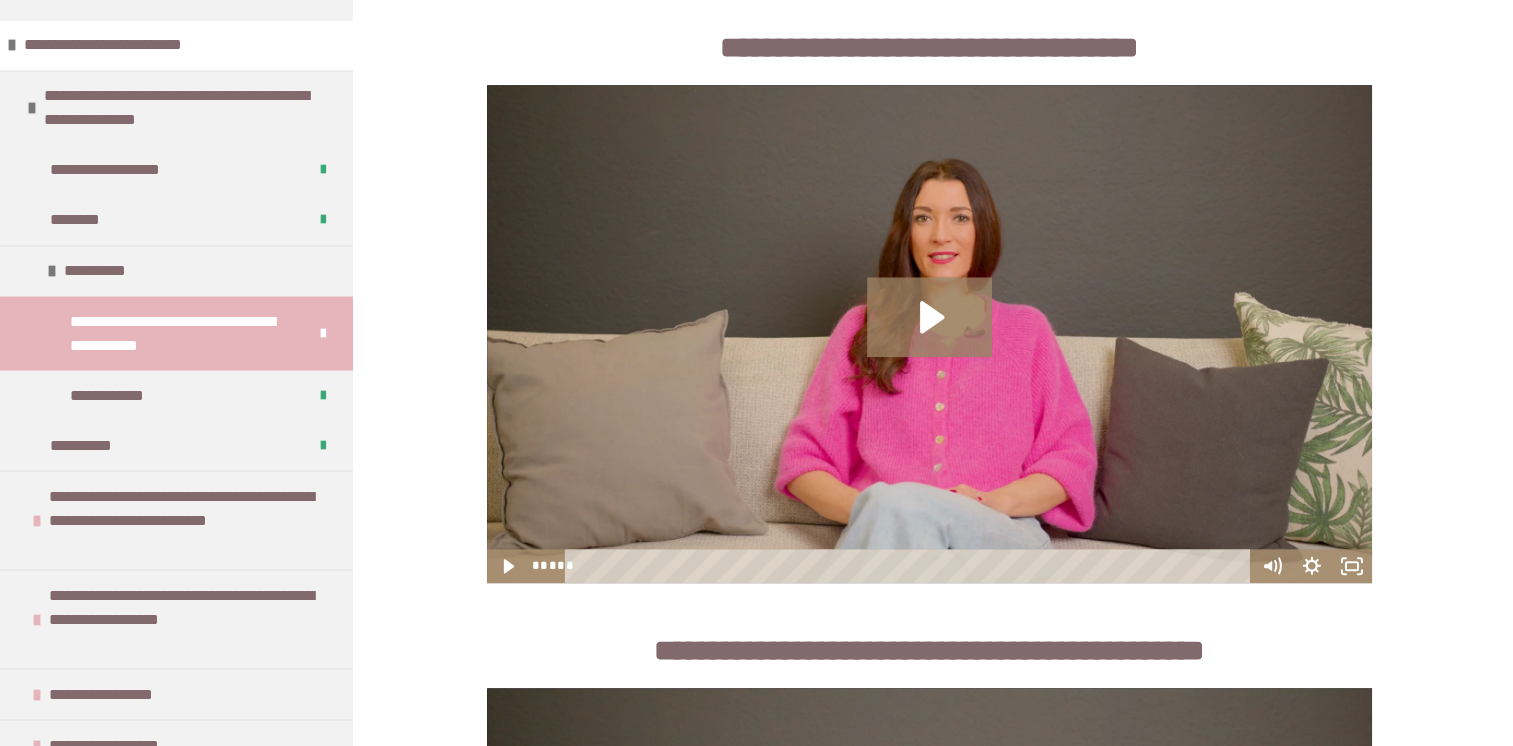scroll, scrollTop: 2185, scrollLeft: 0, axis: vertical 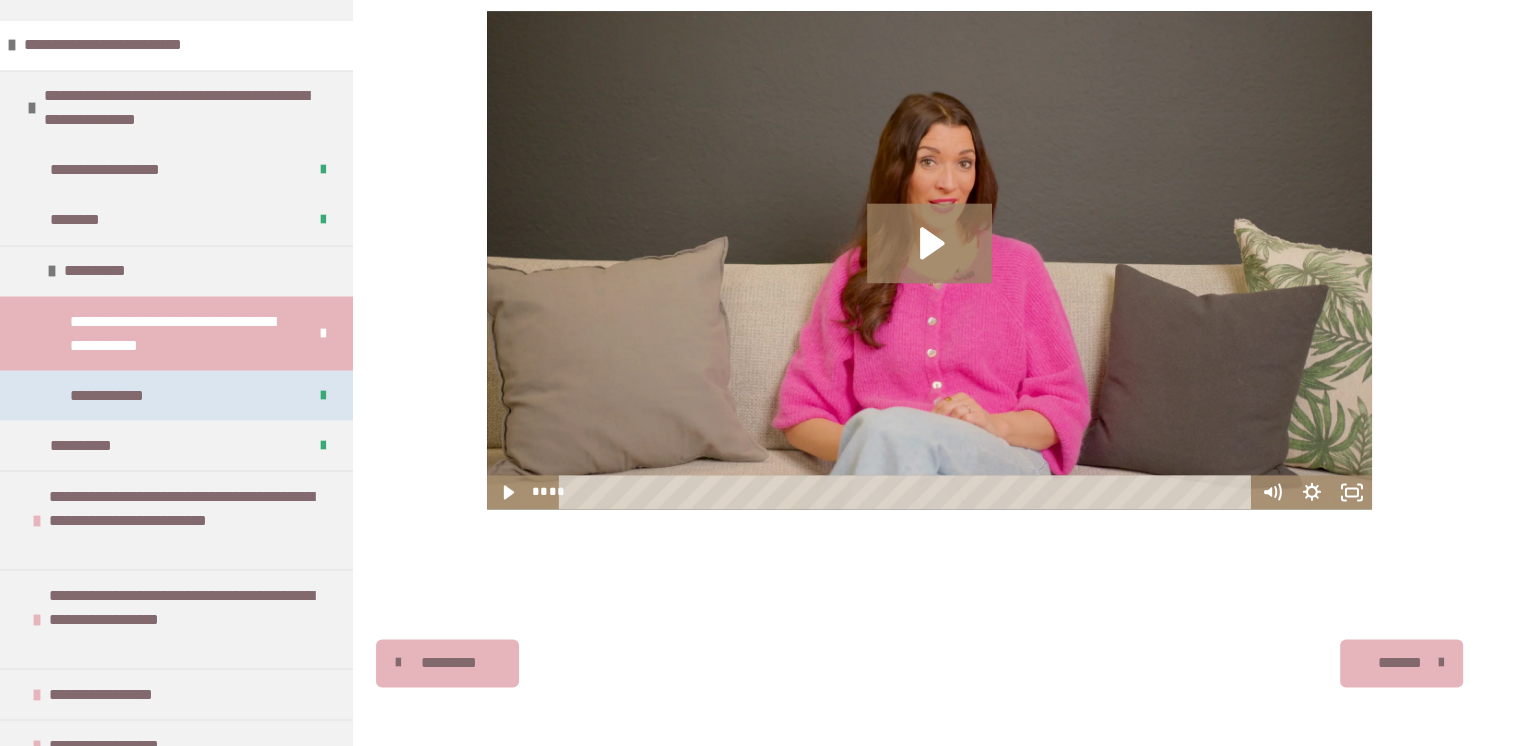 click on "**********" at bounding box center (176, 395) 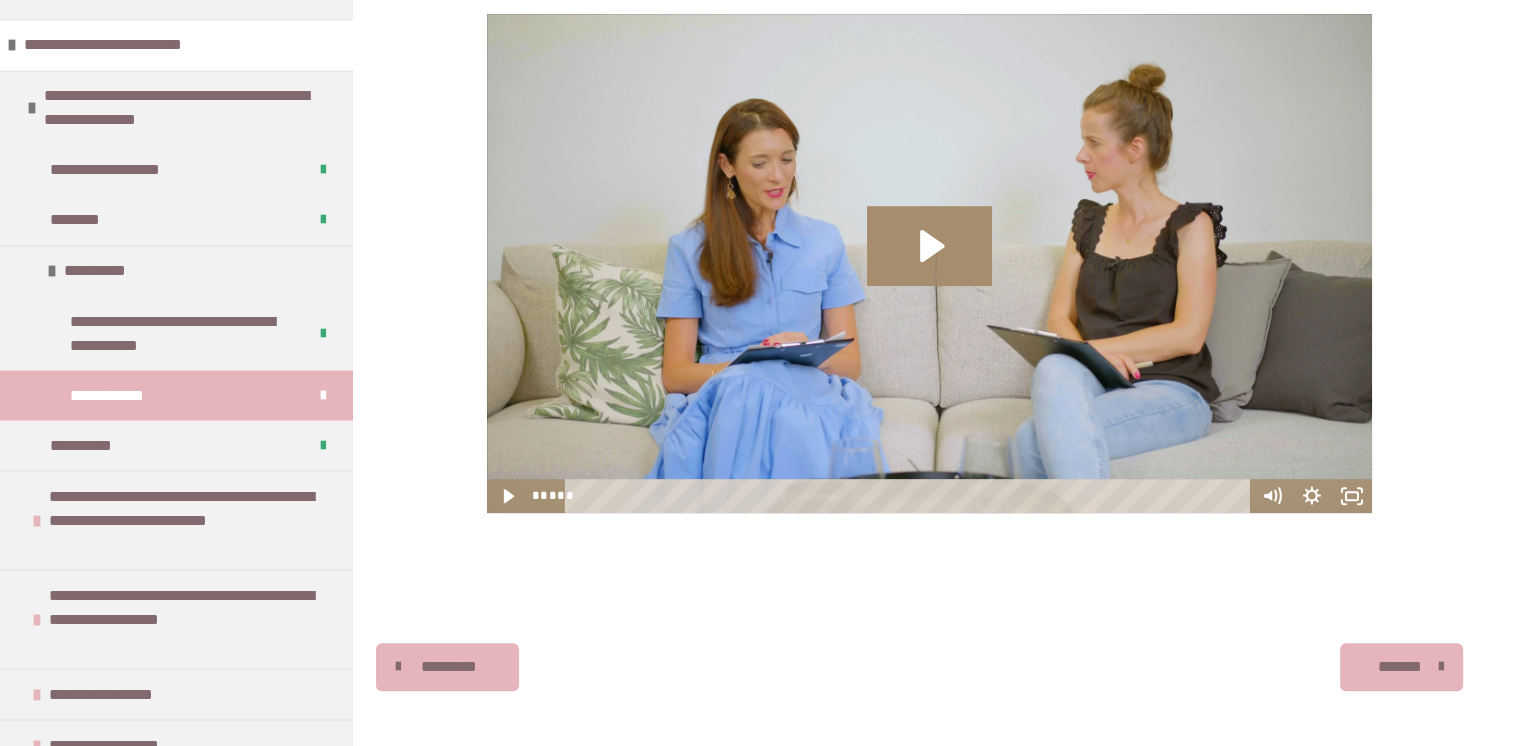 scroll, scrollTop: 919, scrollLeft: 0, axis: vertical 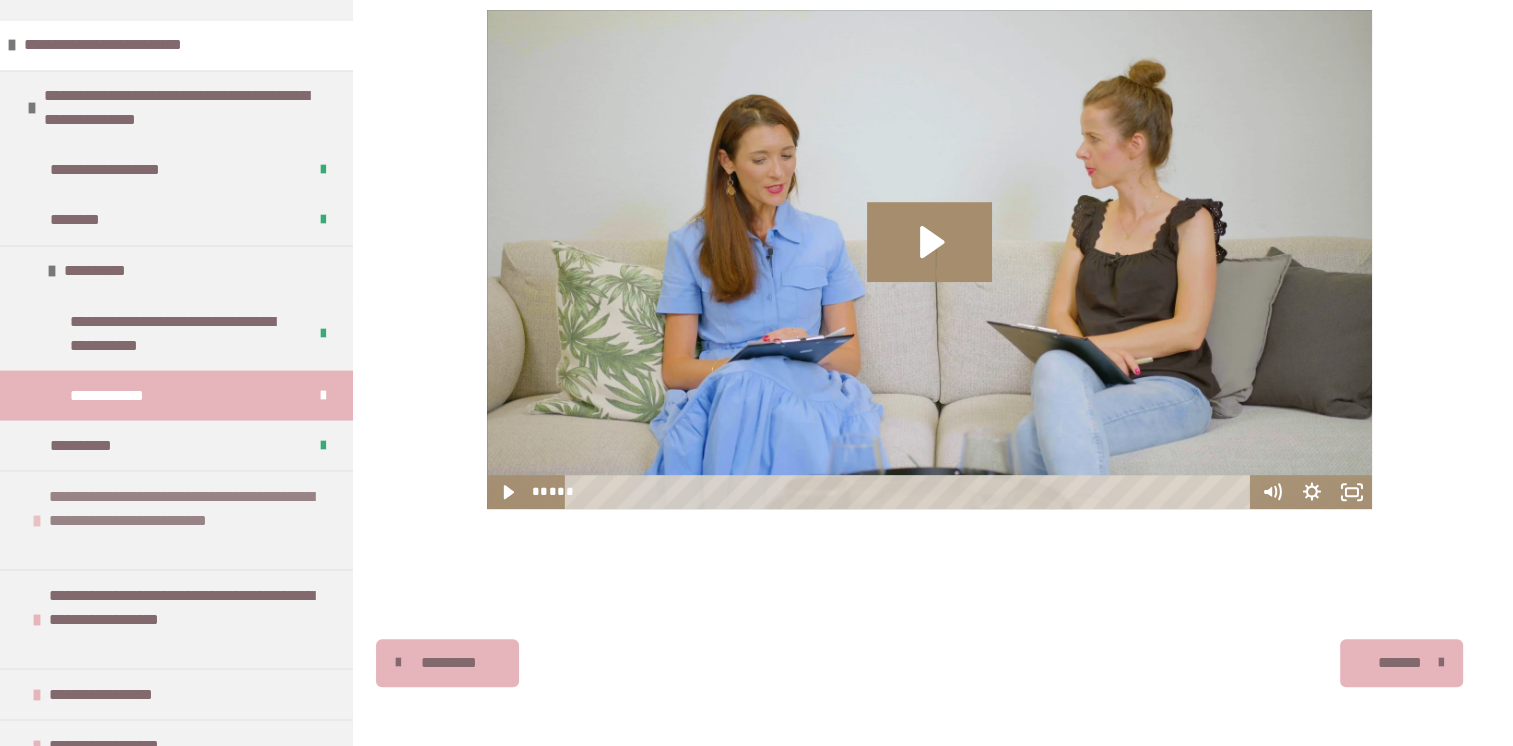 click on "**********" at bounding box center [188, 520] 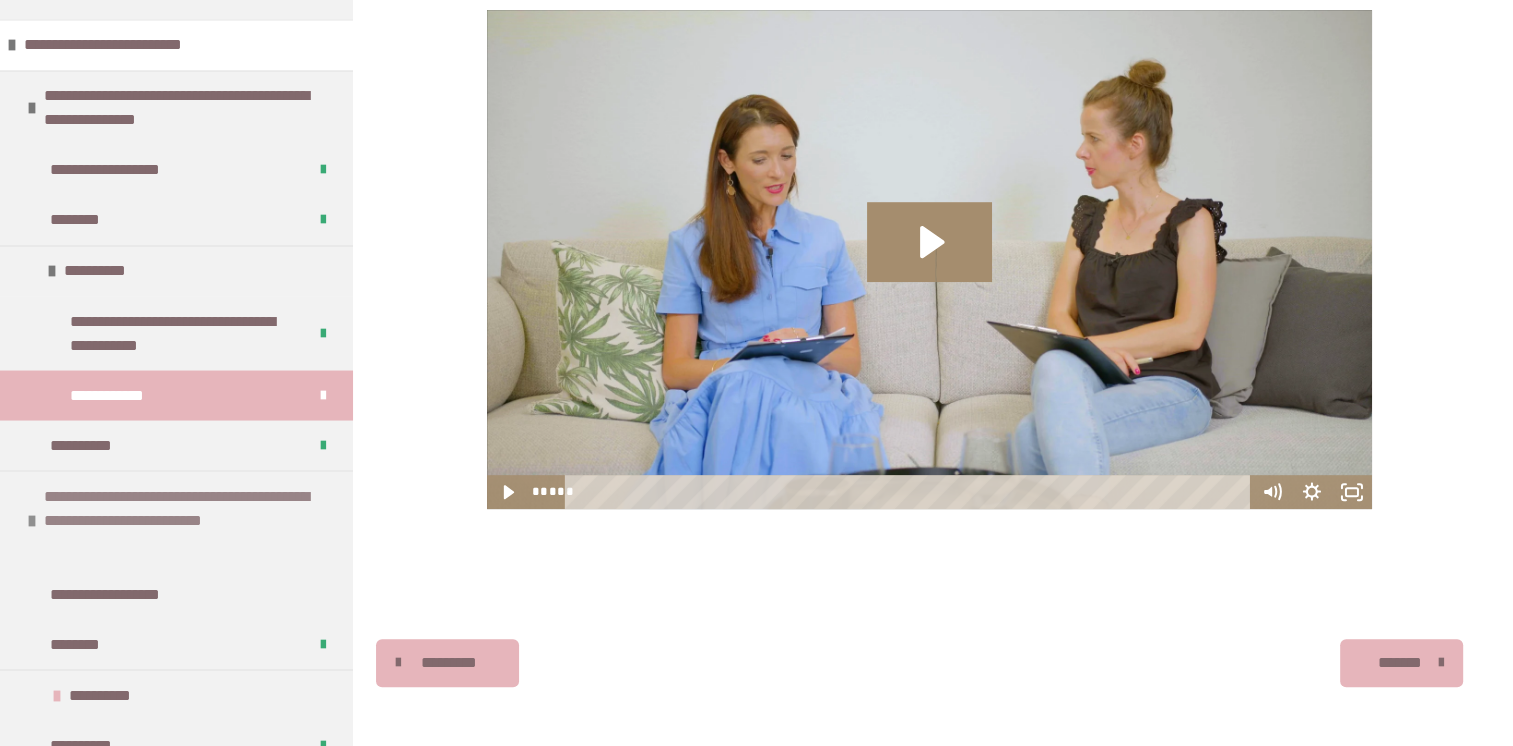 click on "**********" at bounding box center (183, 520) 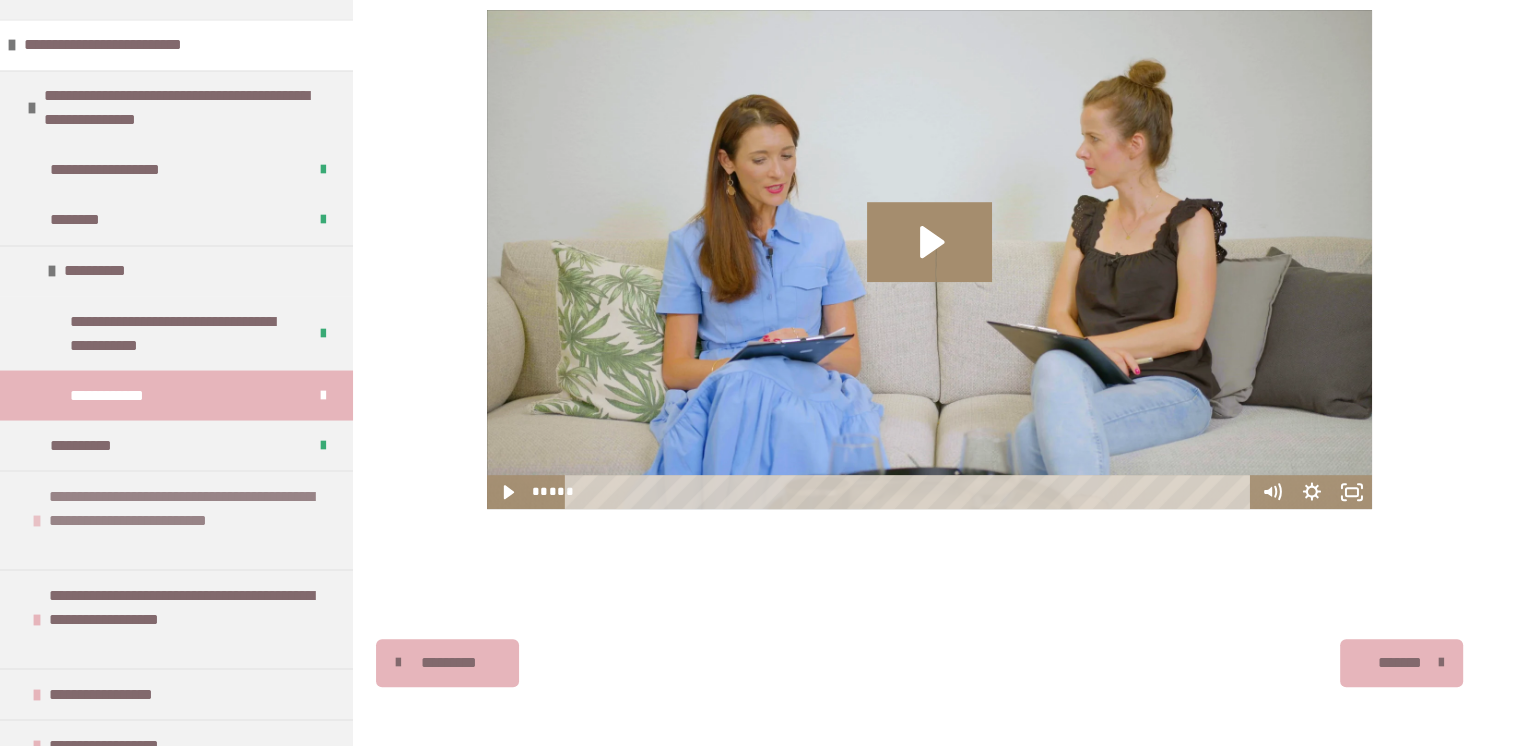 click on "**********" at bounding box center [188, 520] 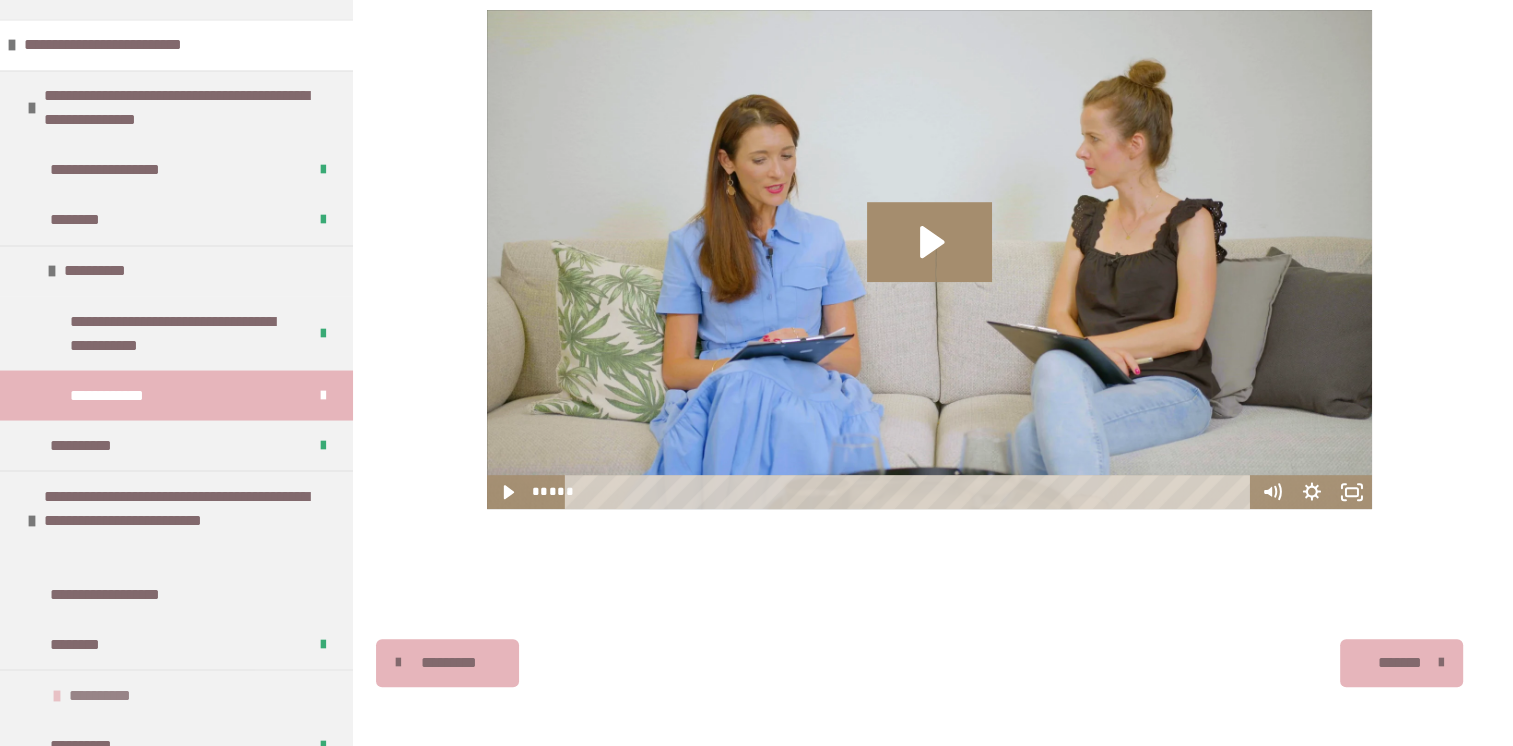 click on "**********" at bounding box center [112, 695] 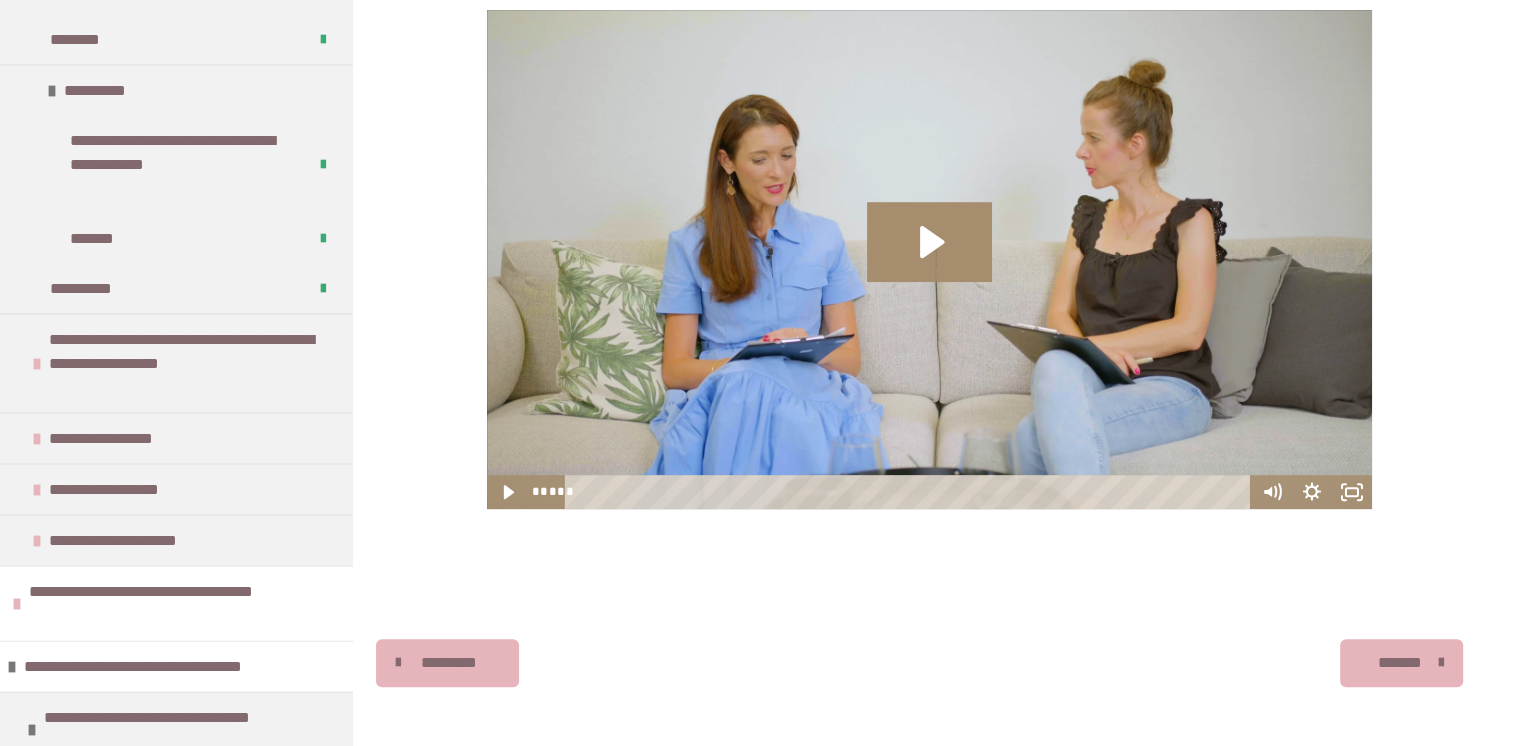 scroll, scrollTop: 4116, scrollLeft: 0, axis: vertical 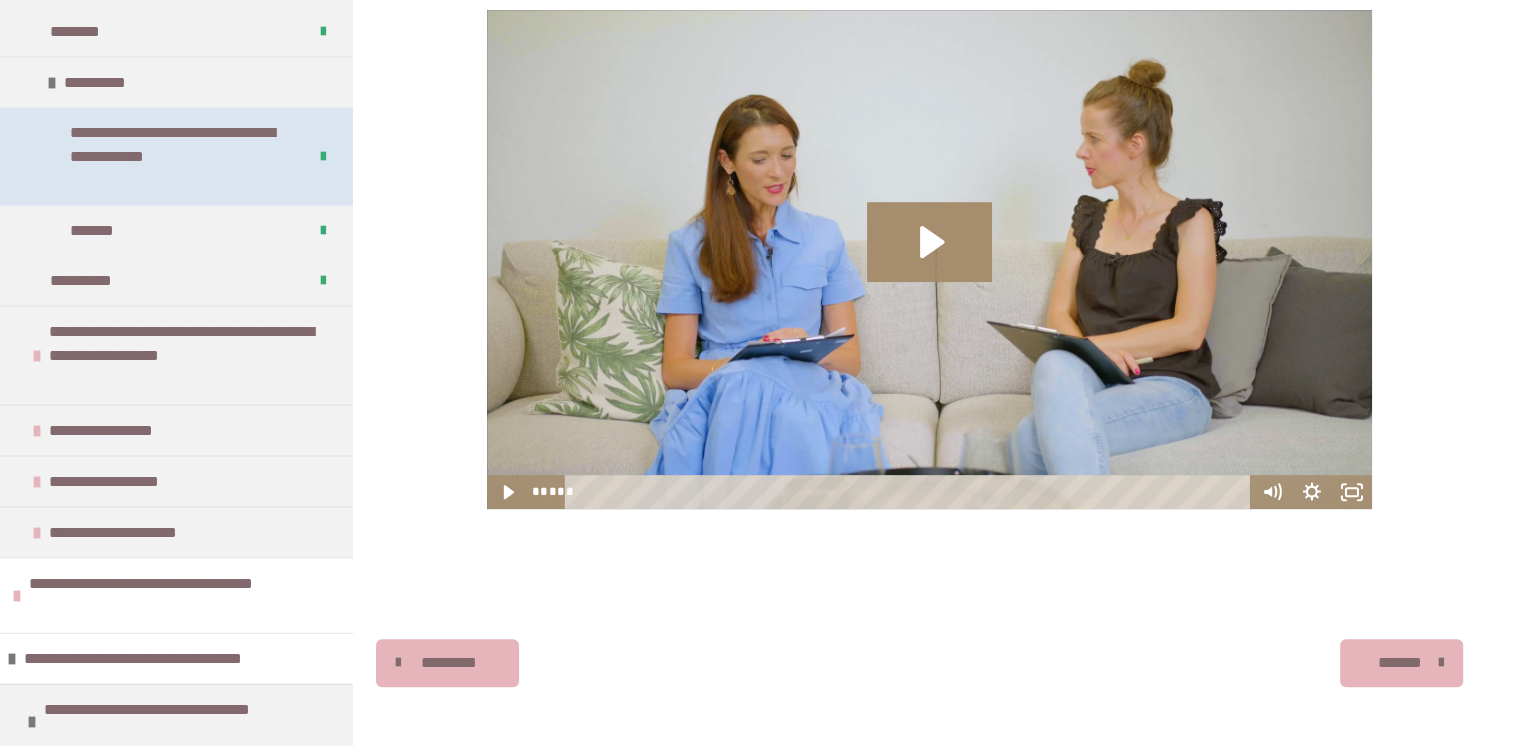 click on "**********" at bounding box center [173, 157] 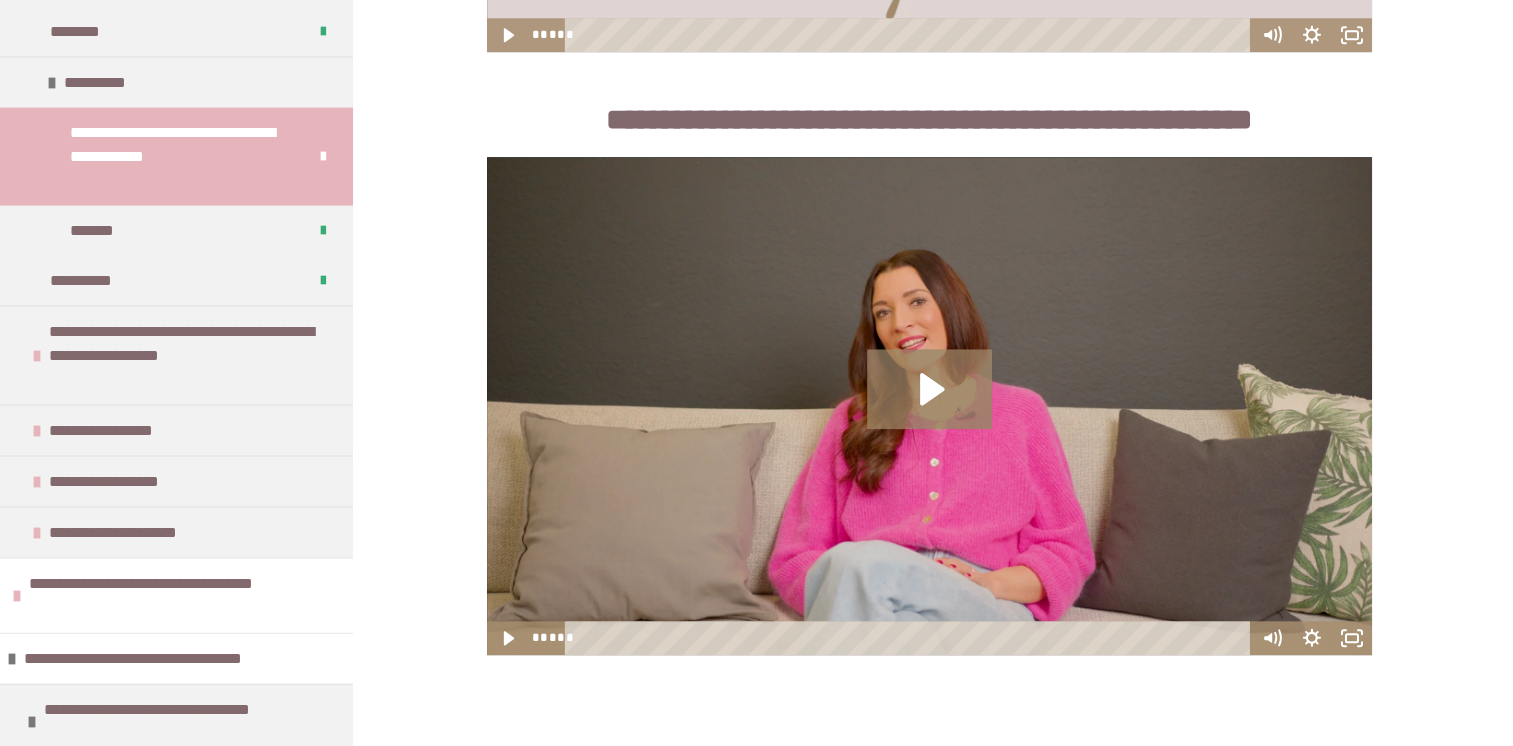 scroll, scrollTop: 2170, scrollLeft: 0, axis: vertical 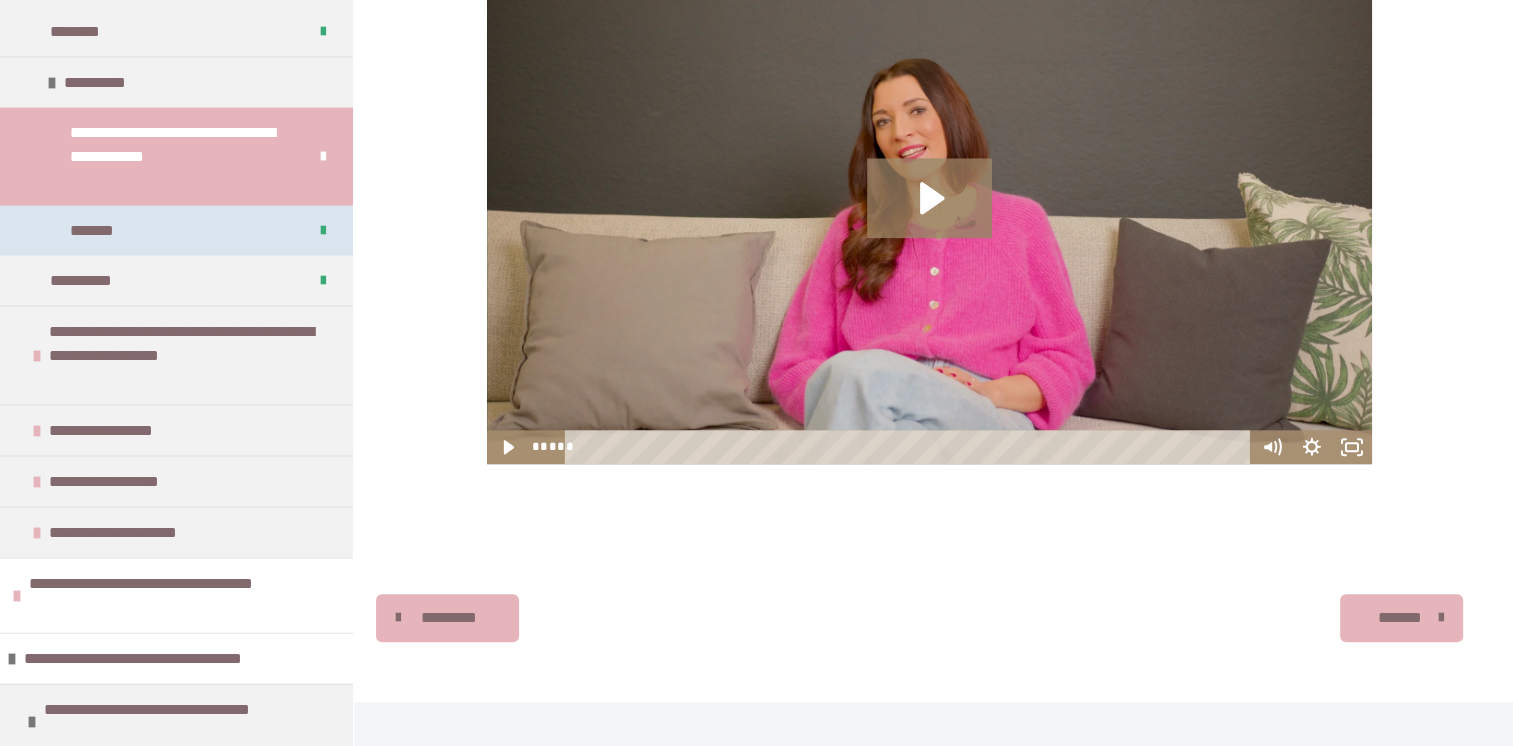 click on "*******" at bounding box center [106, 231] 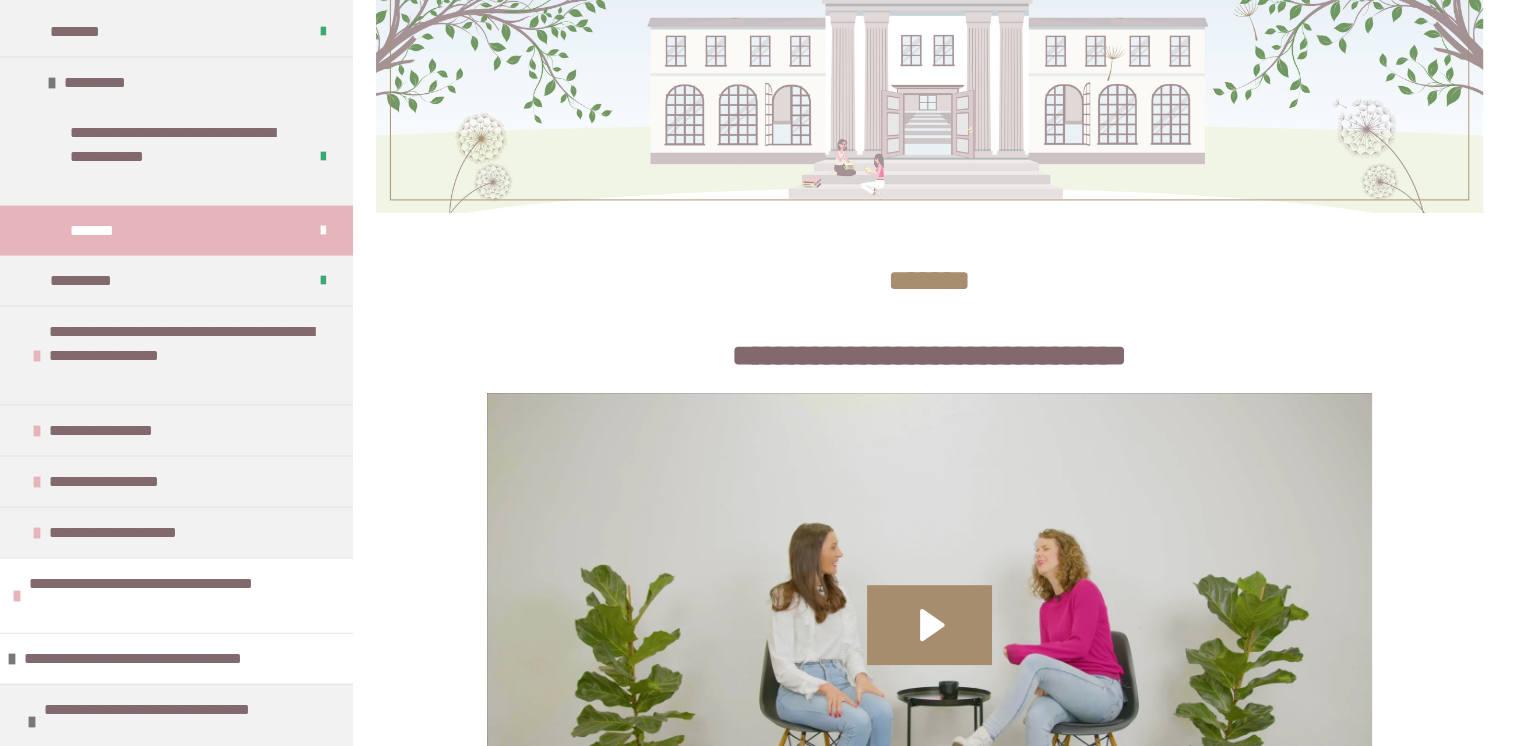 scroll, scrollTop: 517, scrollLeft: 0, axis: vertical 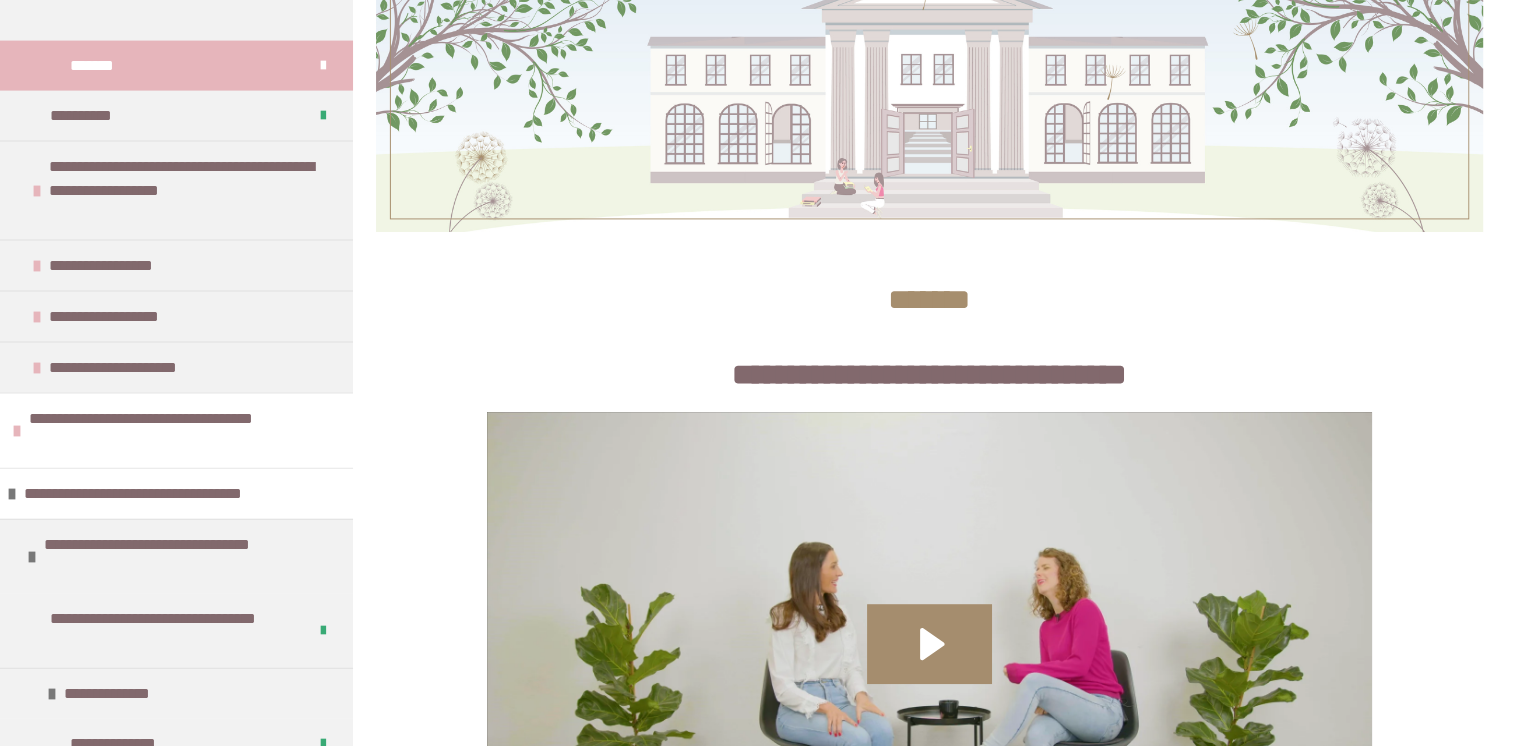 click on "**********" at bounding box center (756, 501) 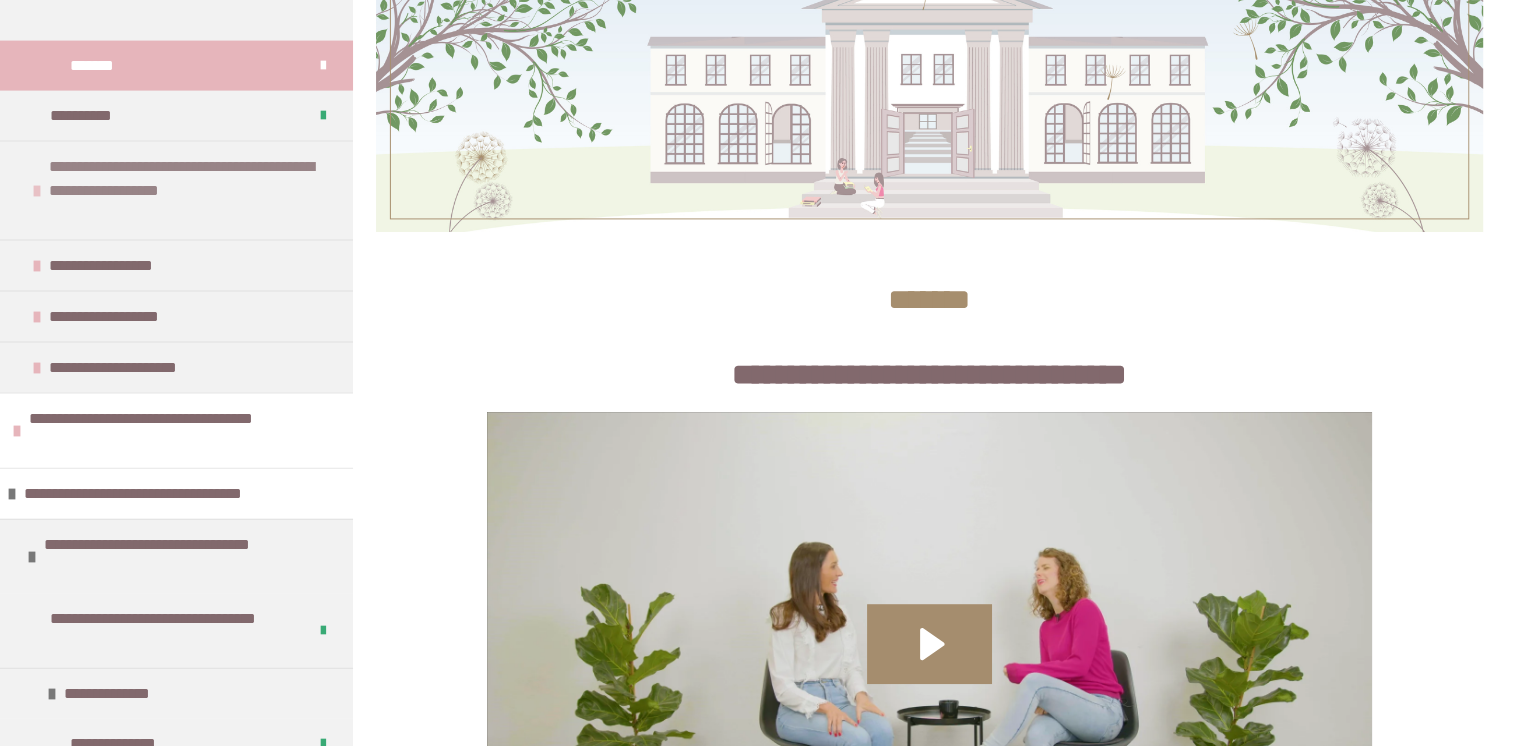 click on "**********" at bounding box center (188, 191) 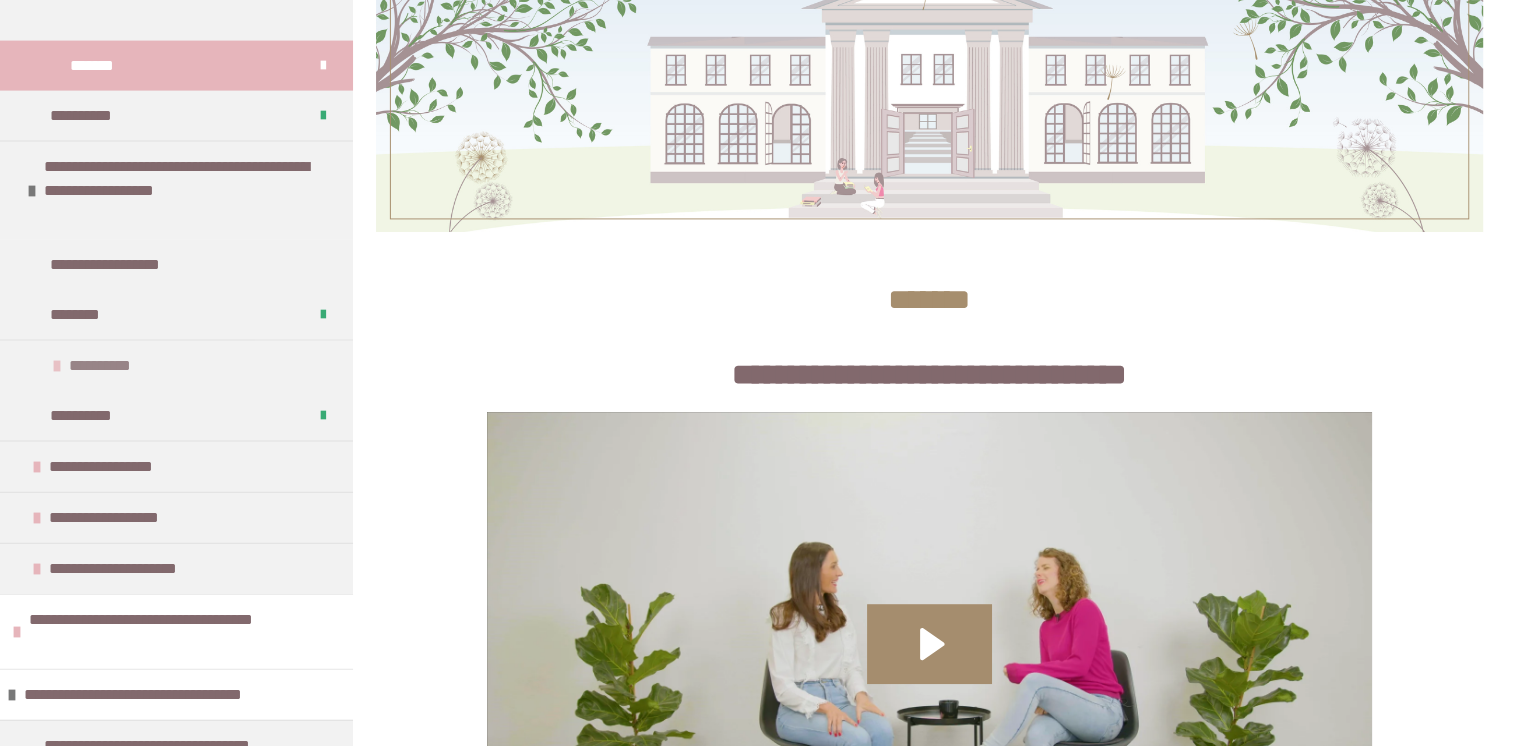 click on "**********" at bounding box center (112, 366) 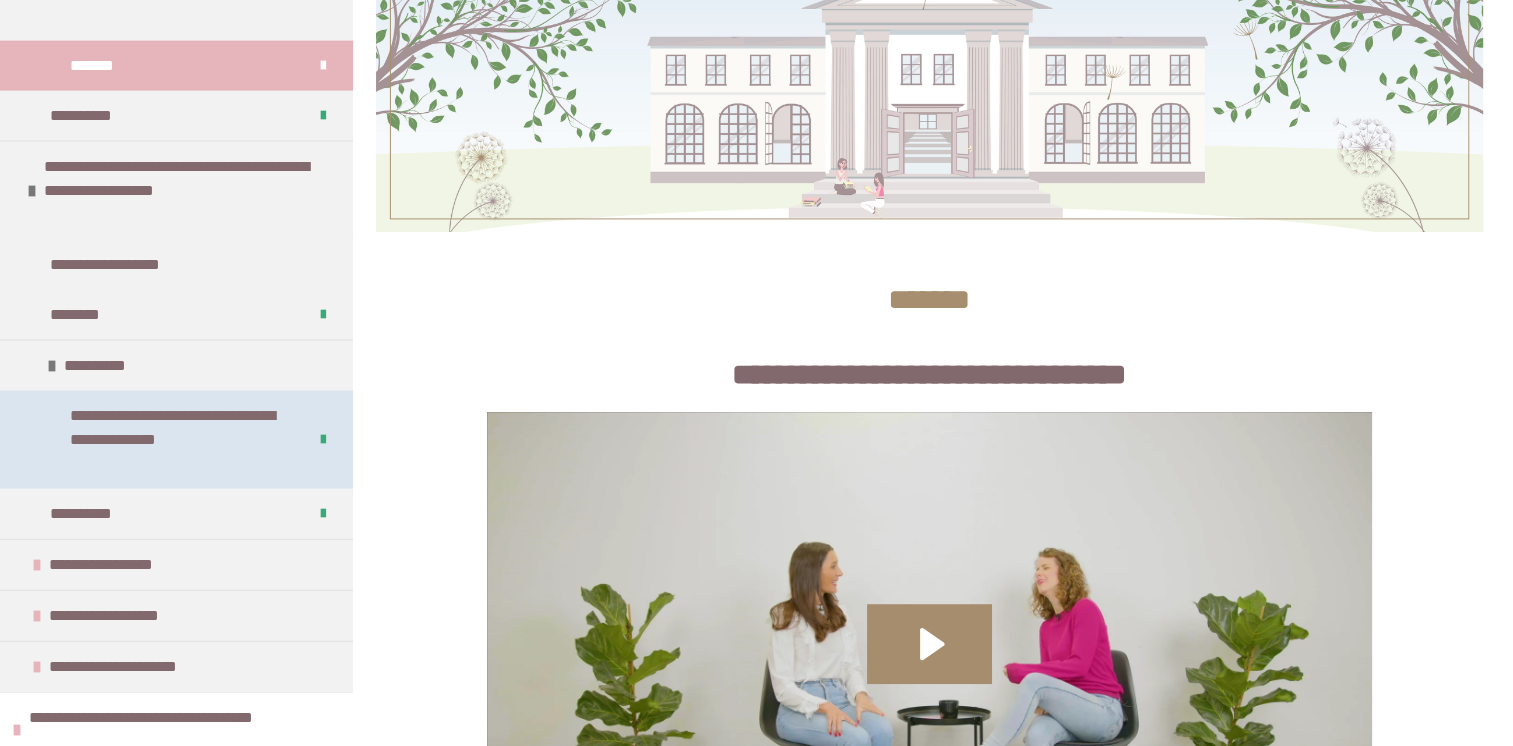 click on "**********" at bounding box center (173, 440) 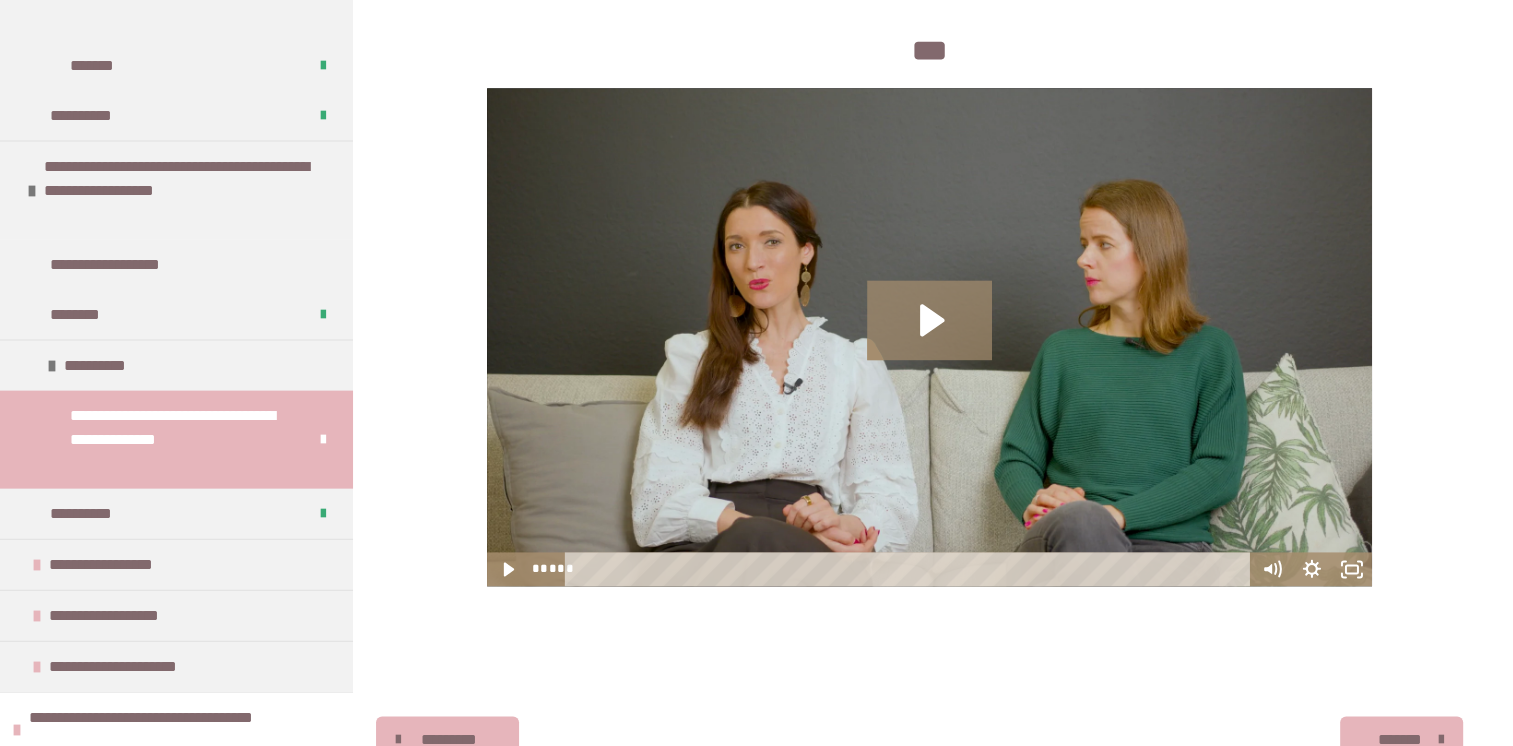 scroll, scrollTop: 2728, scrollLeft: 0, axis: vertical 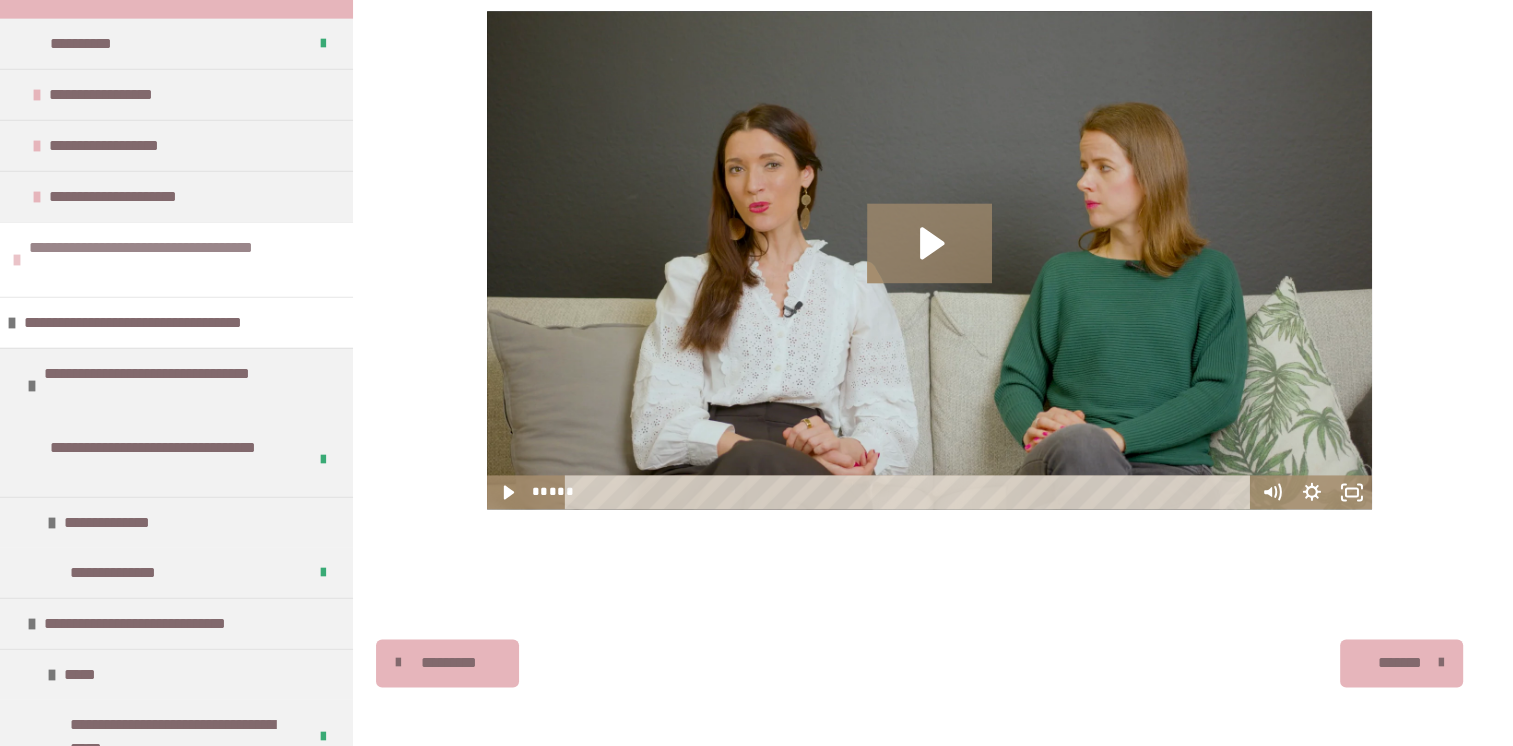 click on "**********" at bounding box center (178, 260) 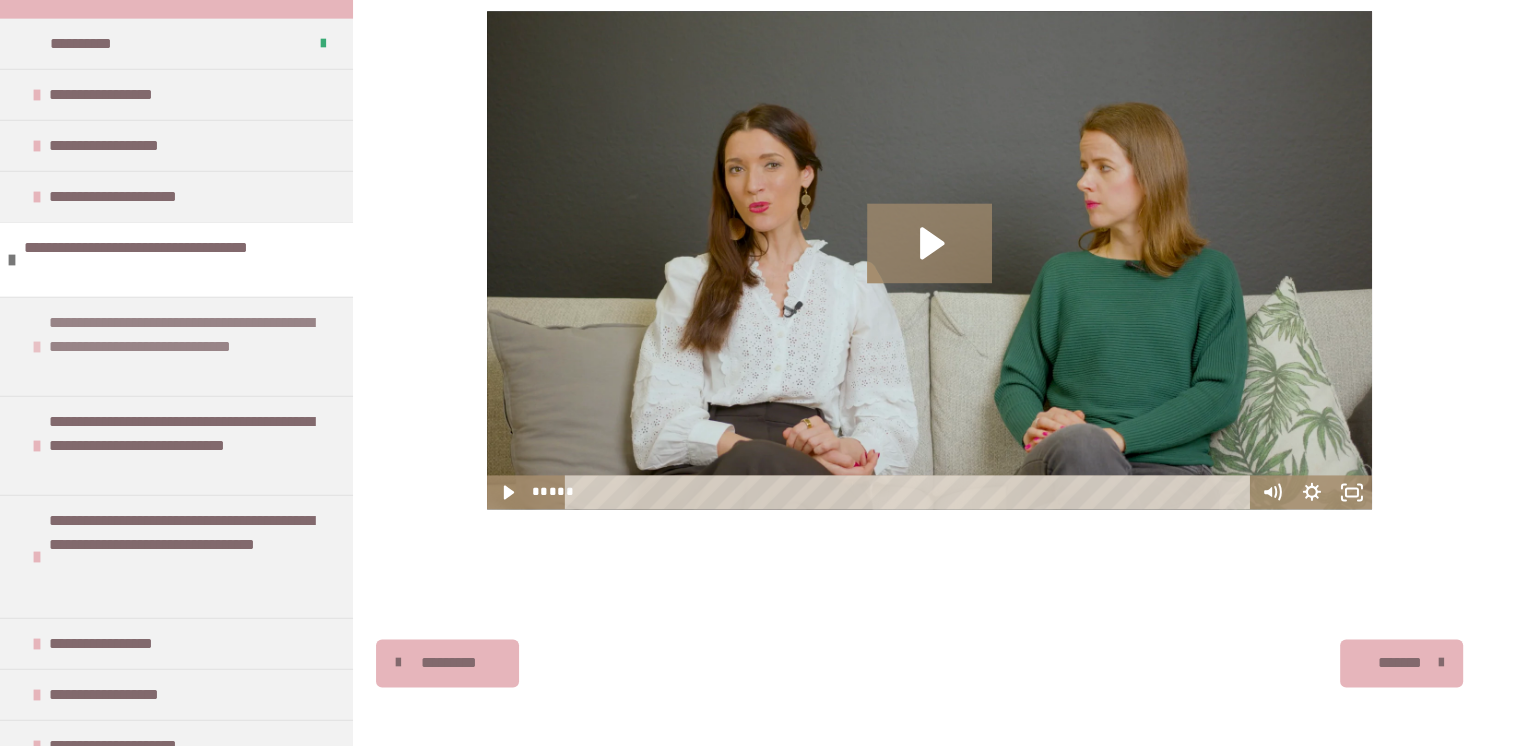 click on "**********" at bounding box center (188, 347) 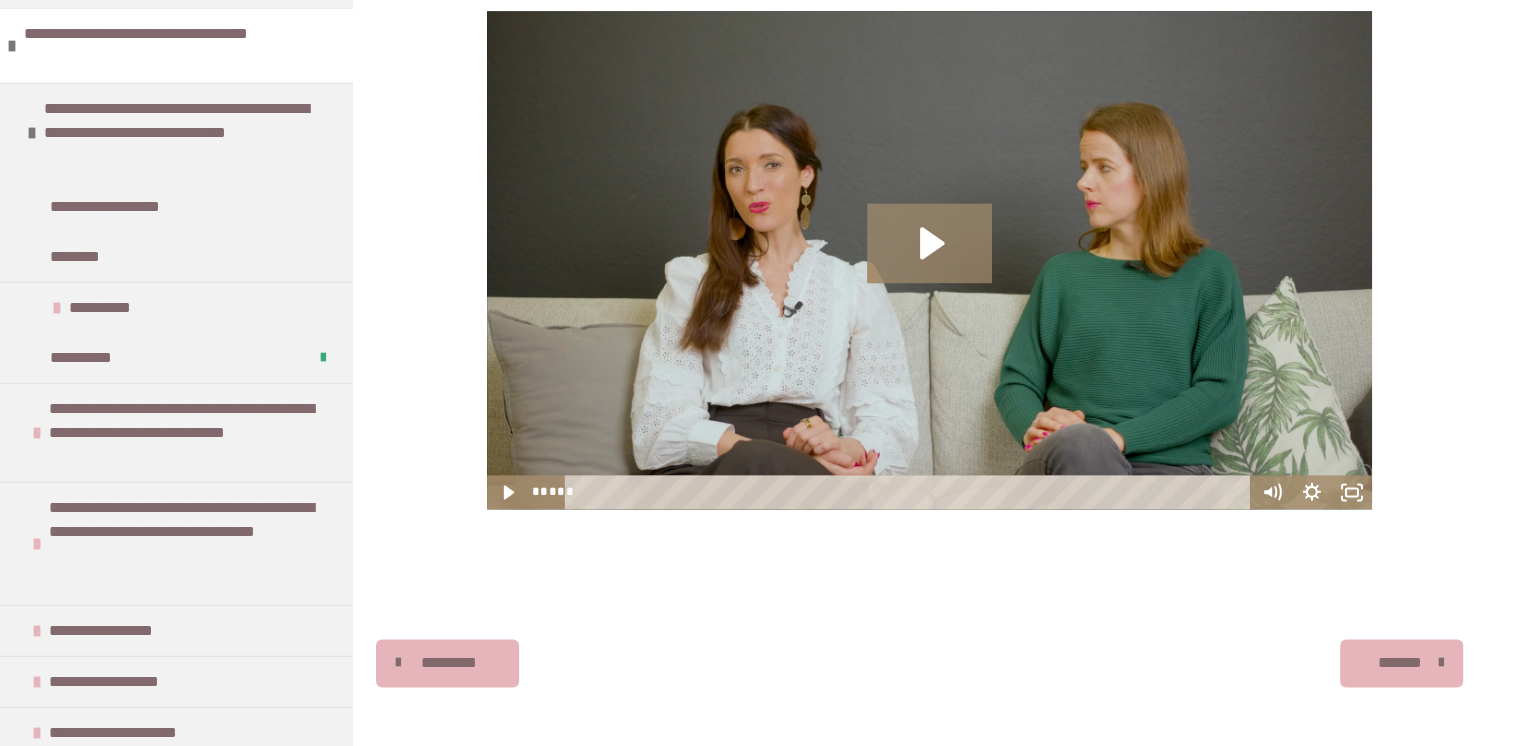 scroll, scrollTop: 4994, scrollLeft: 0, axis: vertical 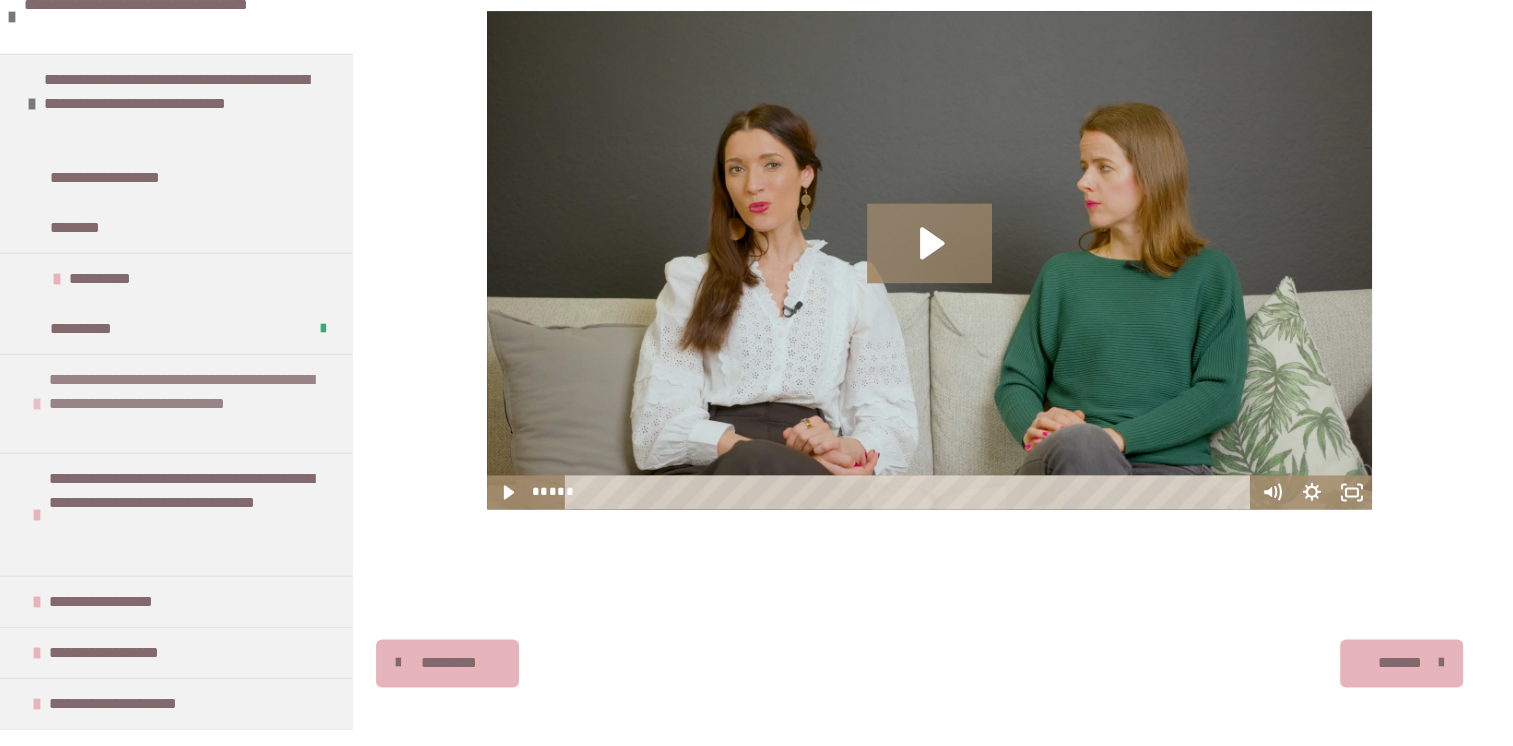 click on "**********" at bounding box center [188, 404] 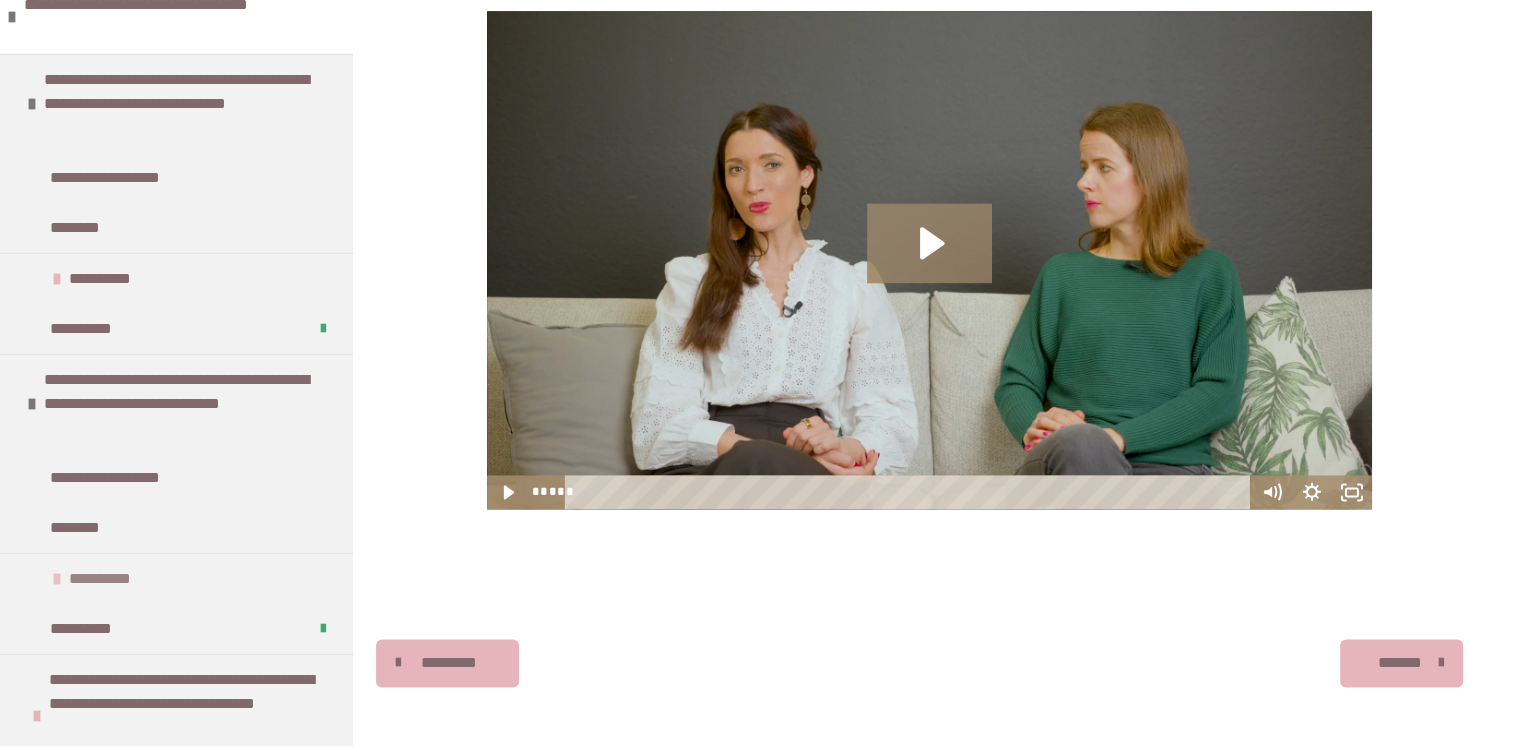 click on "**********" at bounding box center (112, 579) 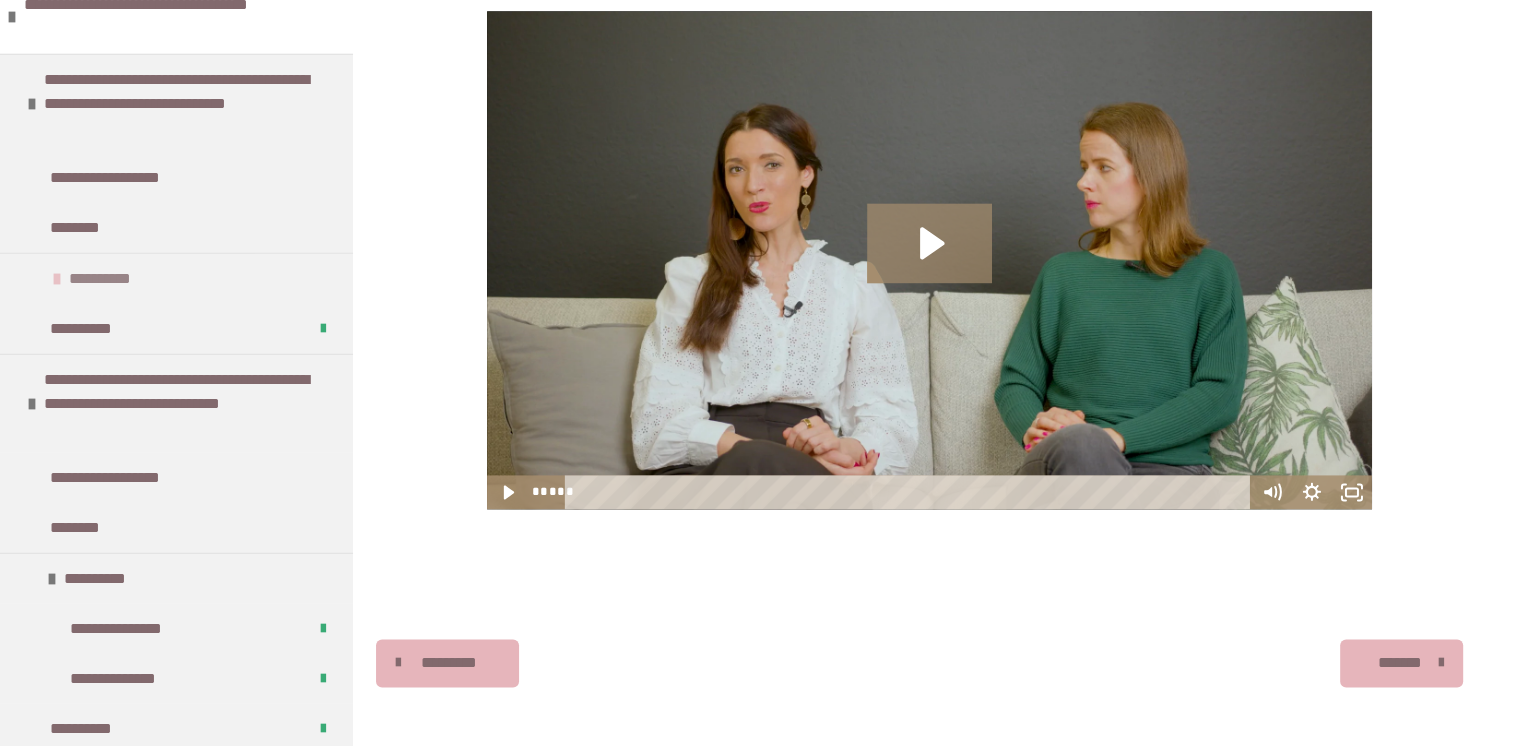 click on "**********" at bounding box center [112, 279] 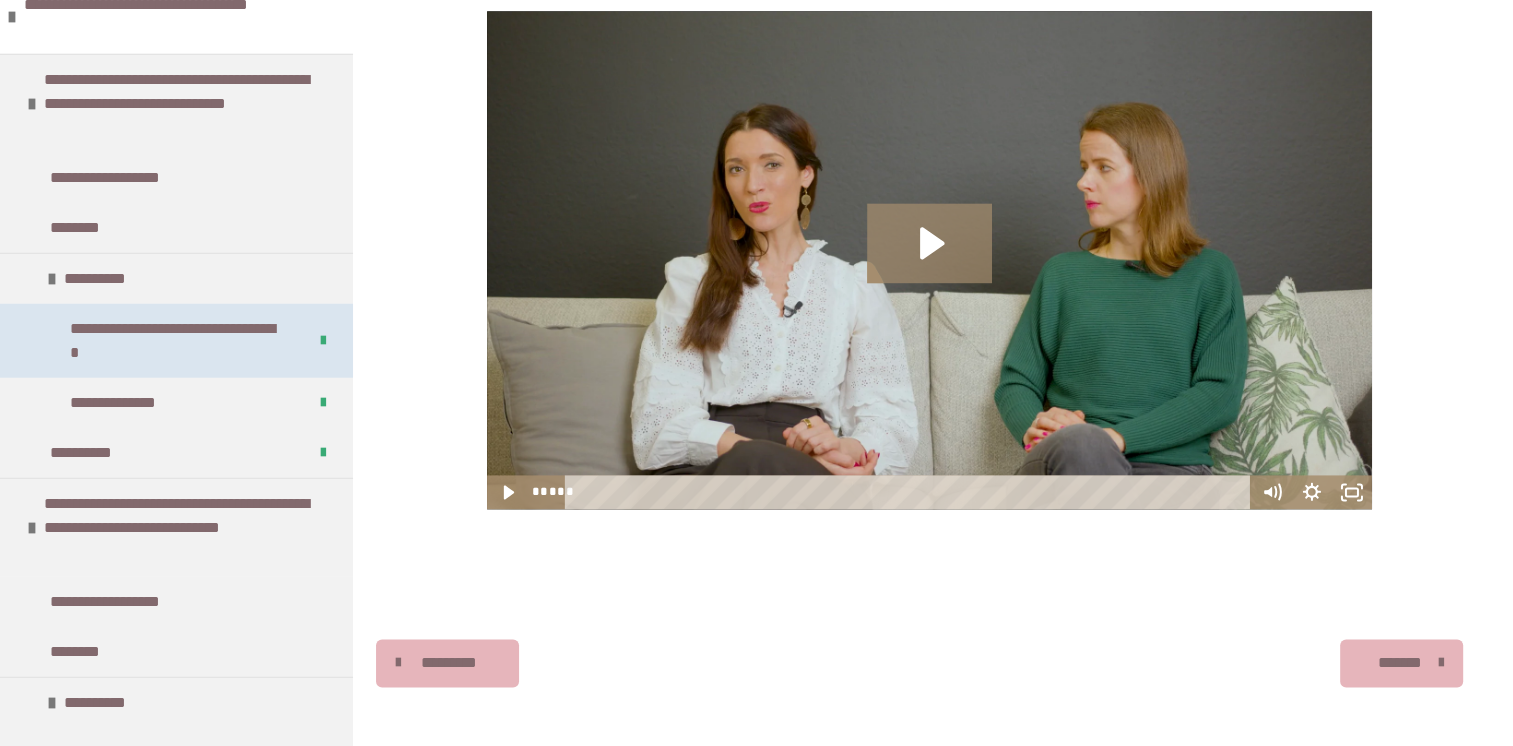 click on "**********" at bounding box center [173, 341] 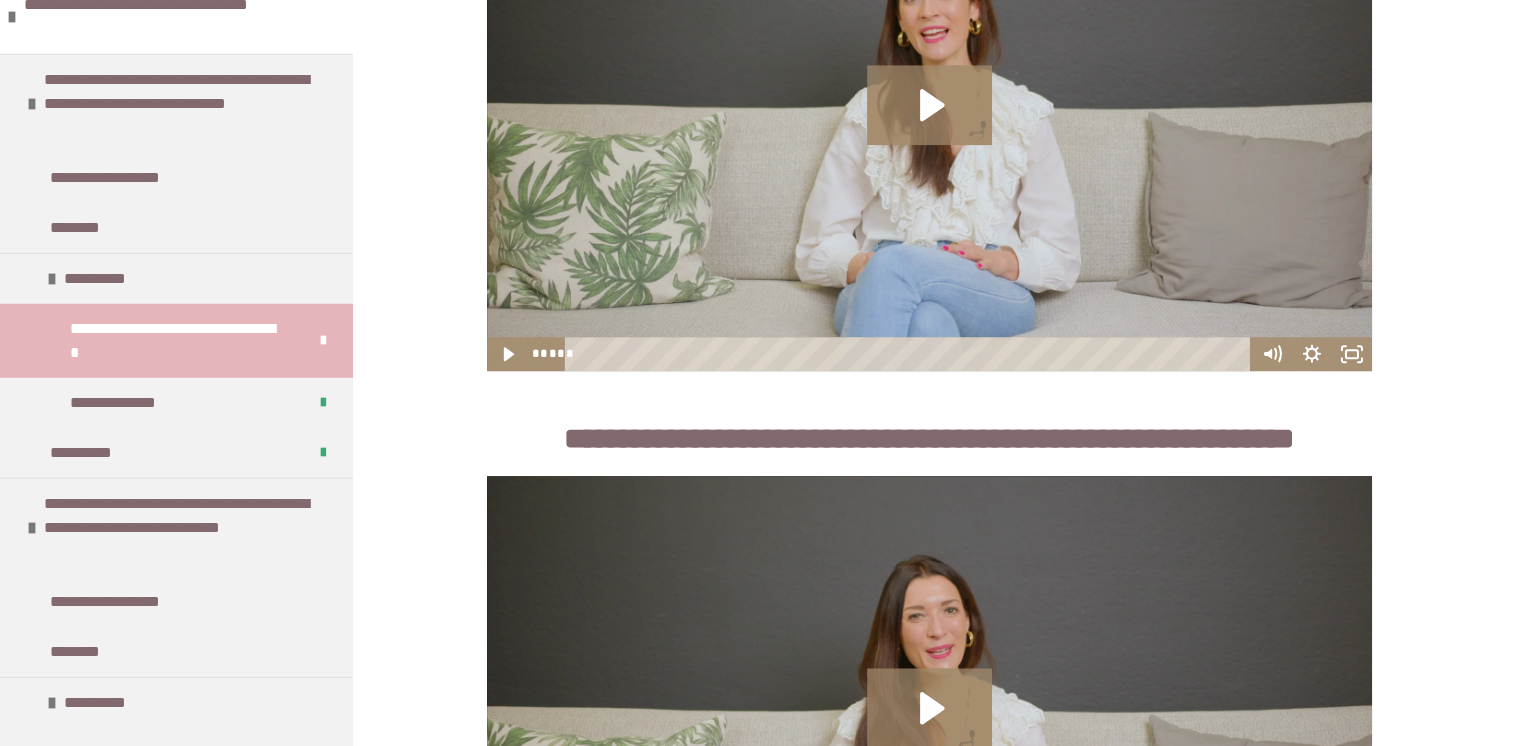 scroll, scrollTop: 1692, scrollLeft: 0, axis: vertical 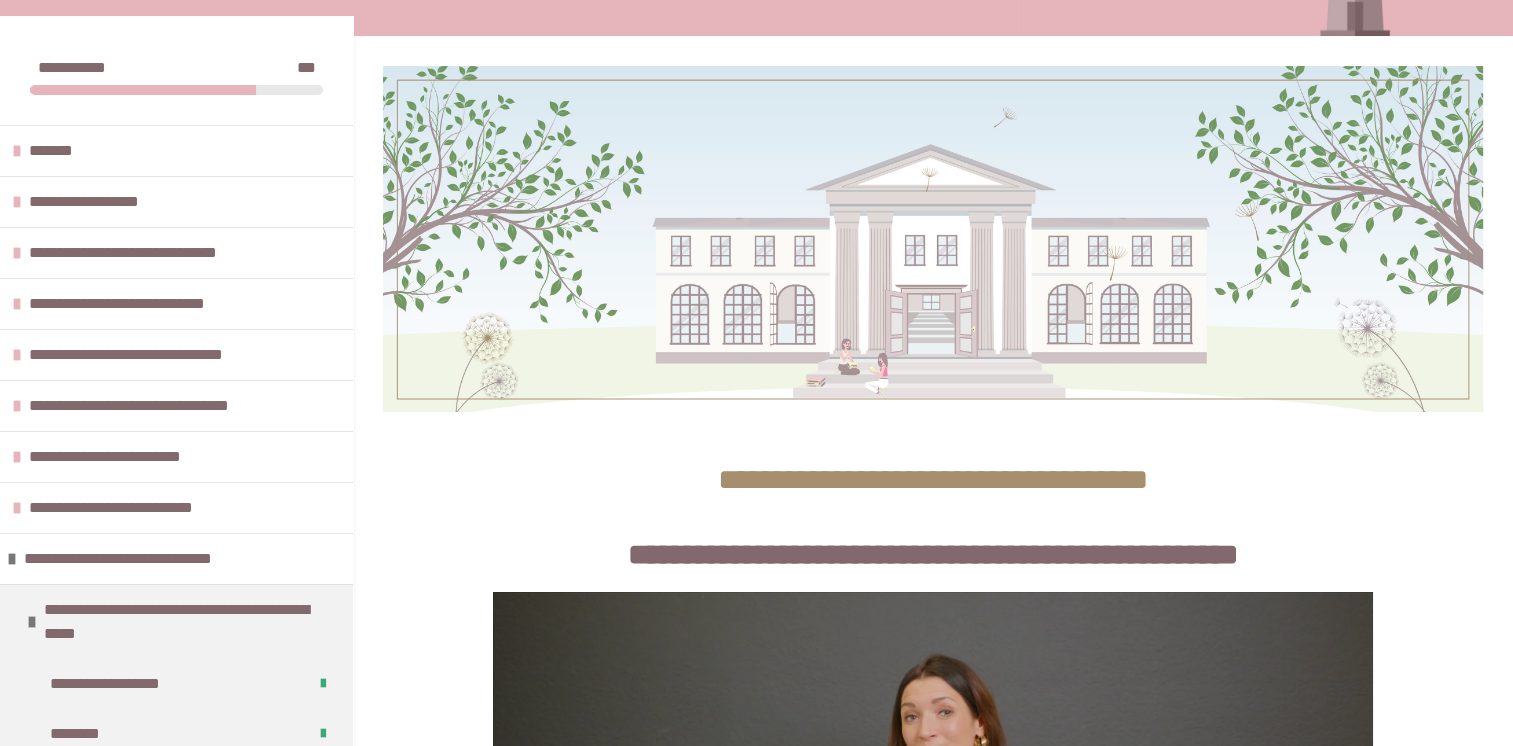 click on "**********" at bounding box center [933, 554] 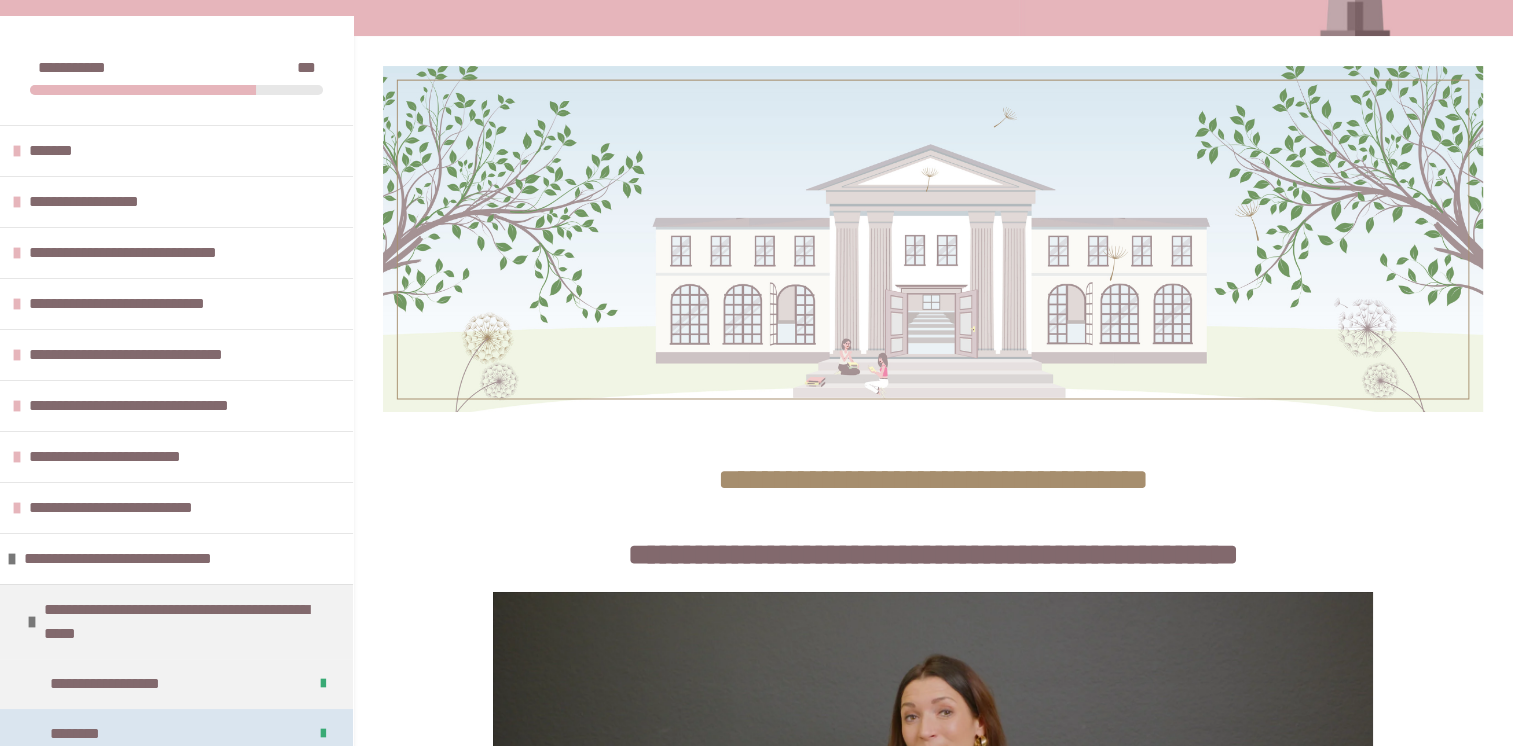 click on "********" at bounding box center (176, 734) 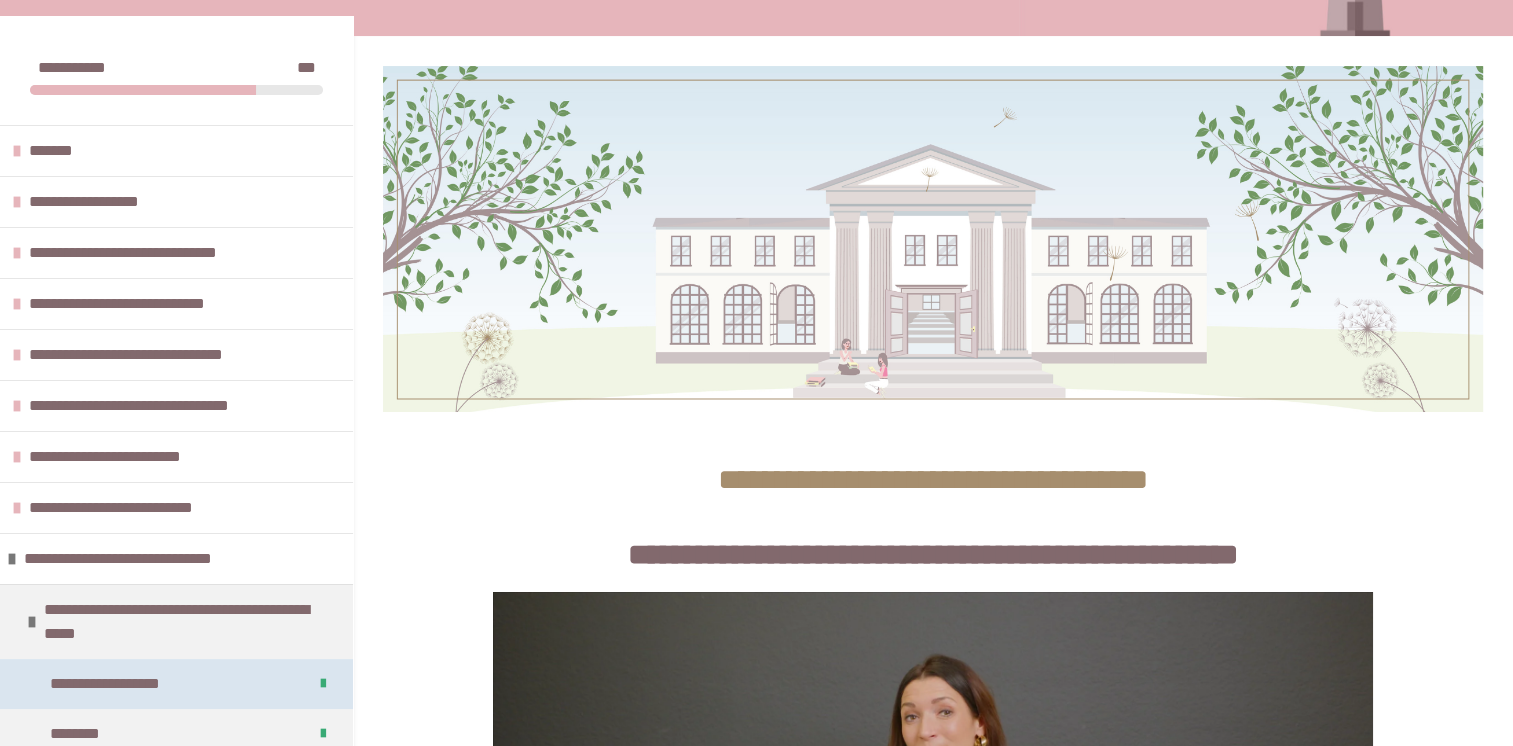 click on "**********" at bounding box center (127, 684) 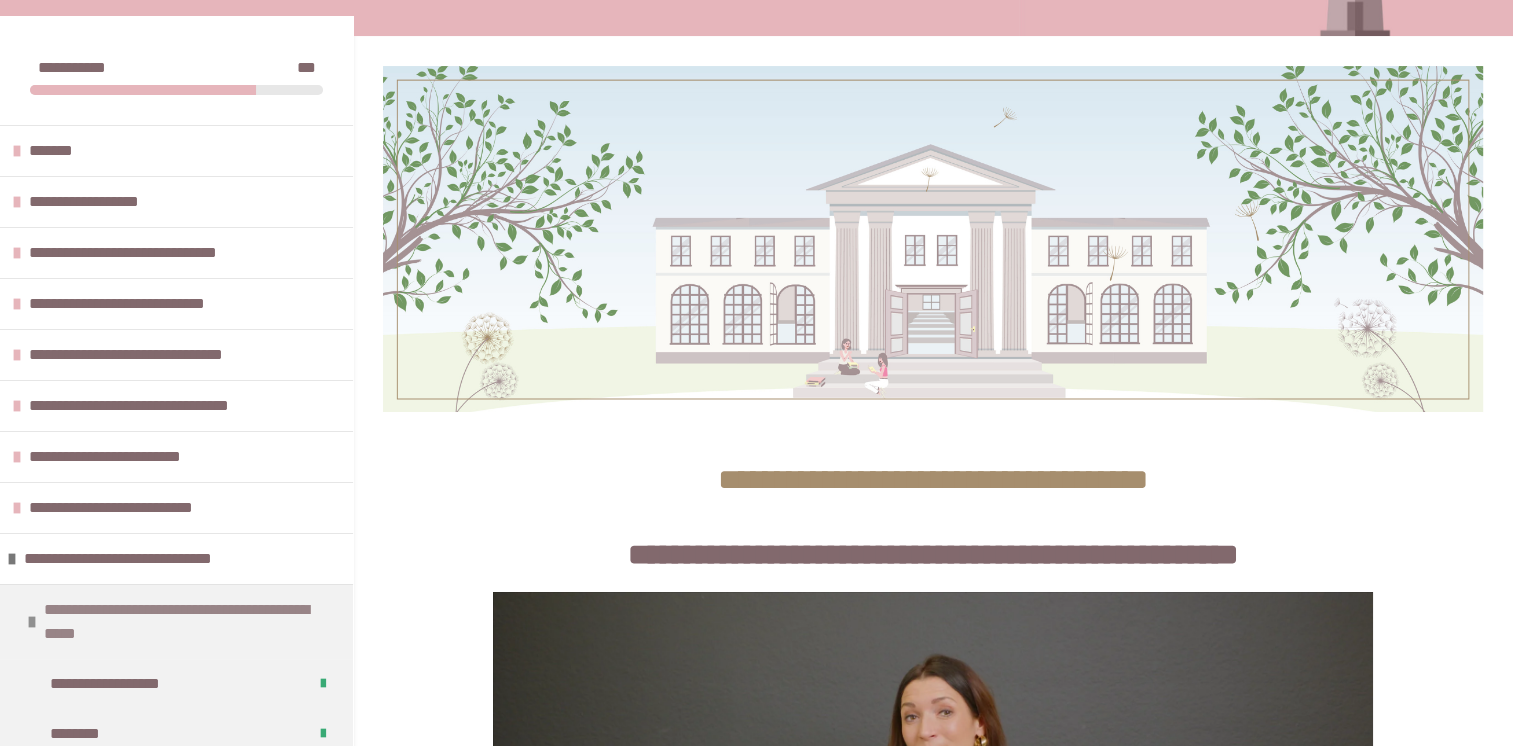 click on "**********" at bounding box center [191, 622] 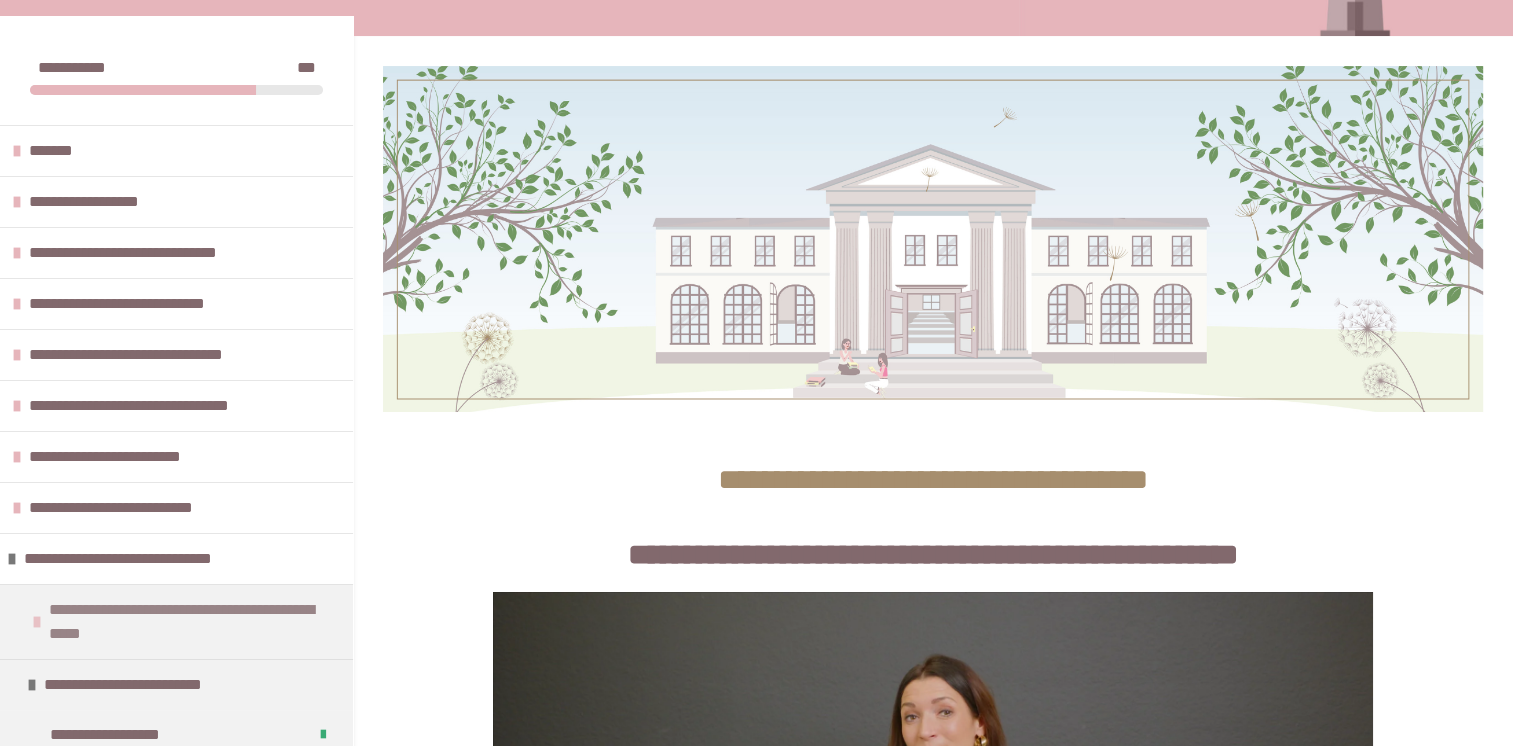 click on "**********" at bounding box center (196, 622) 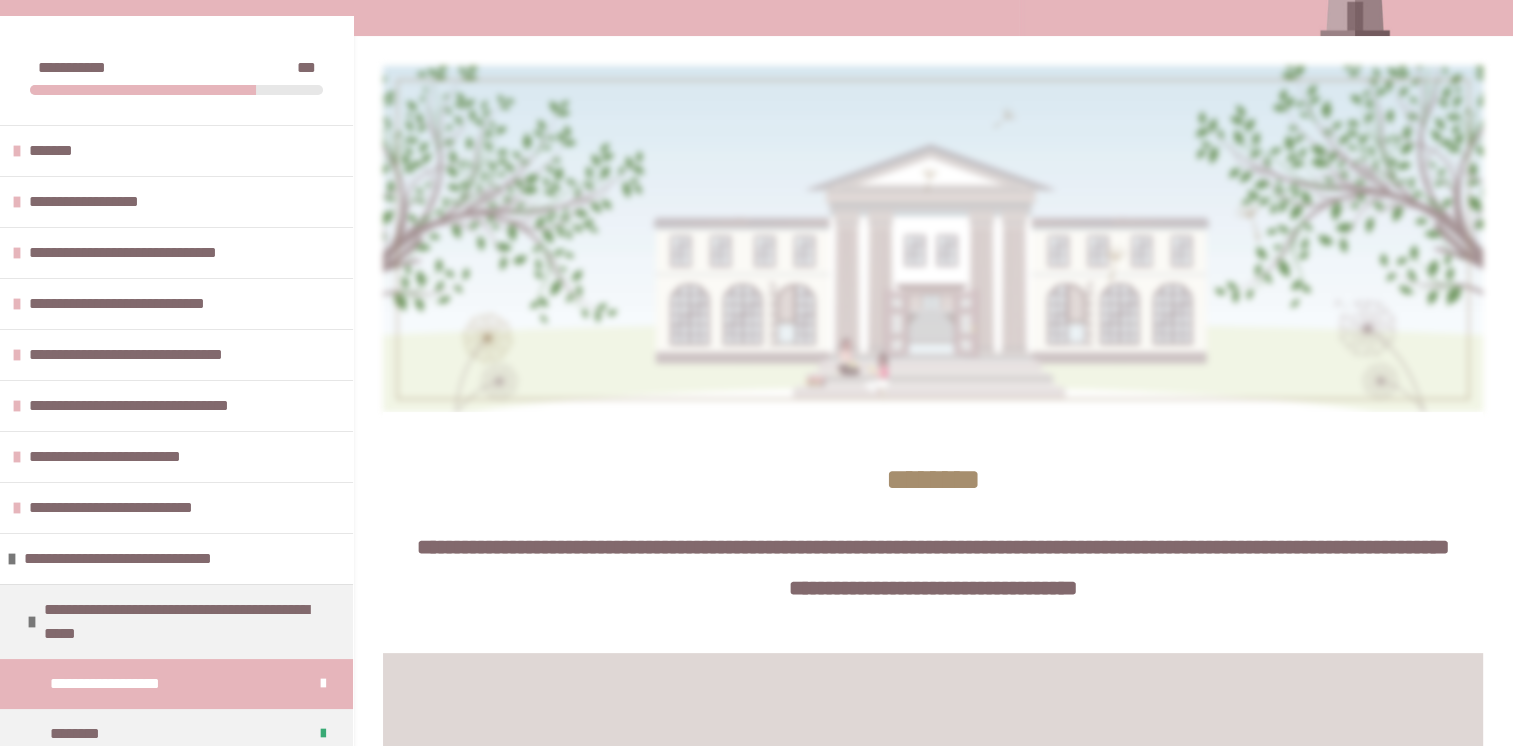 scroll, scrollTop: 0, scrollLeft: 0, axis: both 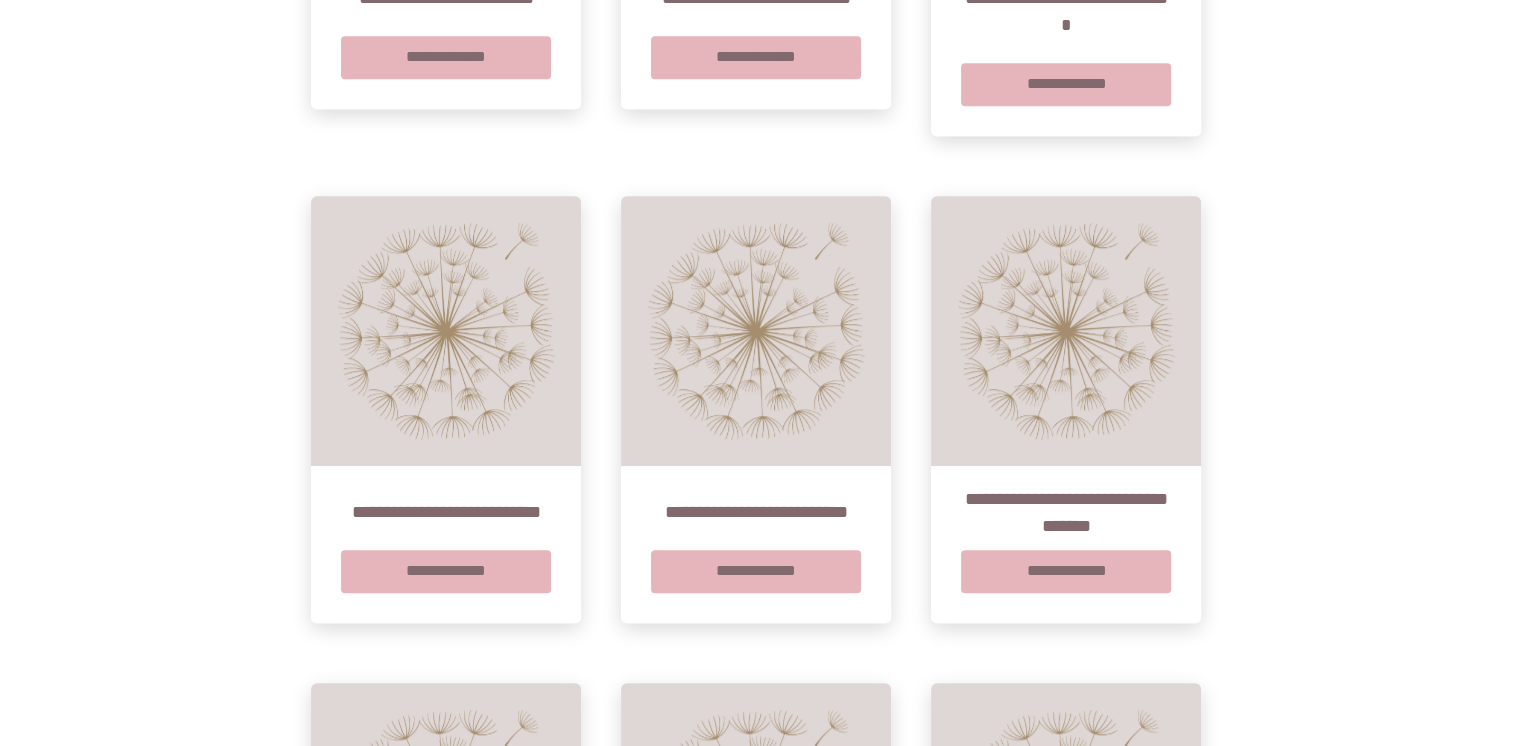 click at bounding box center [1066, 331] 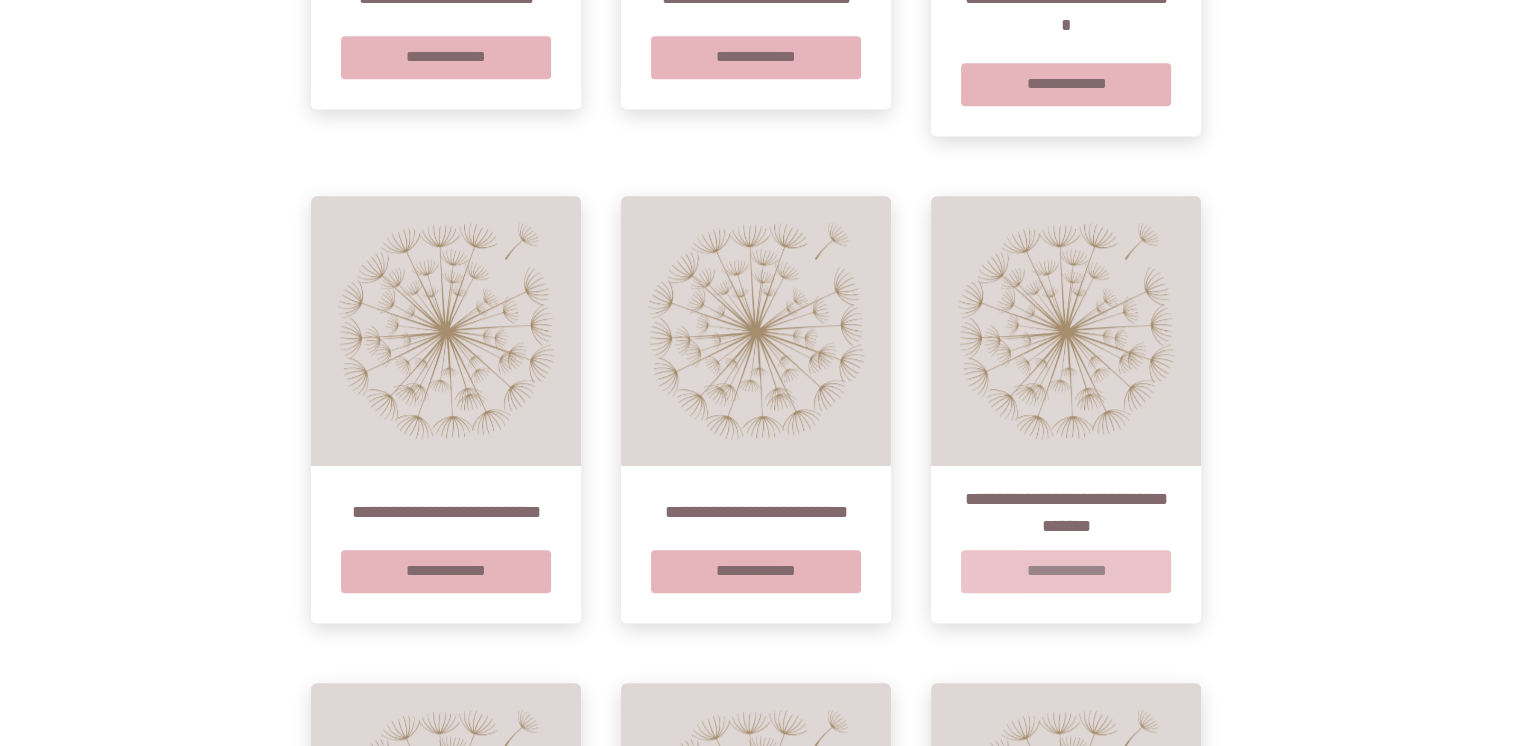 click on "**********" at bounding box center [1066, 571] 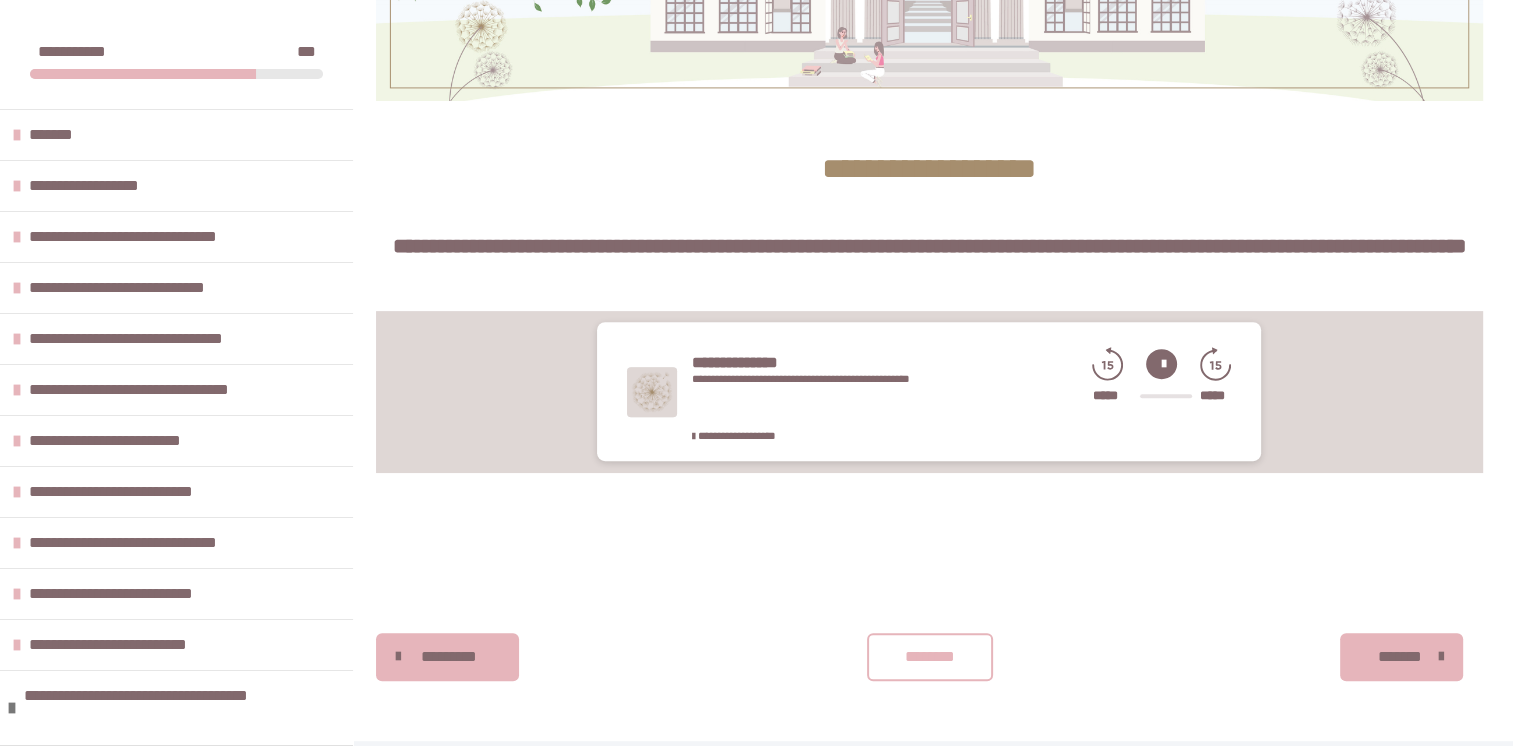 scroll, scrollTop: 649, scrollLeft: 0, axis: vertical 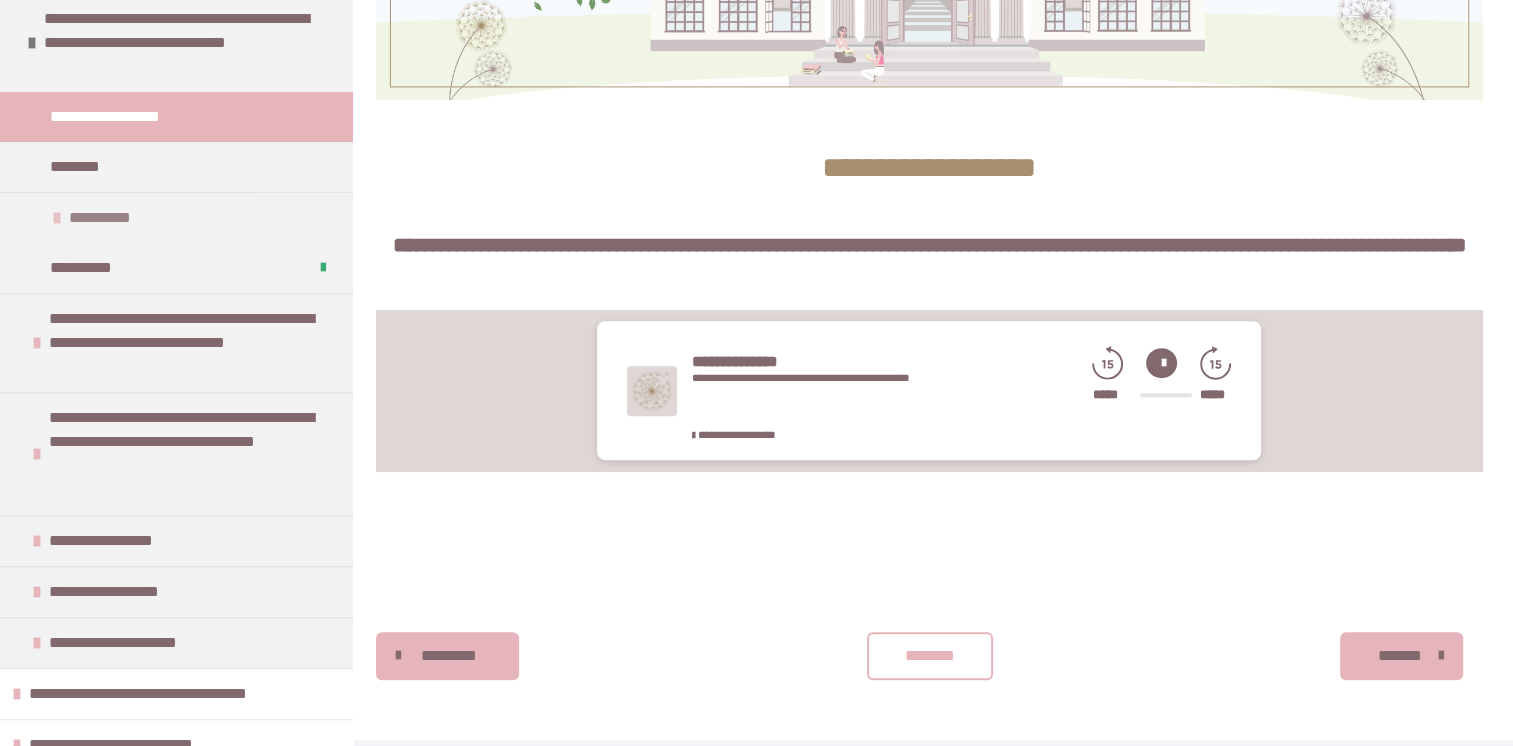 click on "**********" at bounding box center [112, 218] 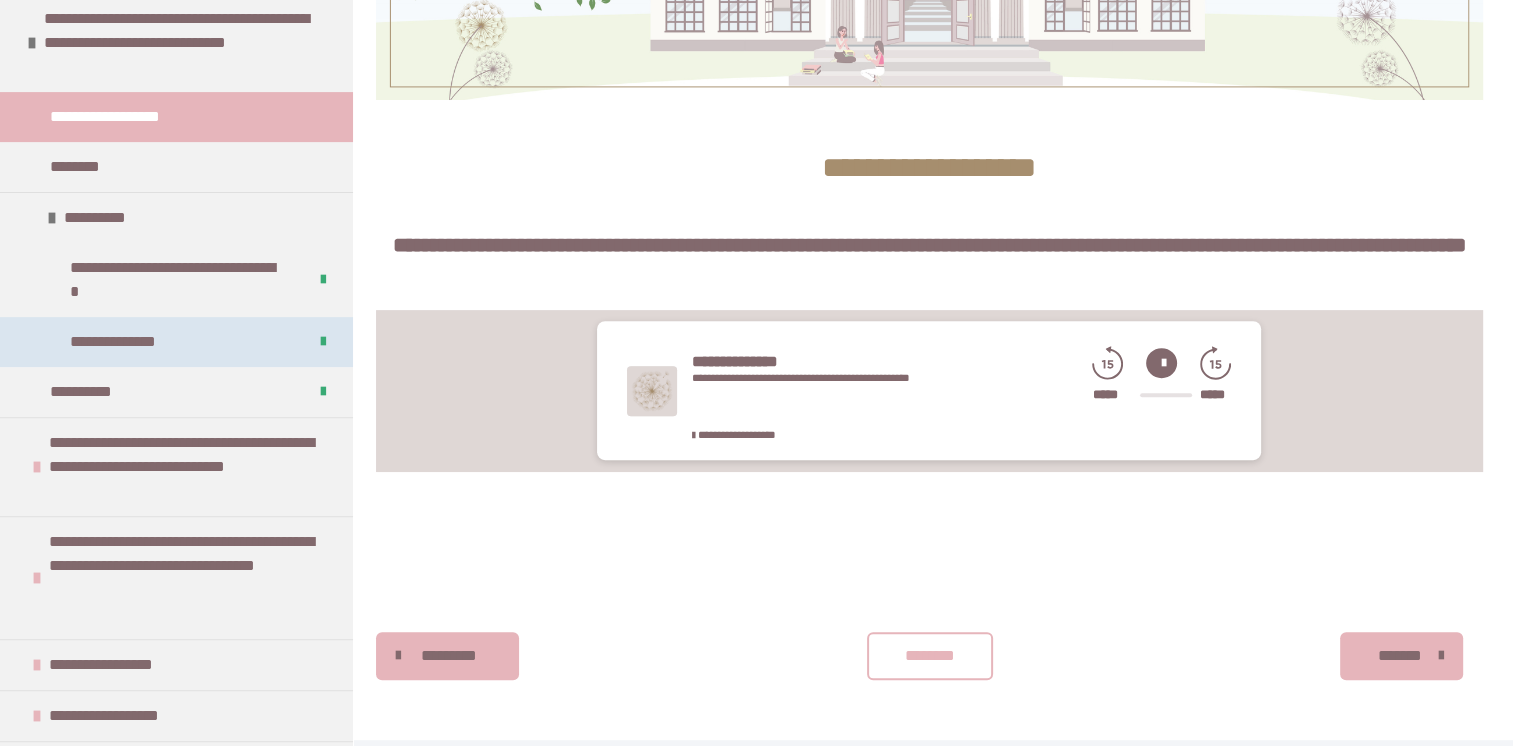 click on "**********" at bounding box center (136, 342) 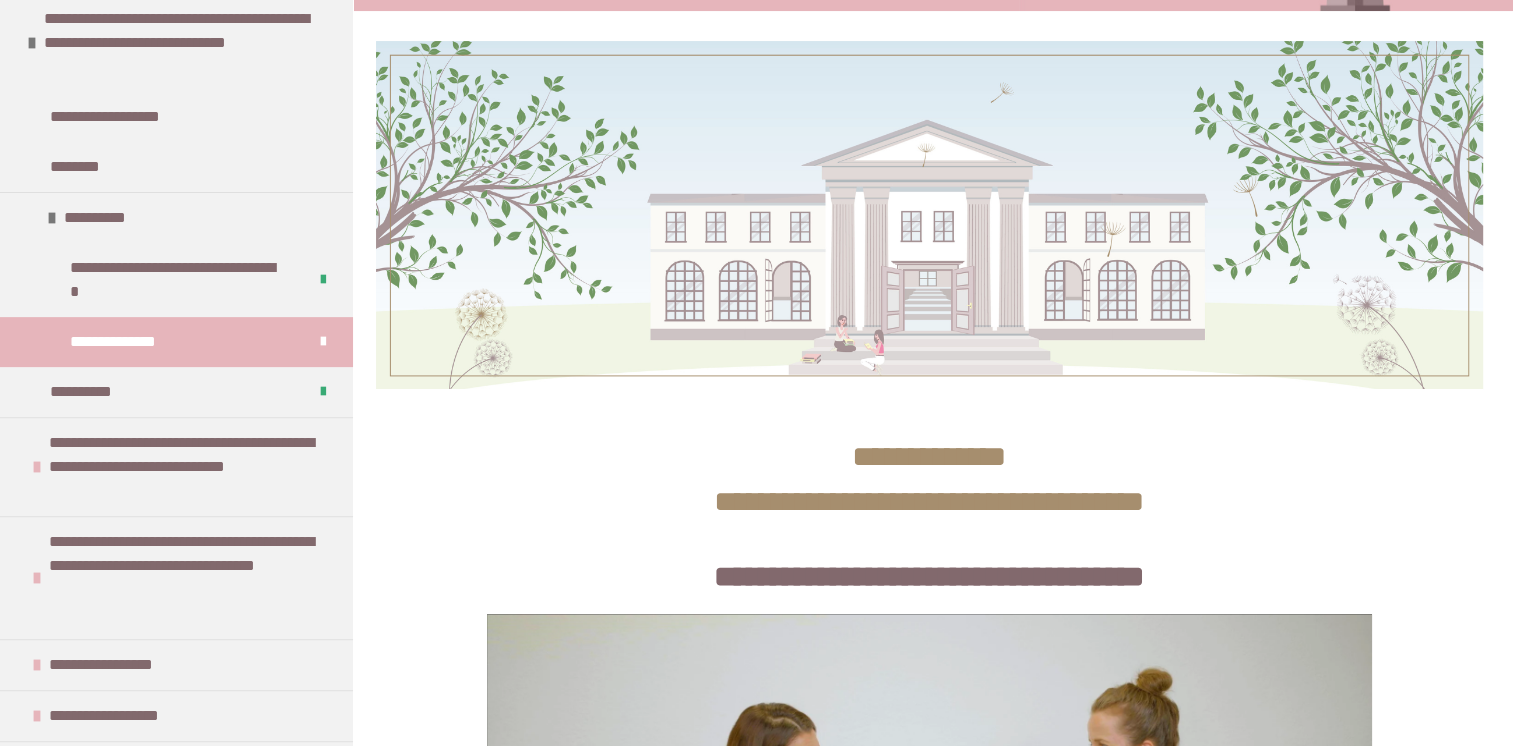 scroll, scrollTop: 1013, scrollLeft: 0, axis: vertical 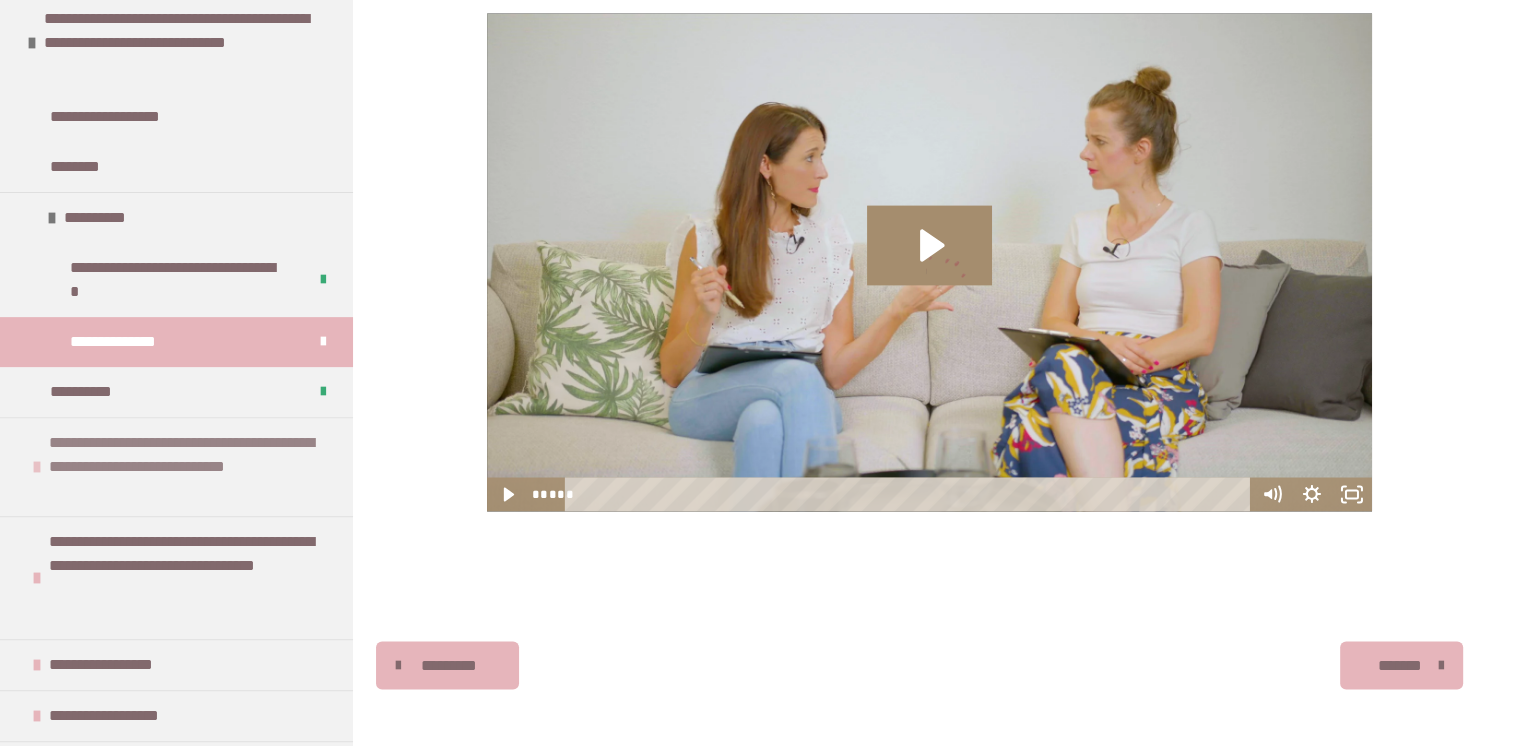 click on "**********" at bounding box center [188, 467] 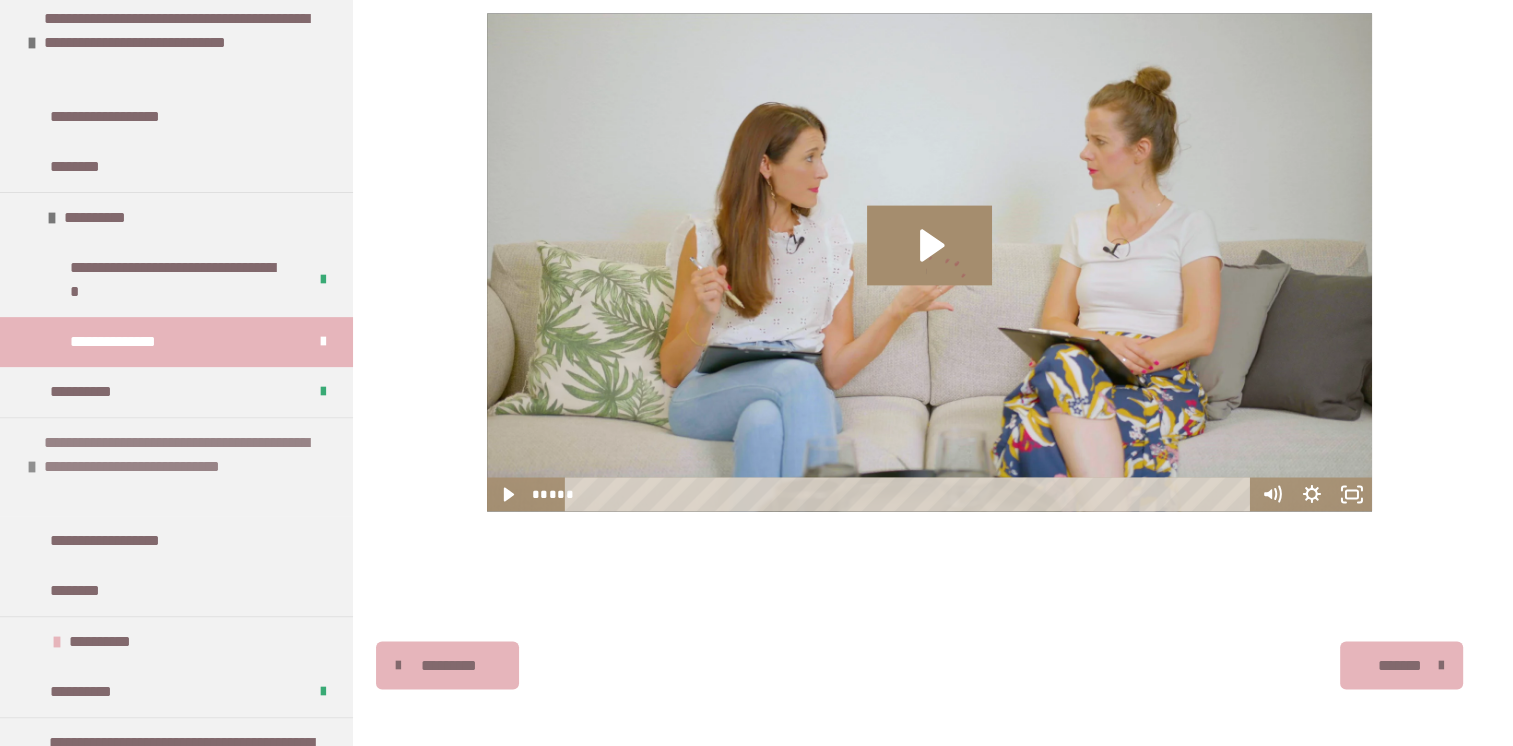 click on "**********" at bounding box center [183, 467] 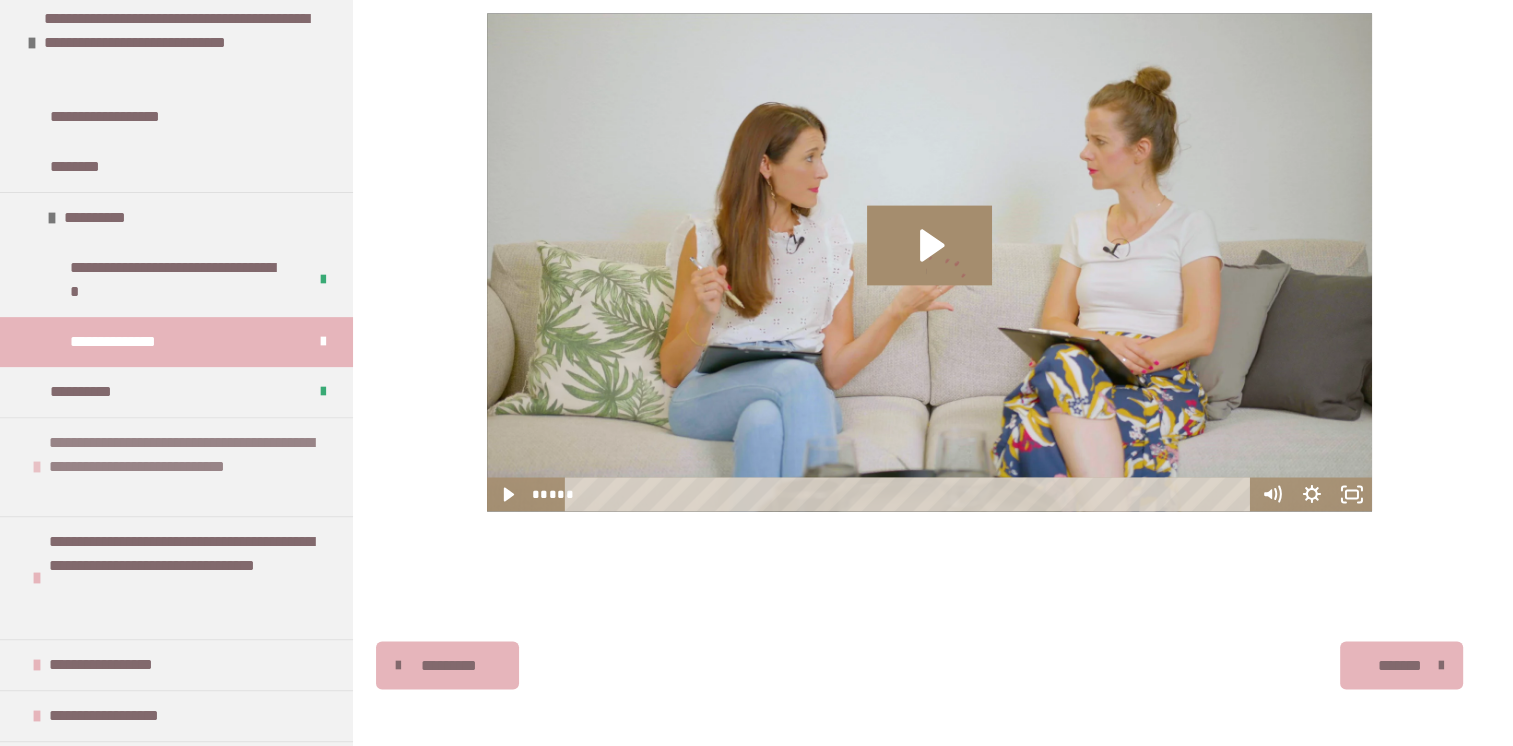 click on "**********" at bounding box center (188, 467) 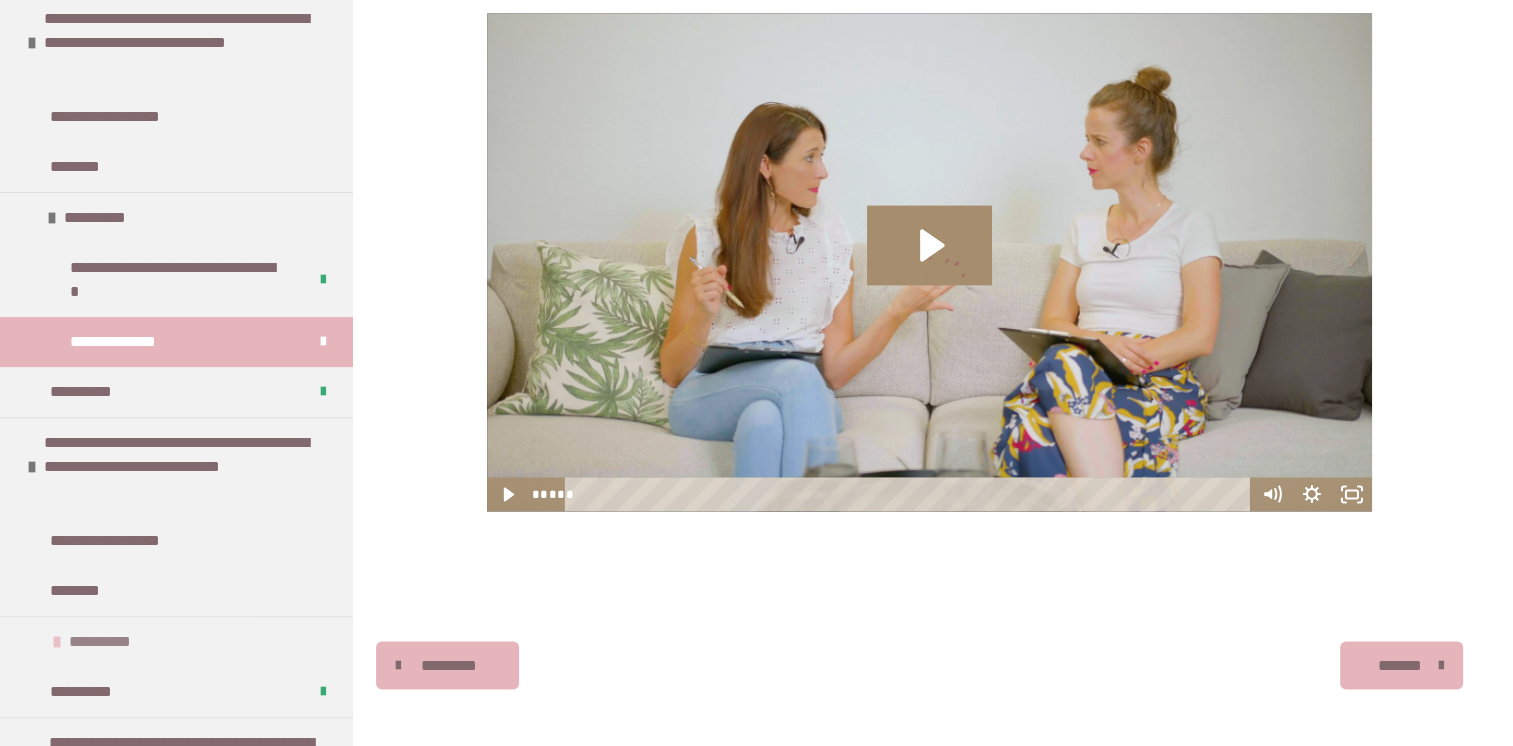 click on "**********" at bounding box center [112, 642] 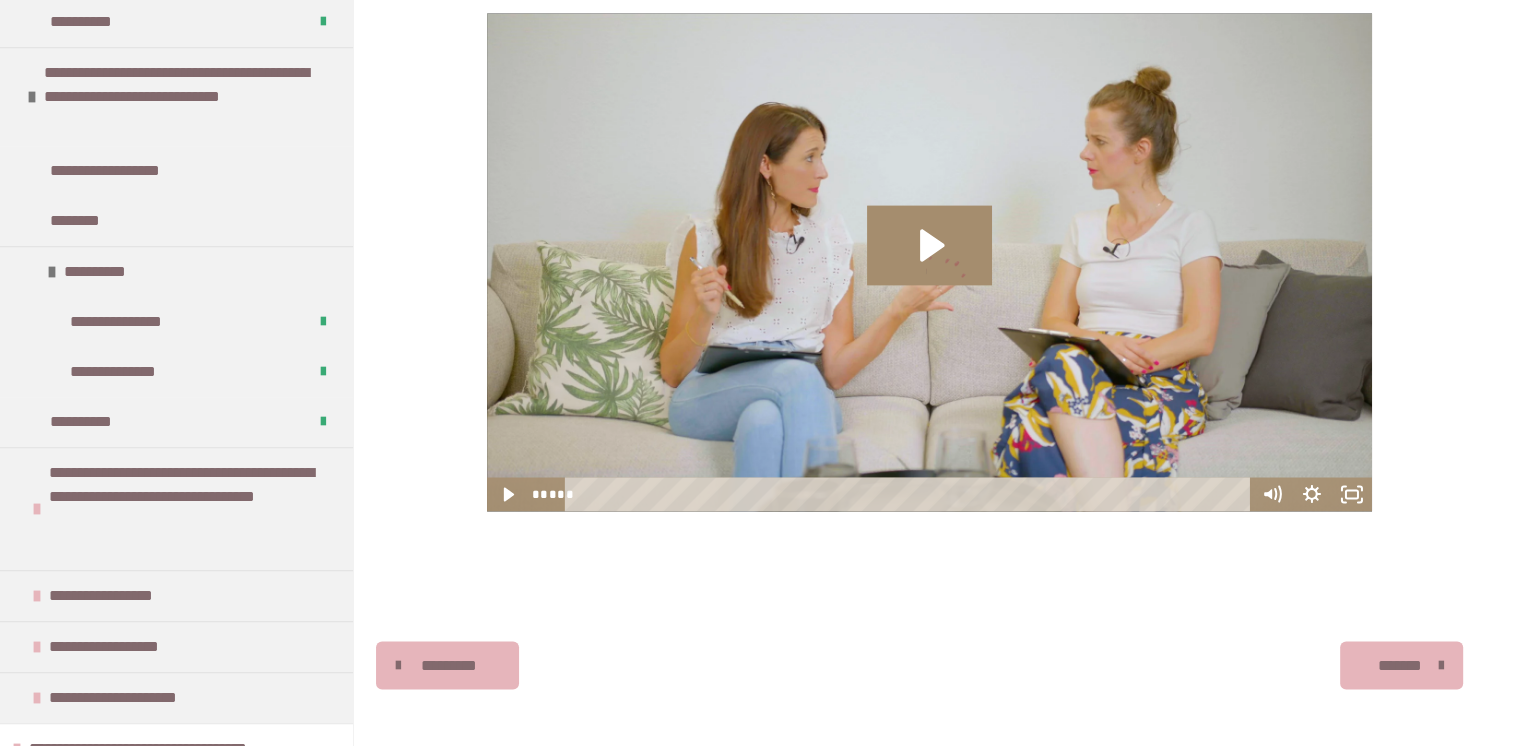 scroll, scrollTop: 1124, scrollLeft: 0, axis: vertical 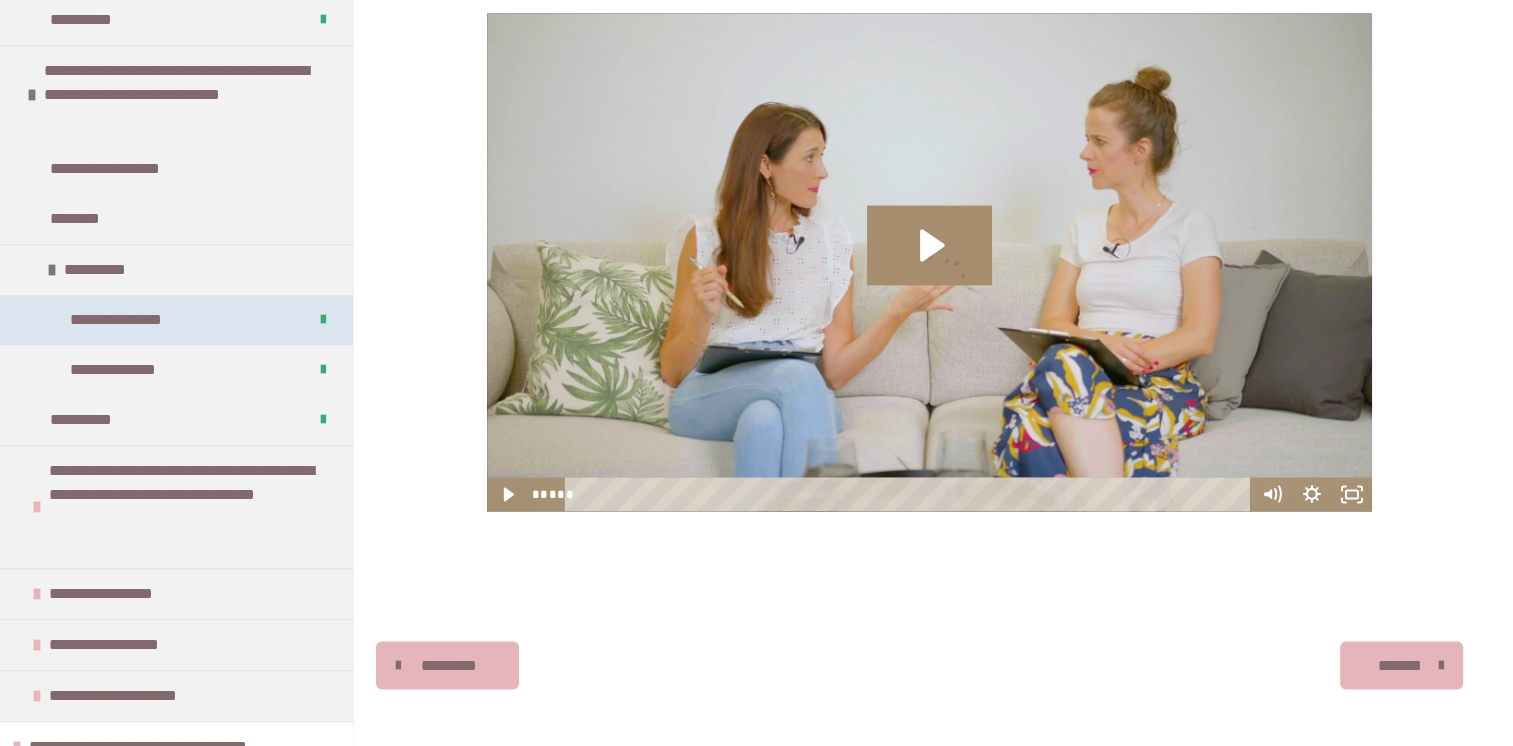 click on "**********" at bounding box center (134, 320) 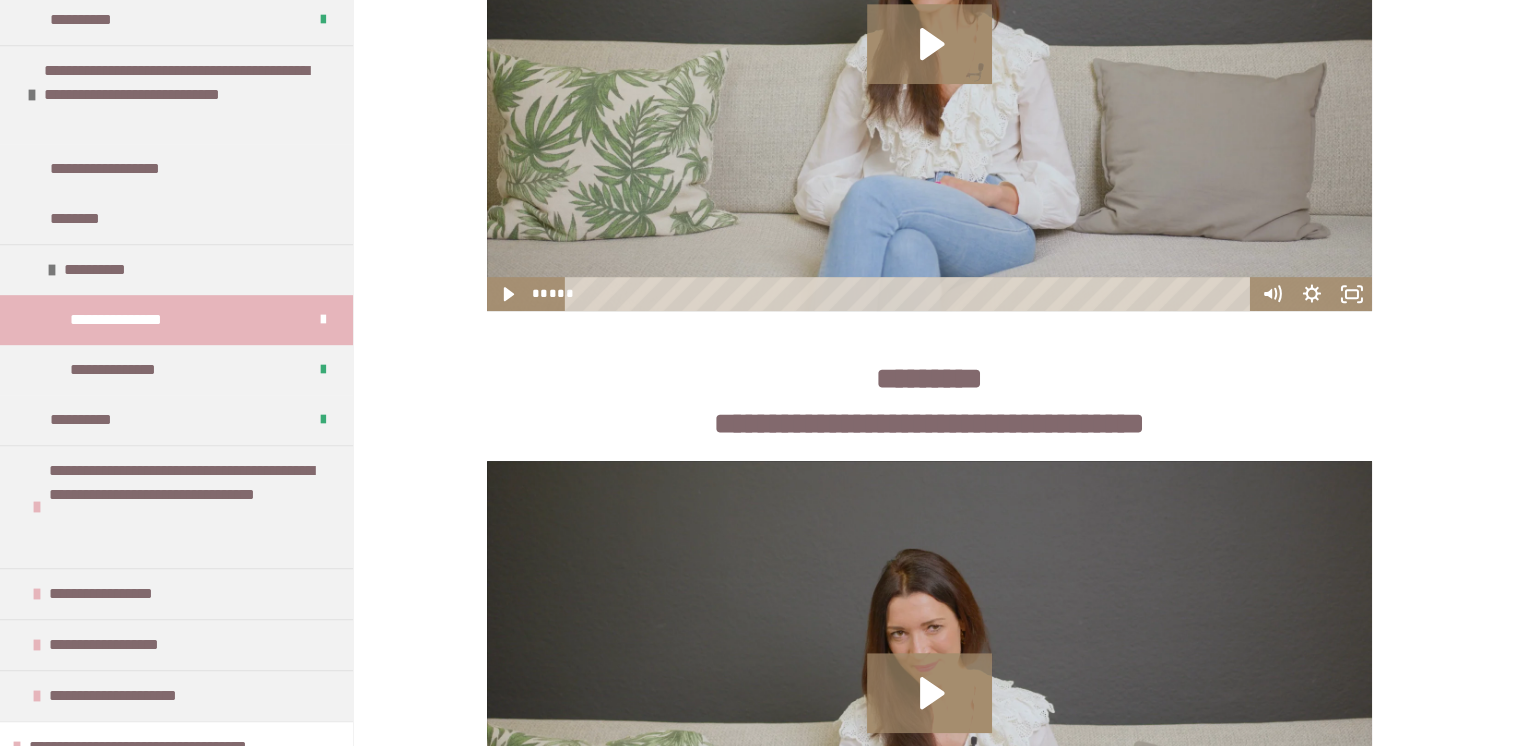 scroll, scrollTop: 1138, scrollLeft: 0, axis: vertical 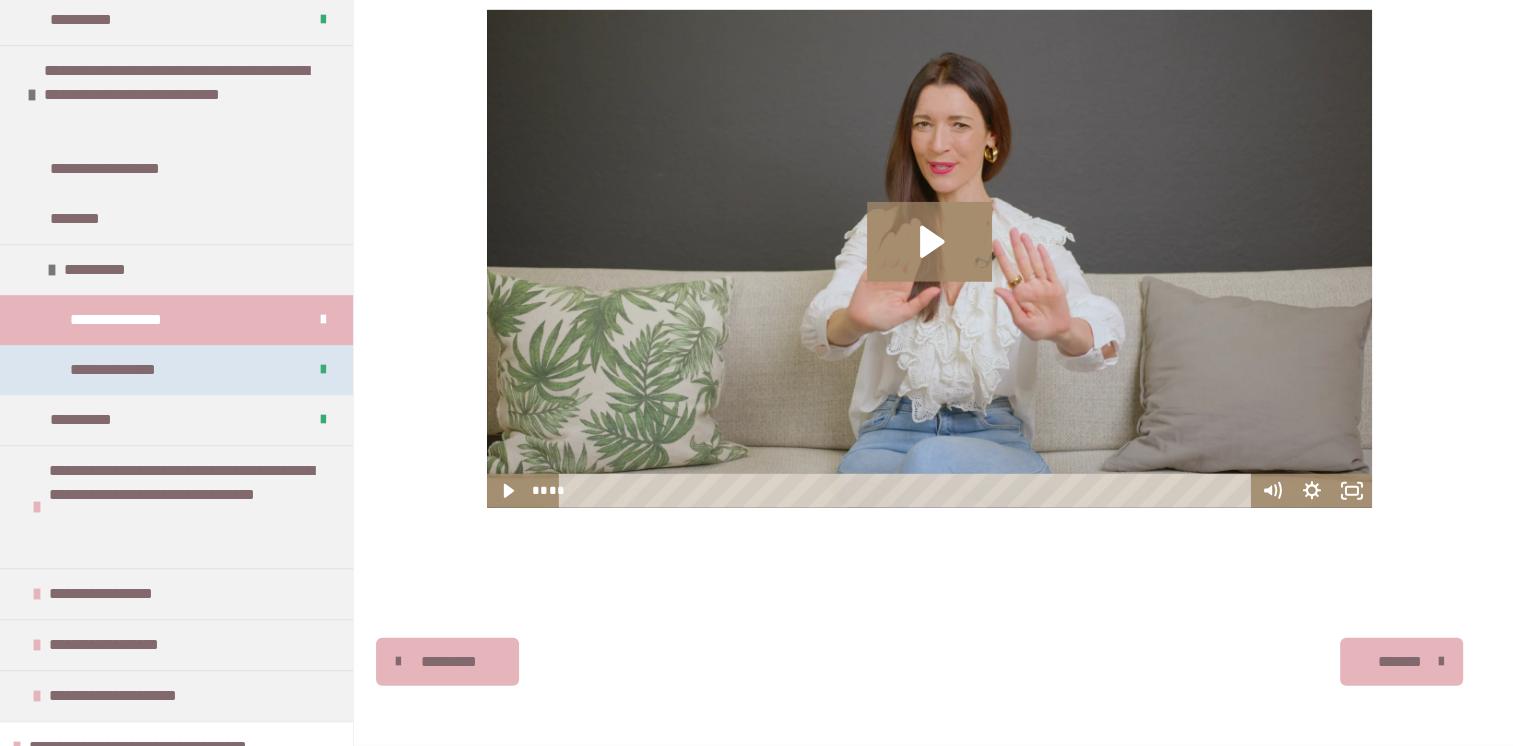 click on "**********" at bounding box center (136, 370) 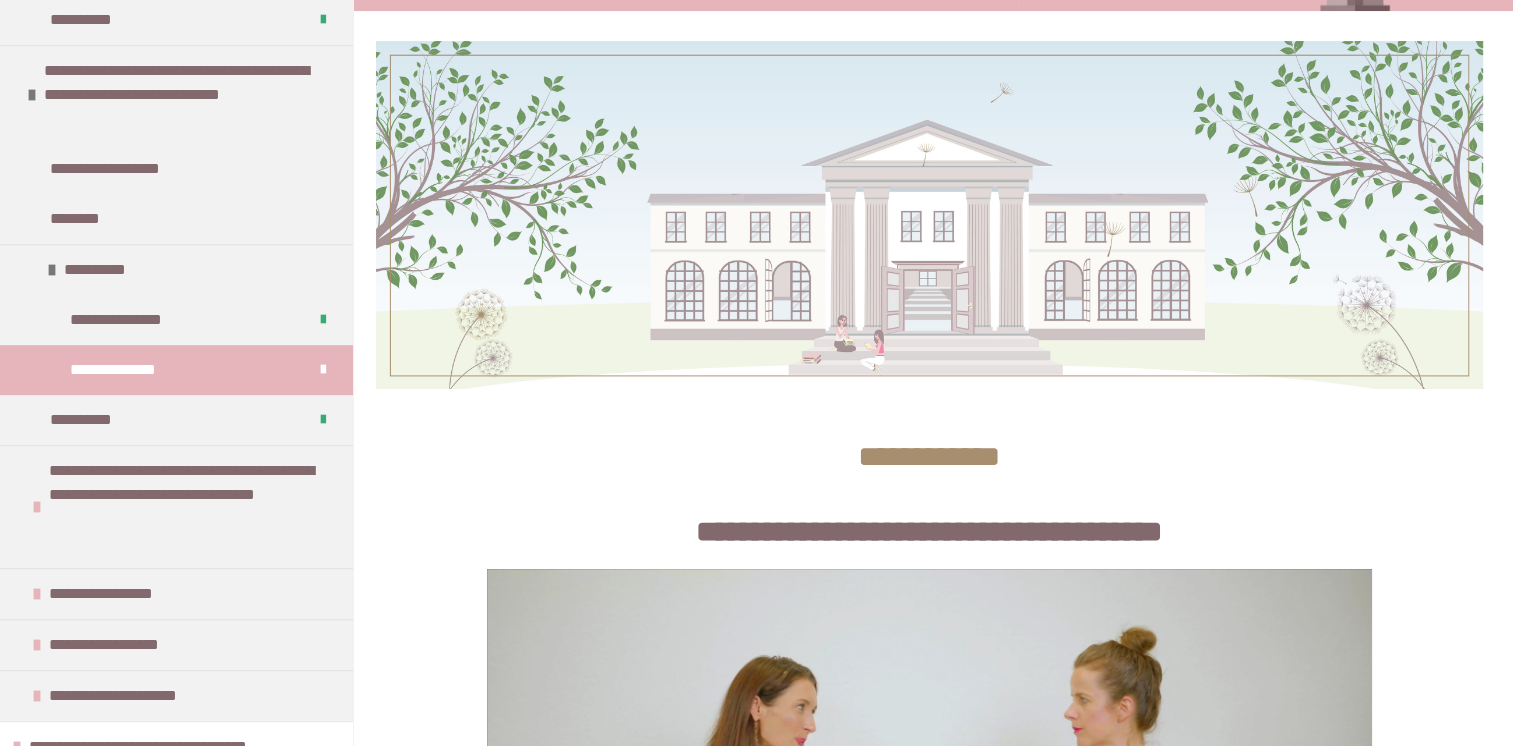 scroll, scrollTop: 1013, scrollLeft: 0, axis: vertical 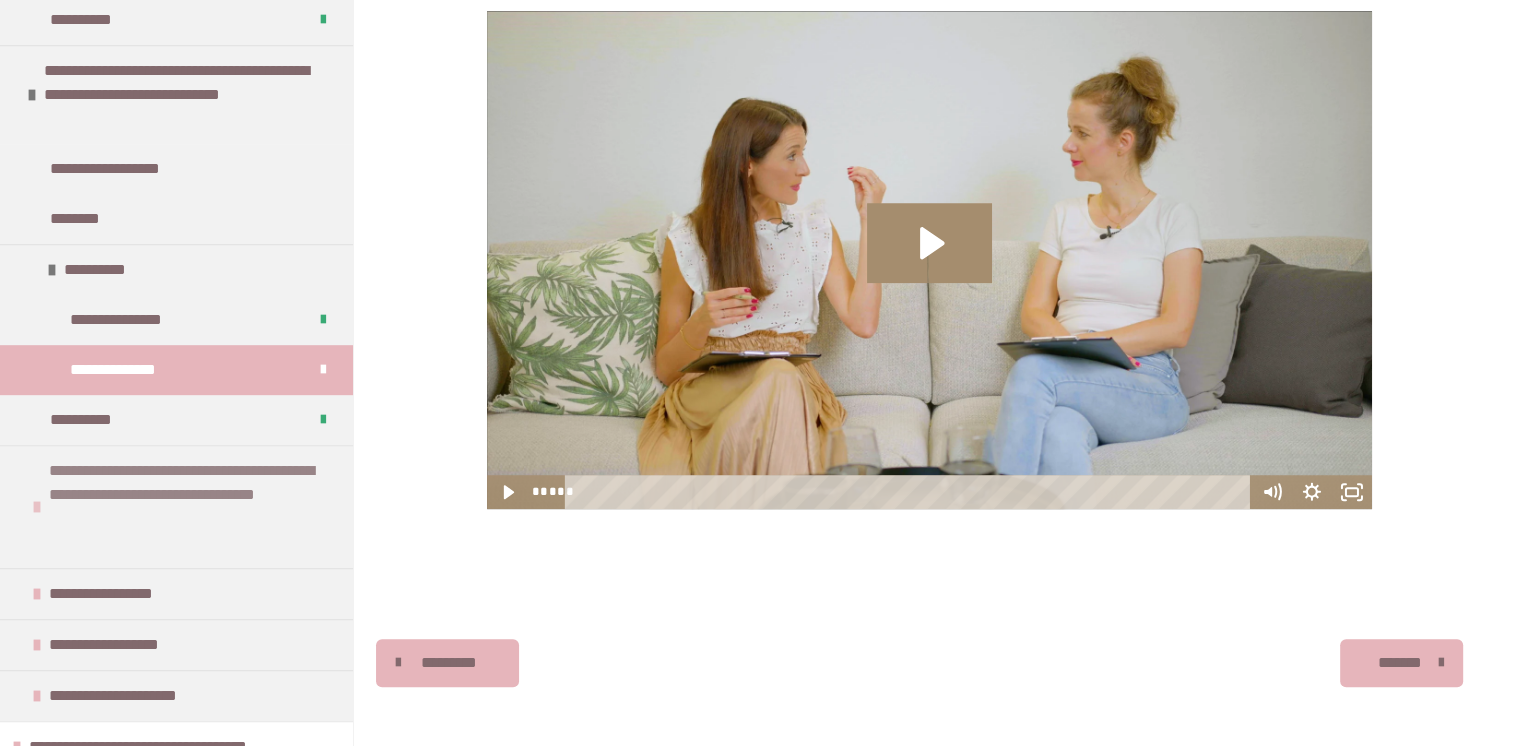 click on "**********" at bounding box center [188, 507] 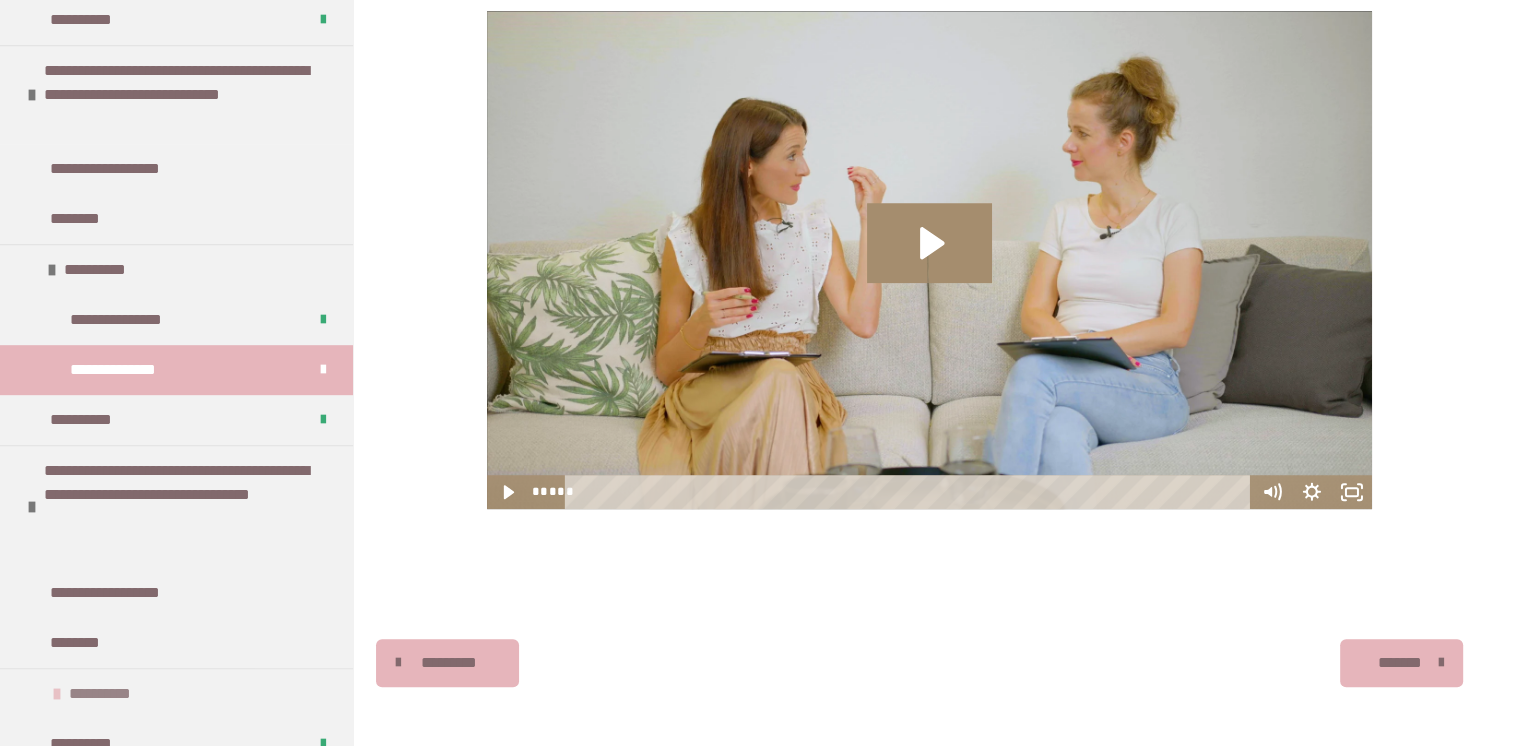 click on "**********" at bounding box center (112, 694) 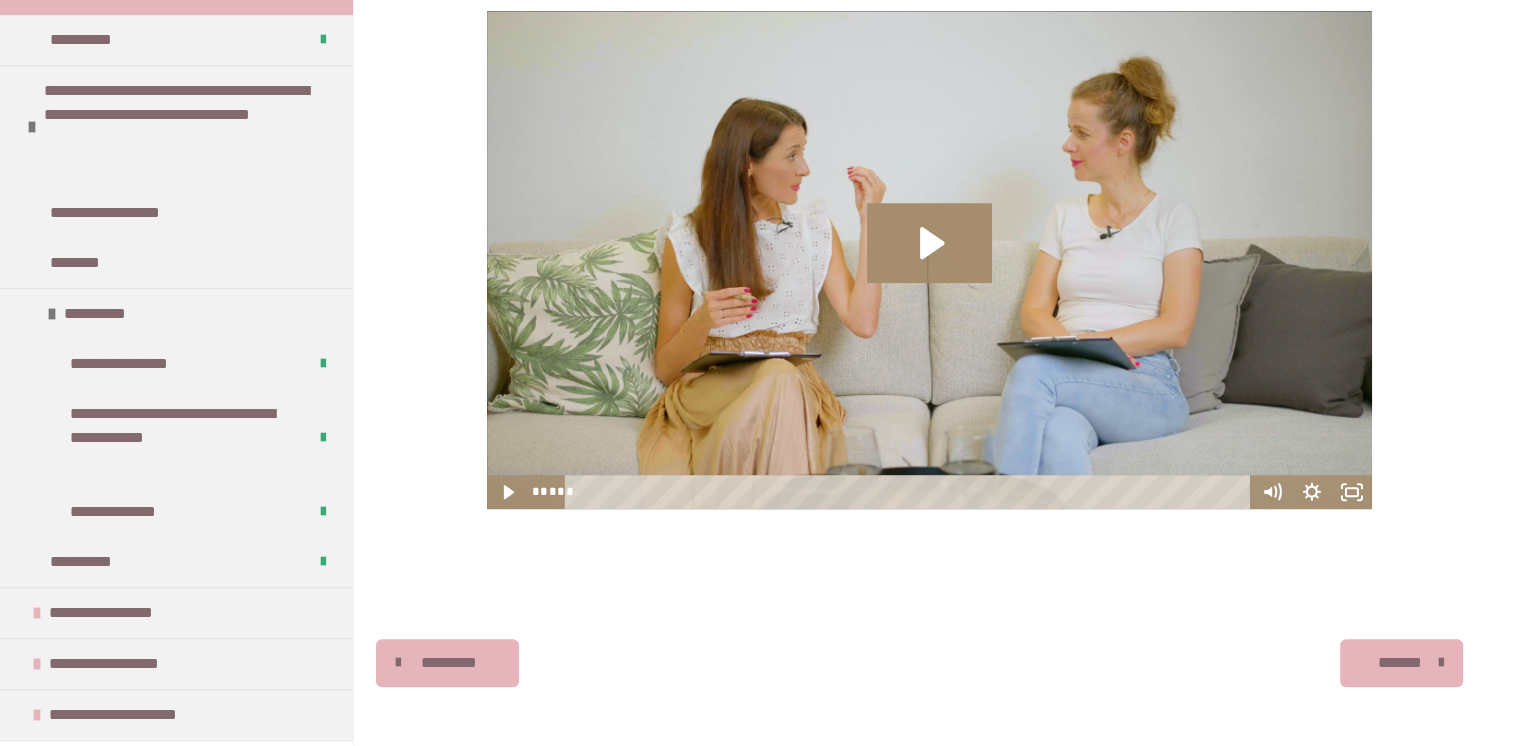 scroll, scrollTop: 1508, scrollLeft: 0, axis: vertical 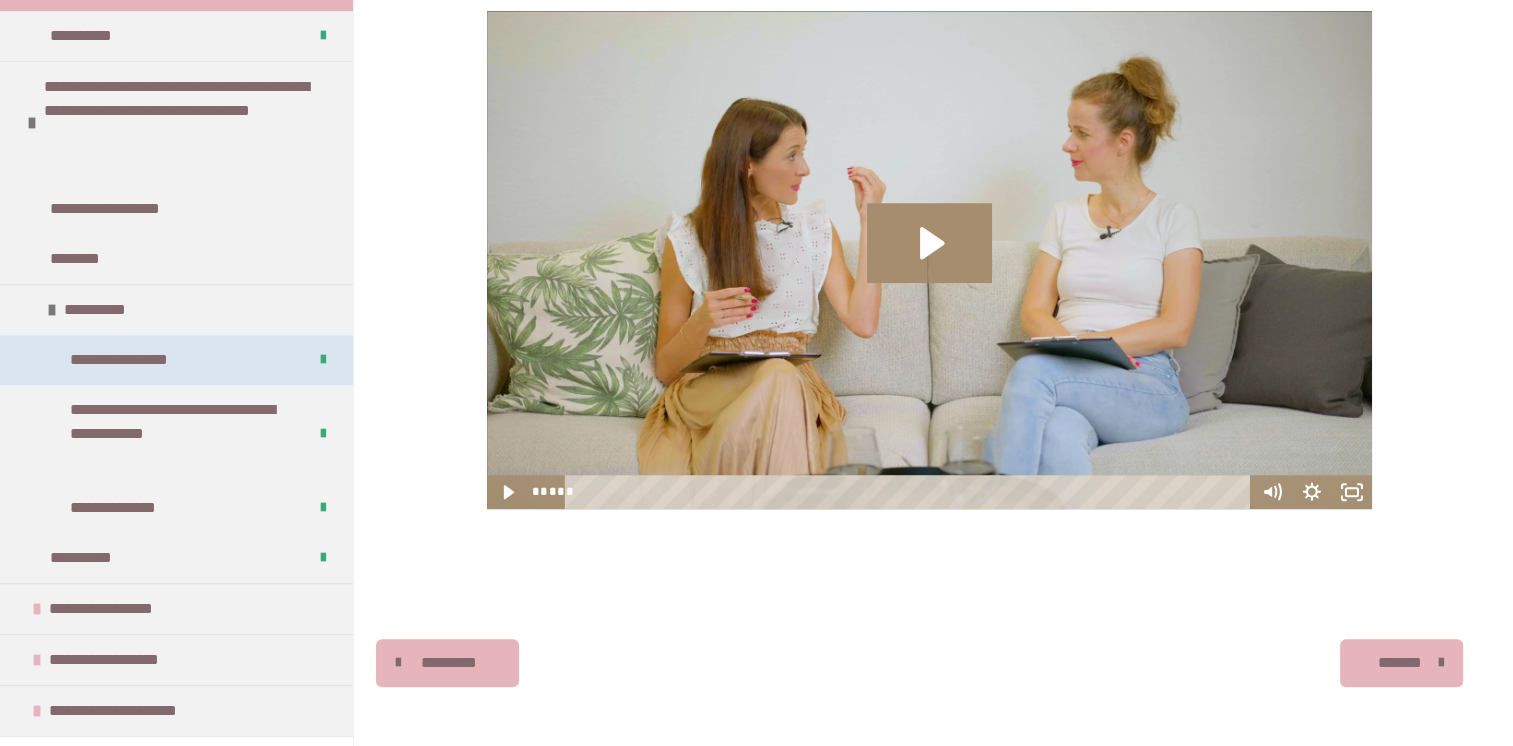 click on "**********" at bounding box center [140, 360] 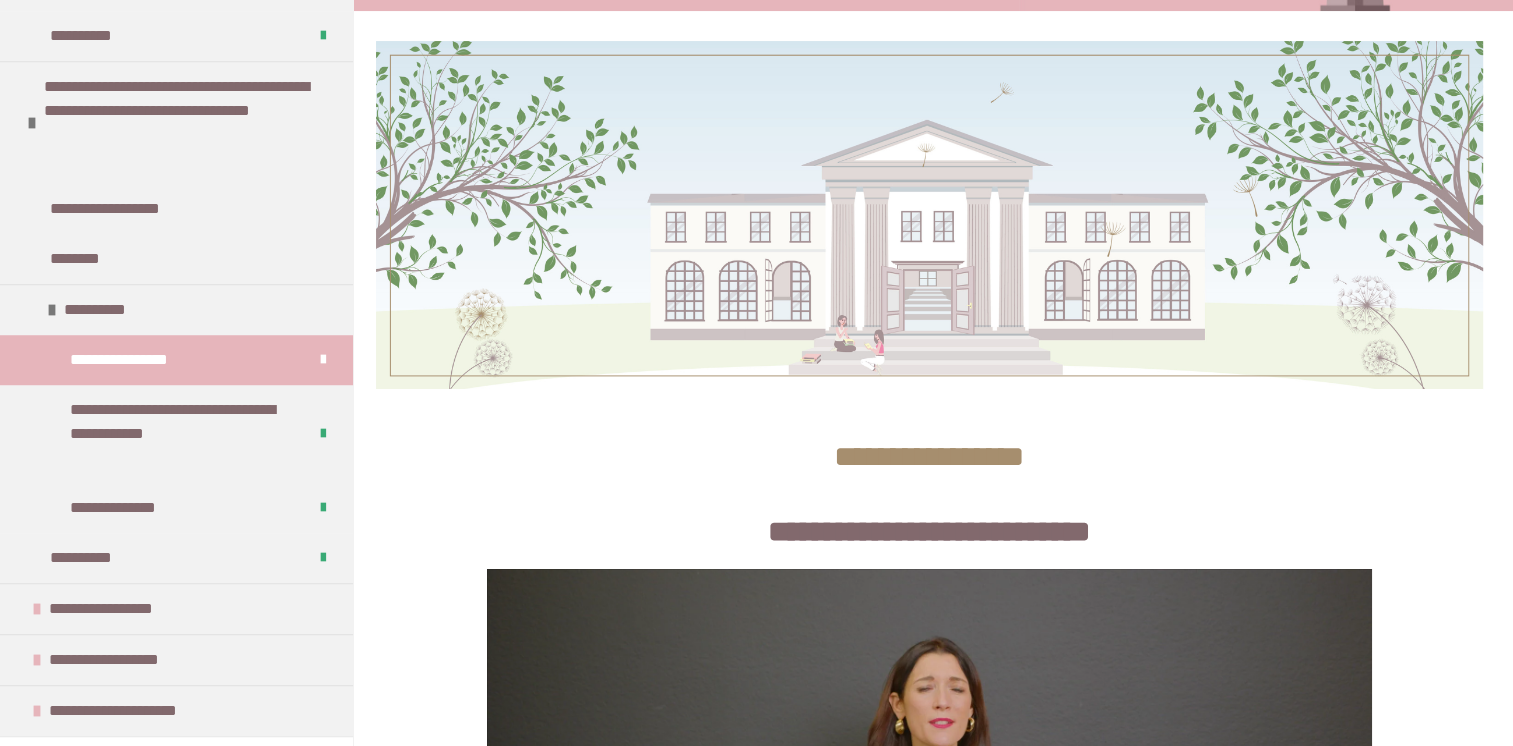 scroll, scrollTop: 1013, scrollLeft: 0, axis: vertical 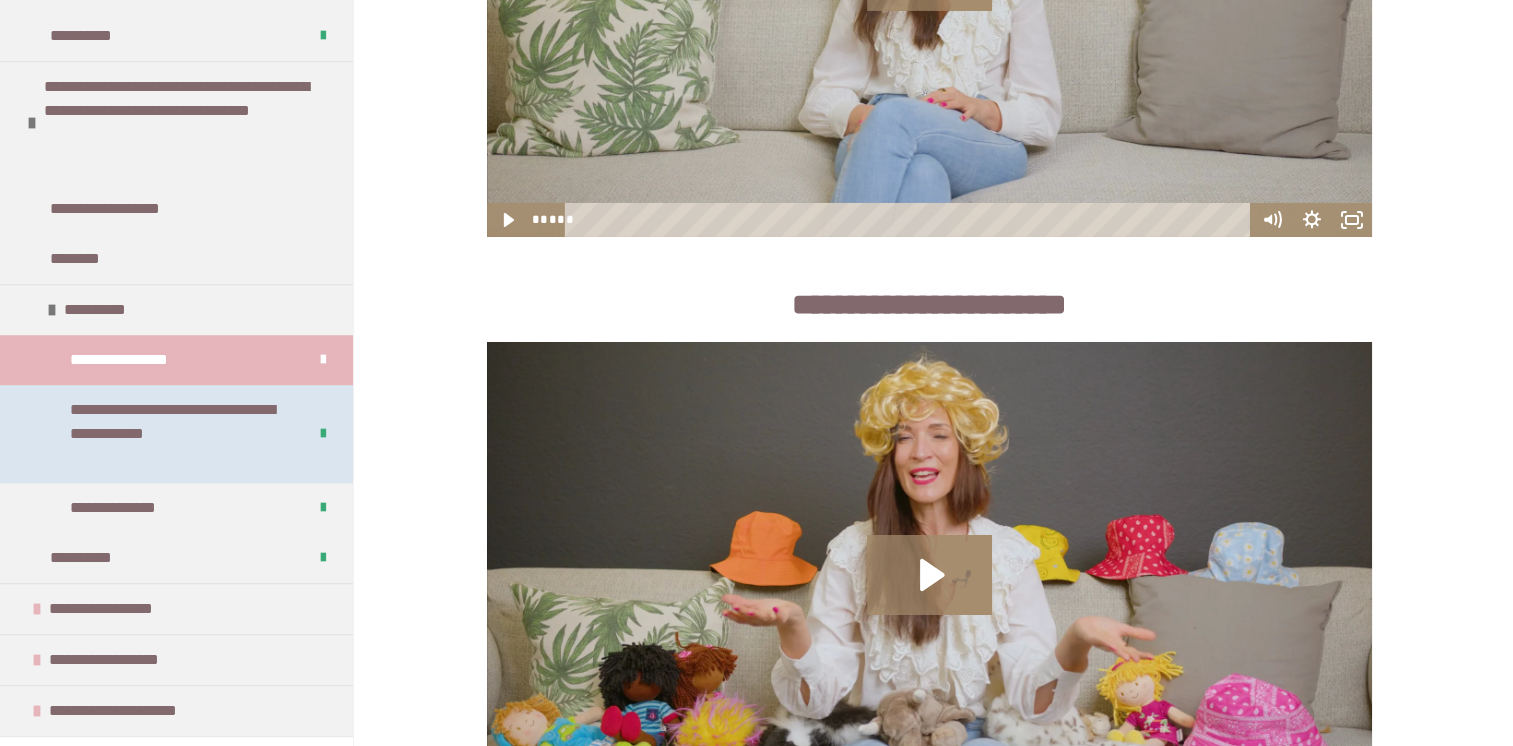 click on "**********" at bounding box center (173, 434) 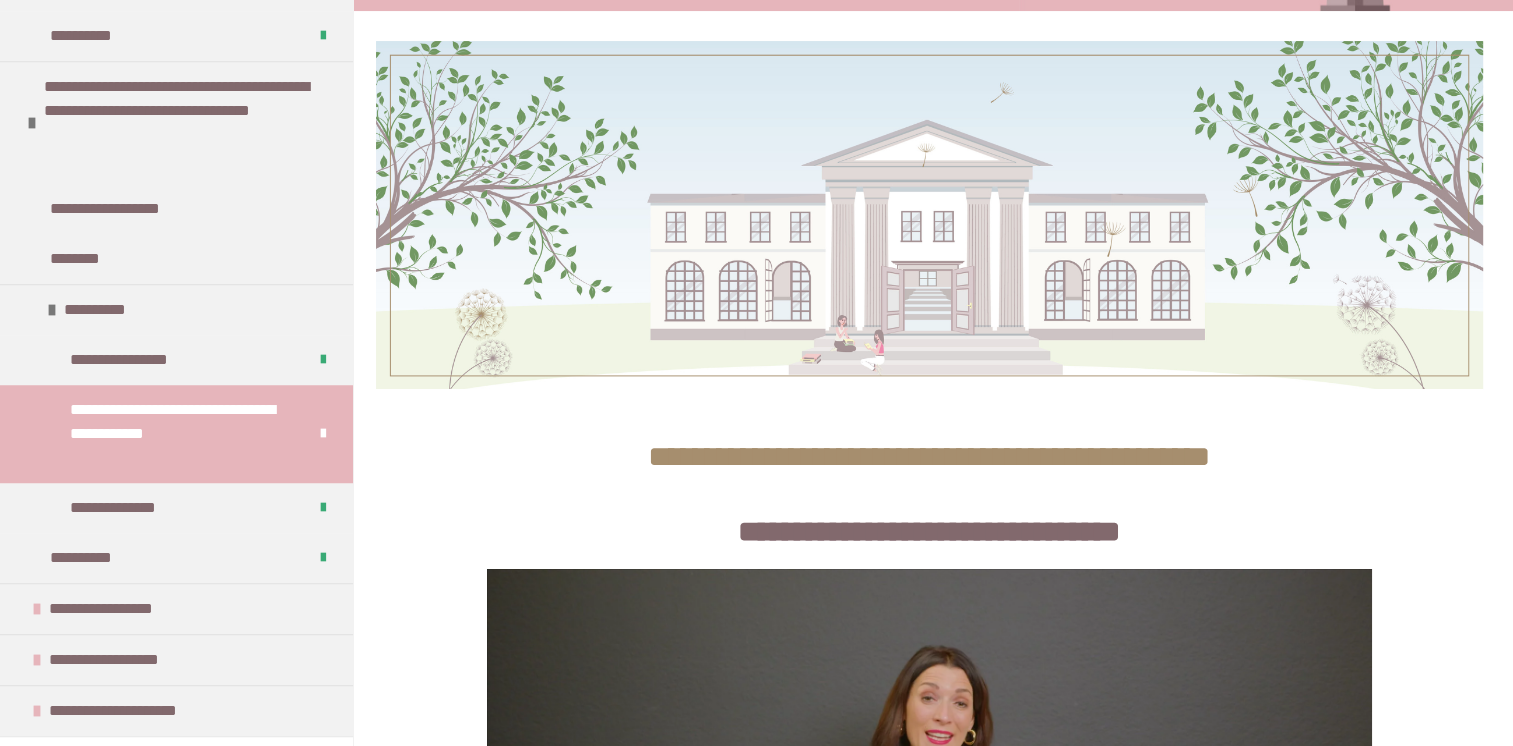 scroll, scrollTop: 1013, scrollLeft: 0, axis: vertical 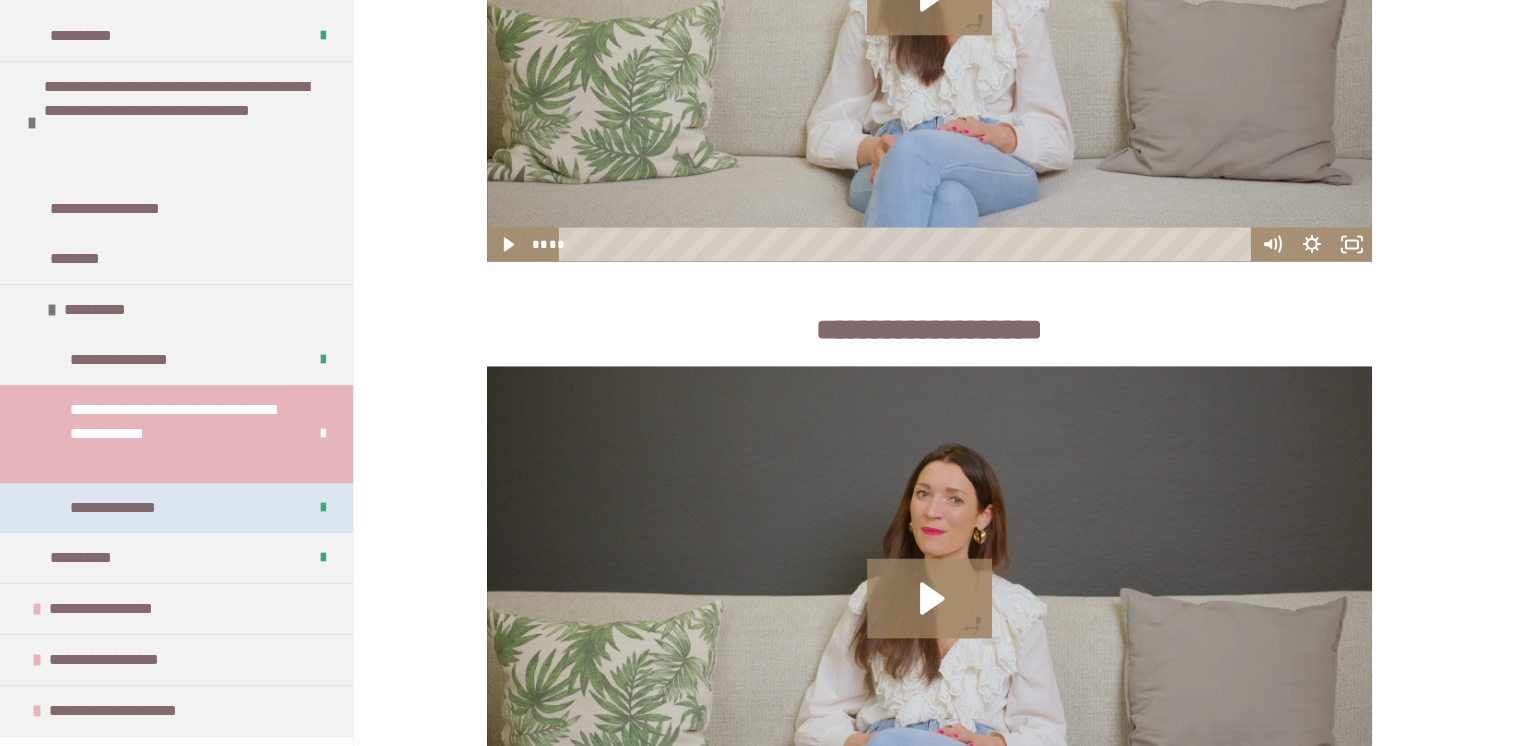 click on "**********" at bounding box center (176, 508) 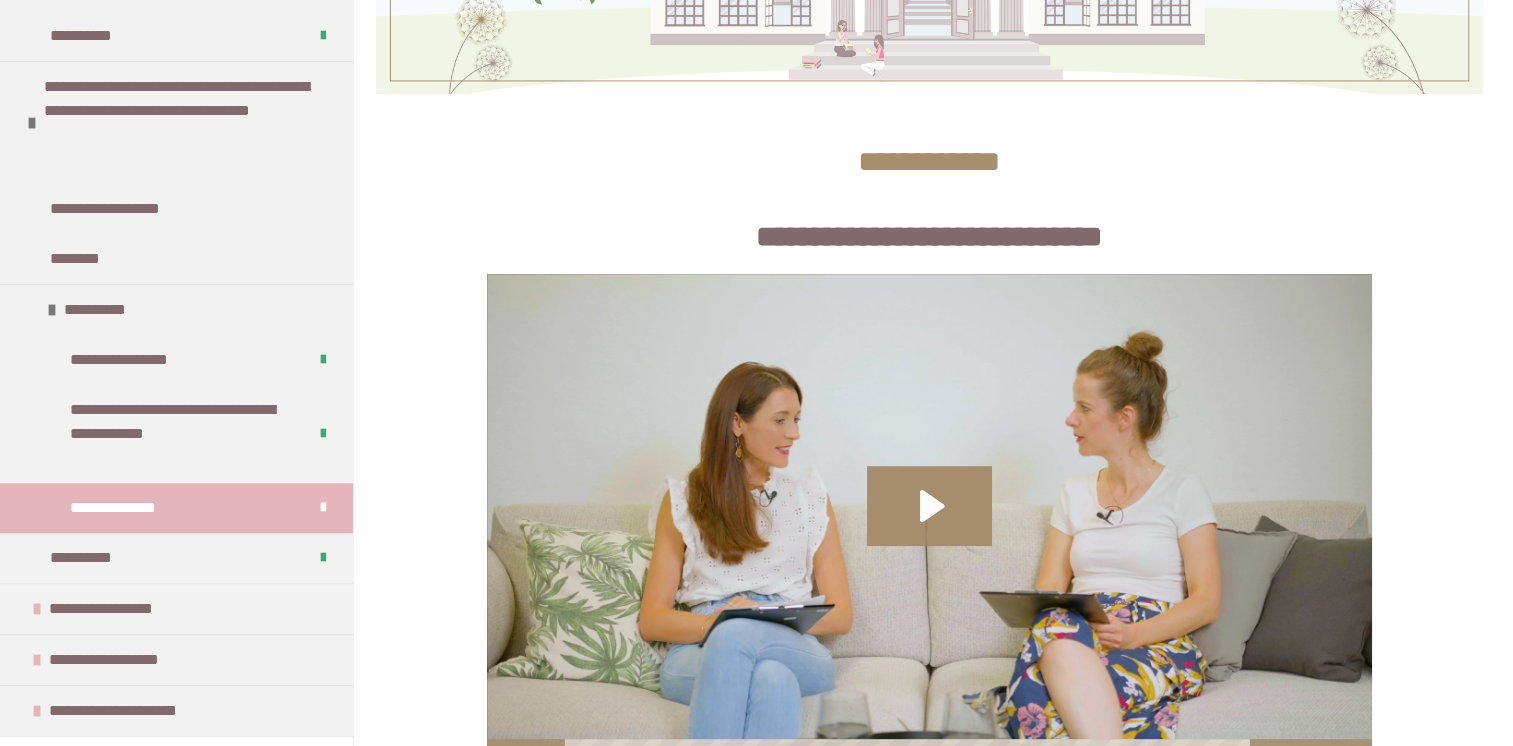 scroll, scrollTop: 694, scrollLeft: 0, axis: vertical 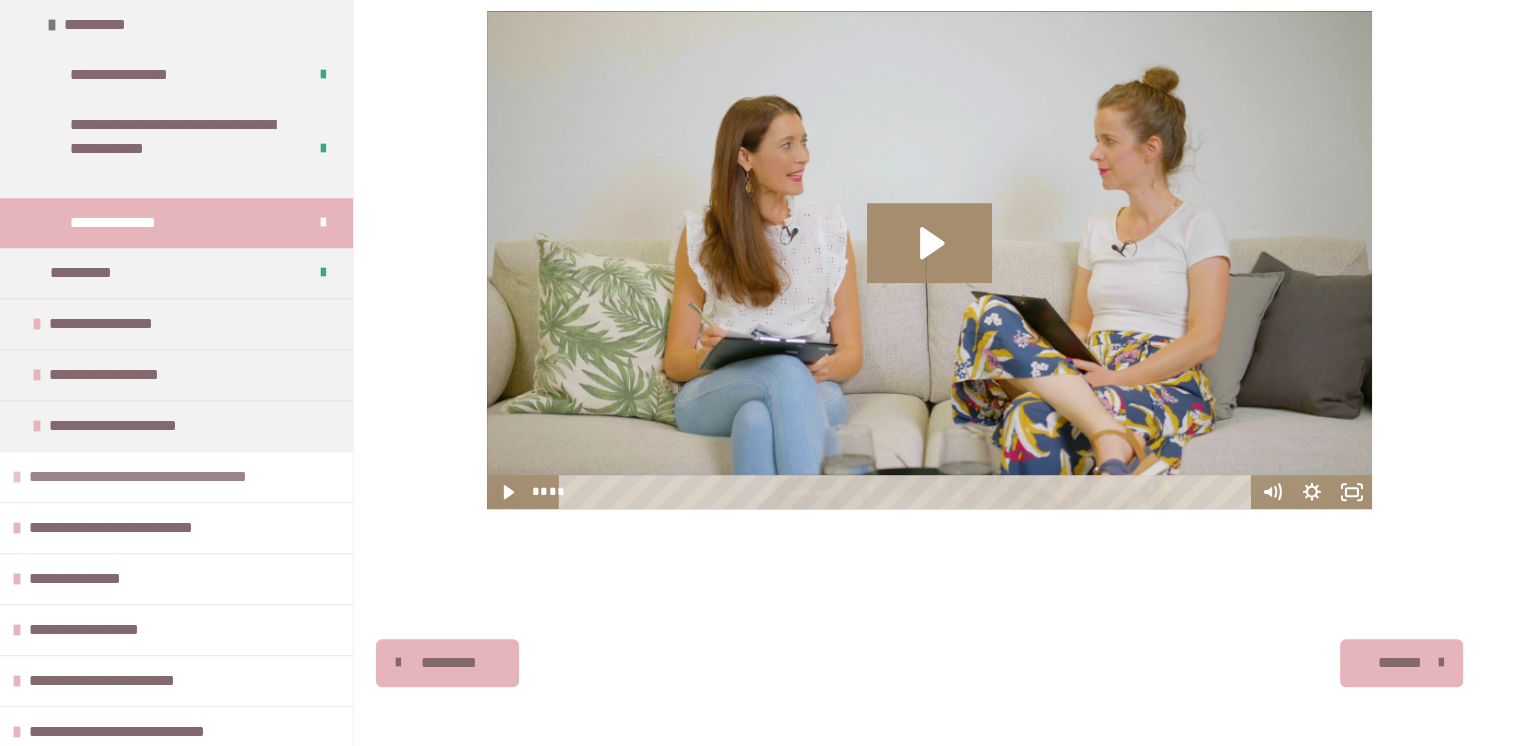 click at bounding box center (17, 477) 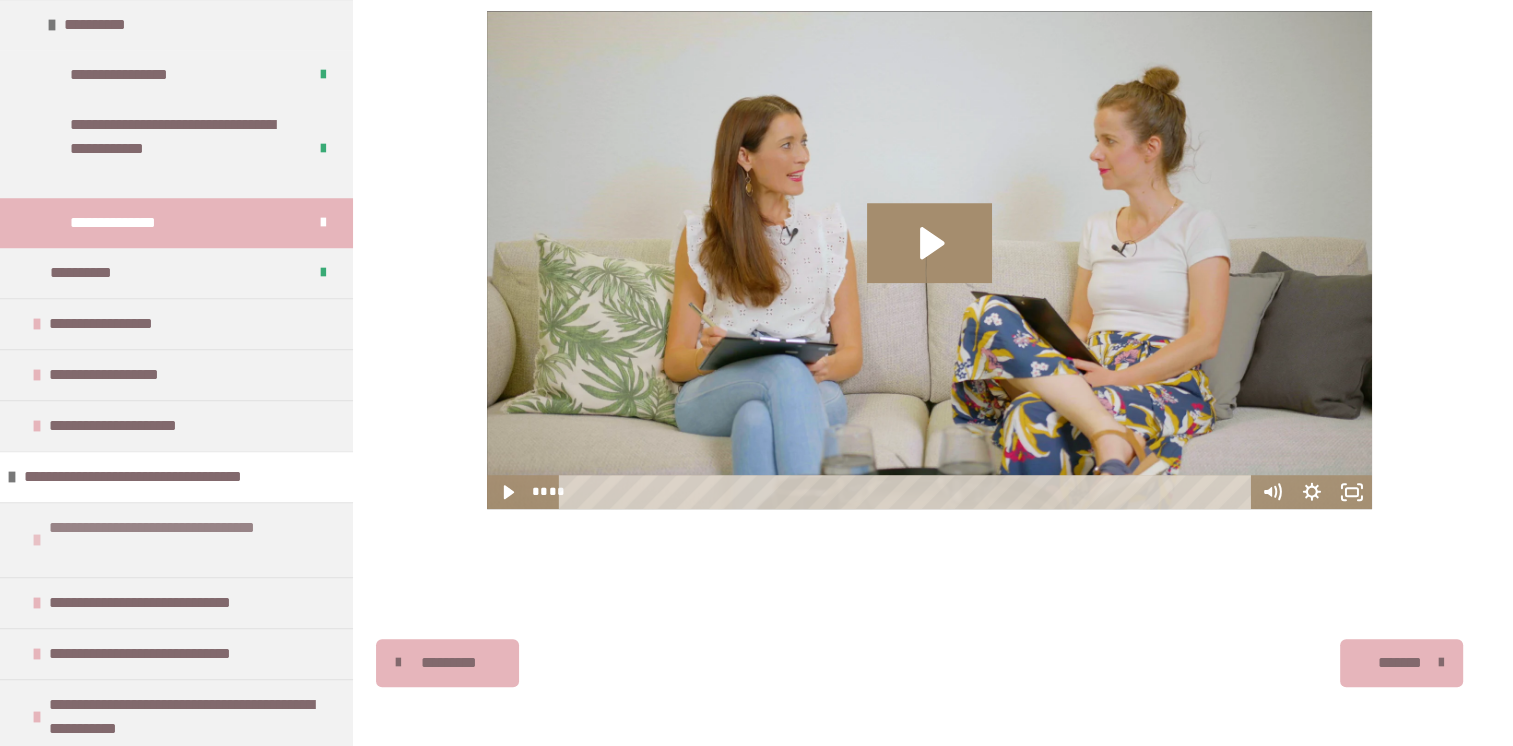 click on "**********" at bounding box center (188, 540) 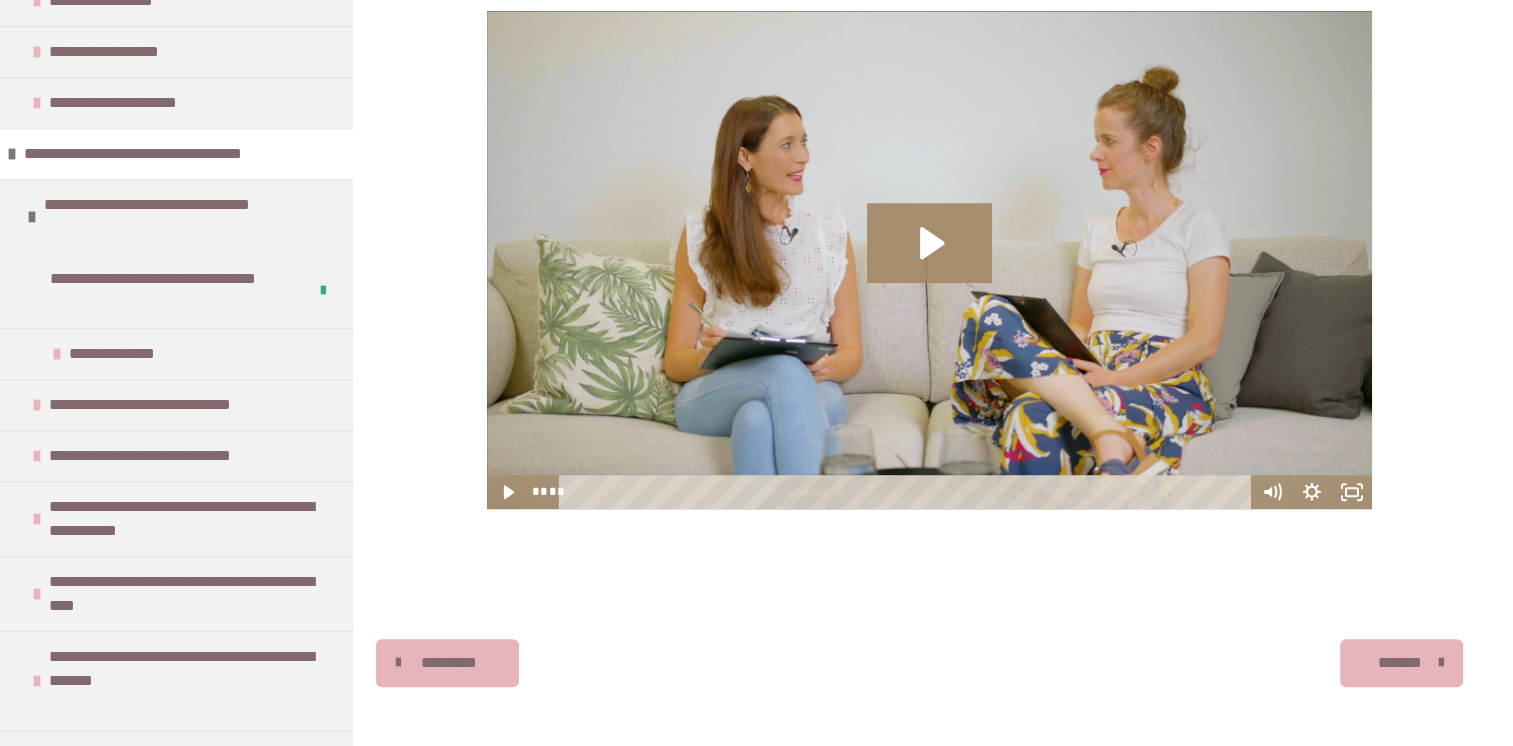 scroll, scrollTop: 2166, scrollLeft: 0, axis: vertical 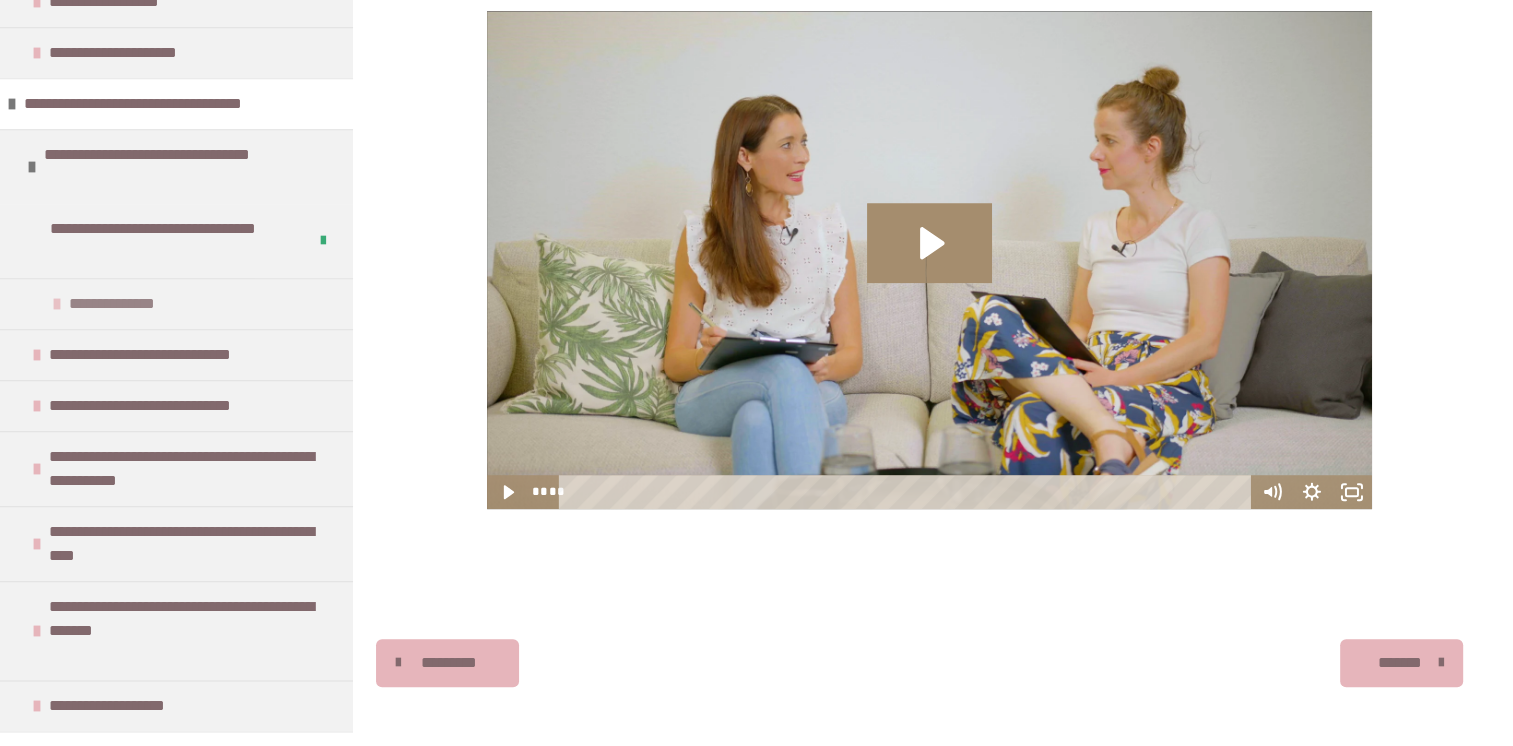 click on "**********" at bounding box center (120, 304) 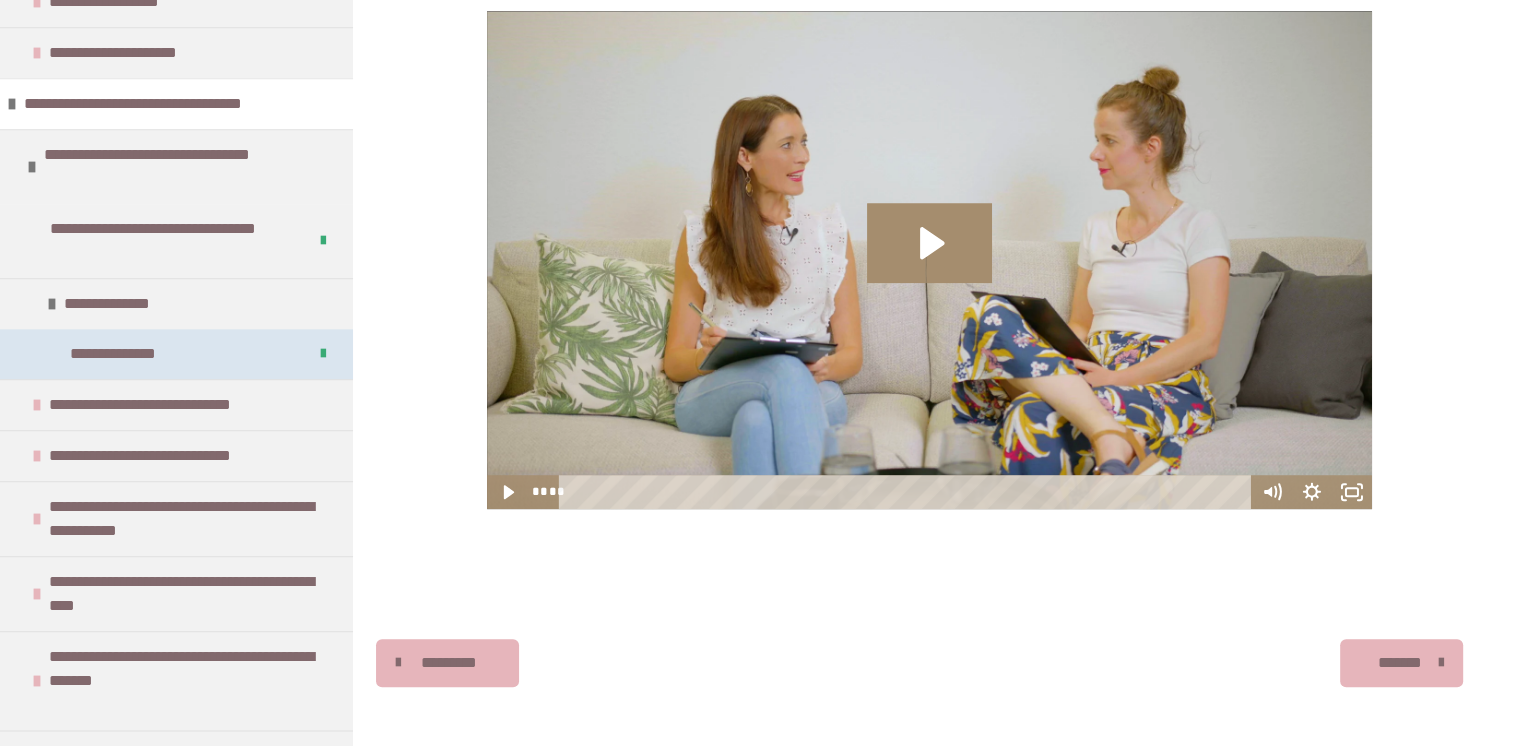 click on "**********" at bounding box center (121, 354) 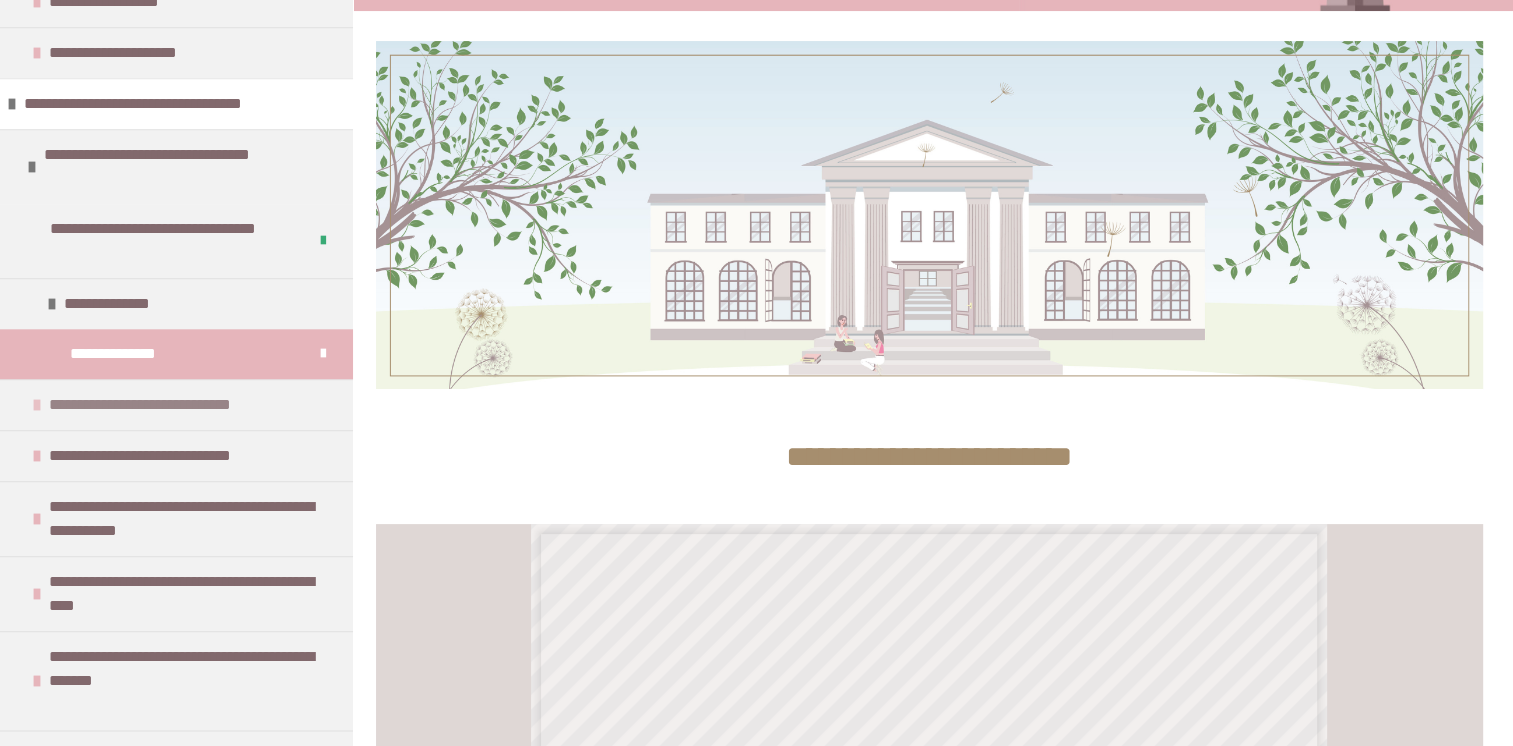 click on "**********" at bounding box center [171, 405] 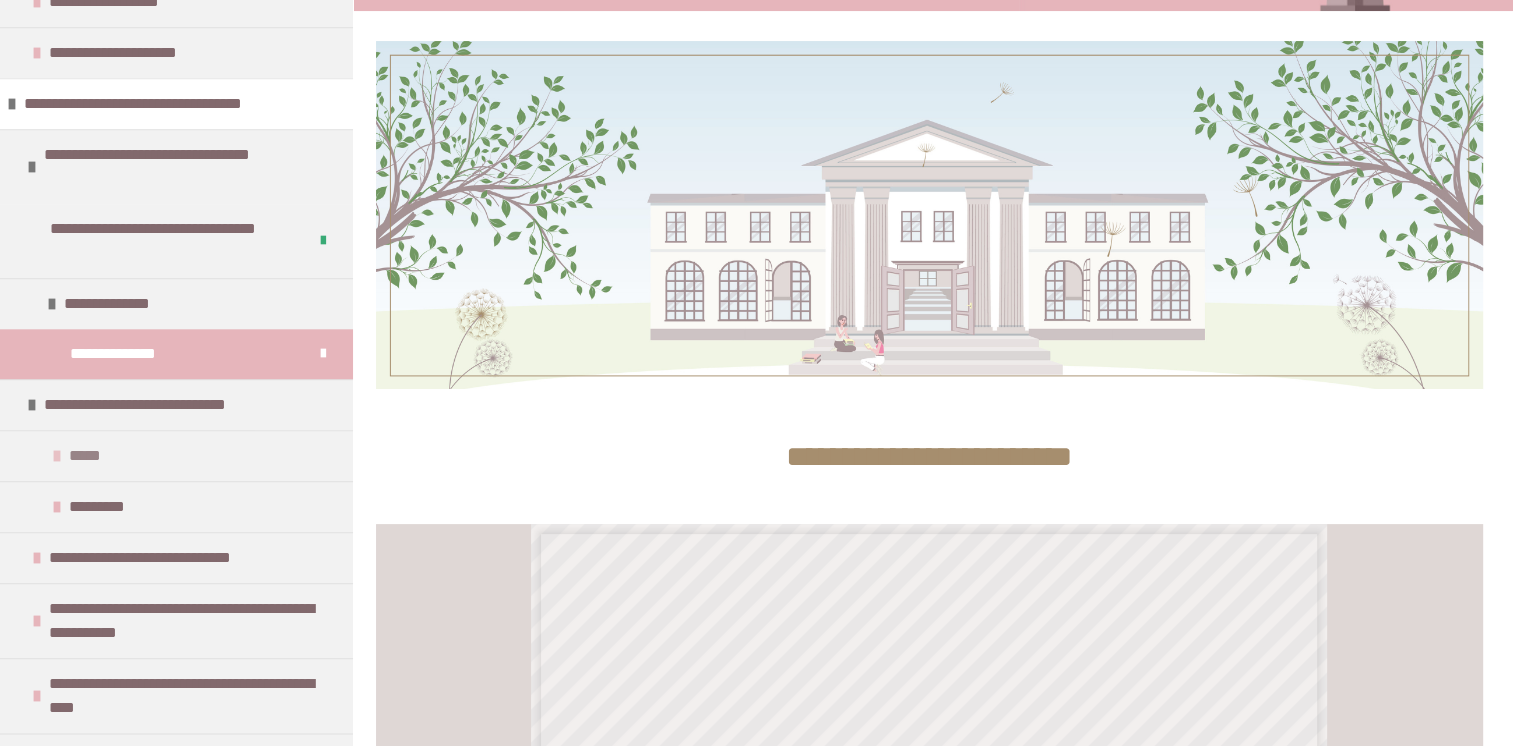 click on "*****" at bounding box center [87, 456] 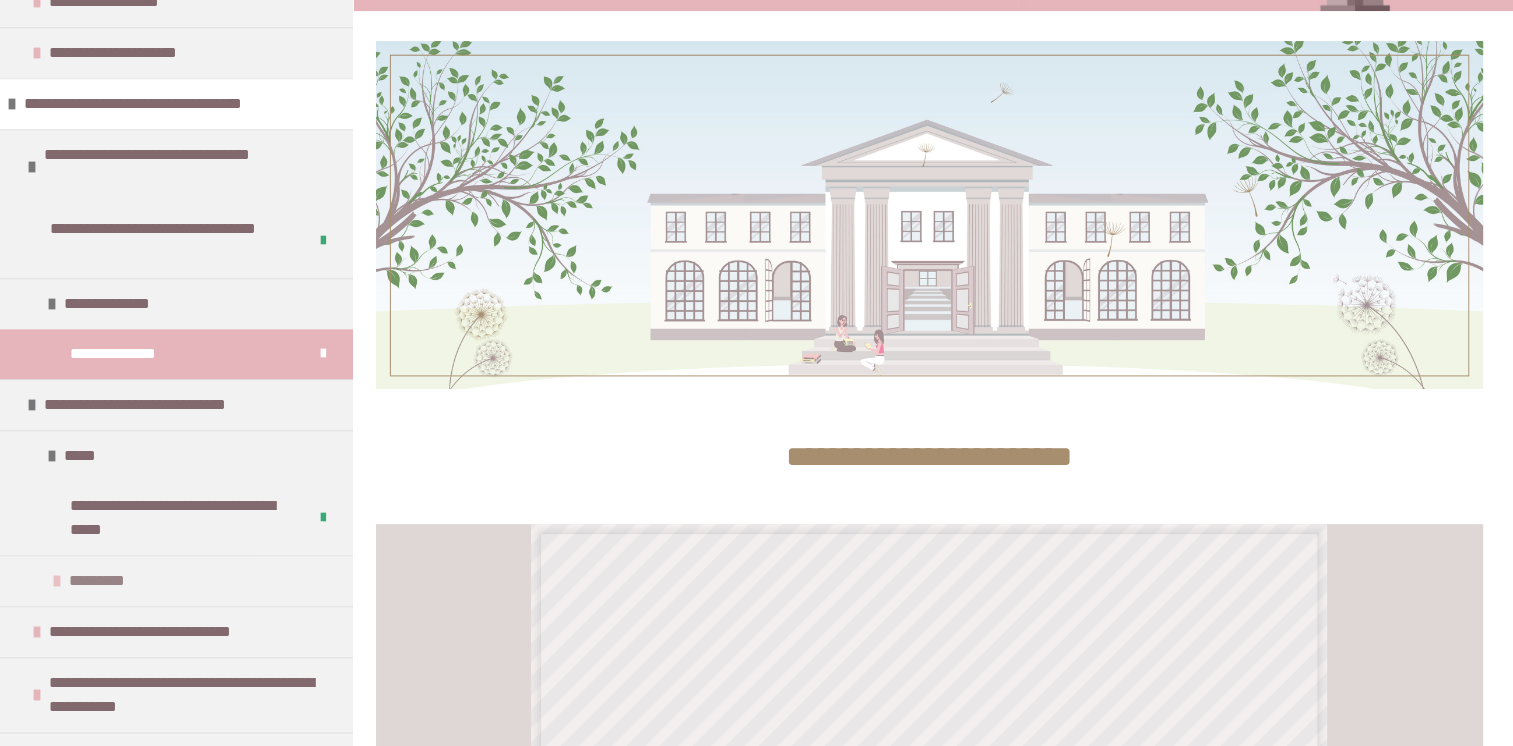 click on "*********" at bounding box center (108, 581) 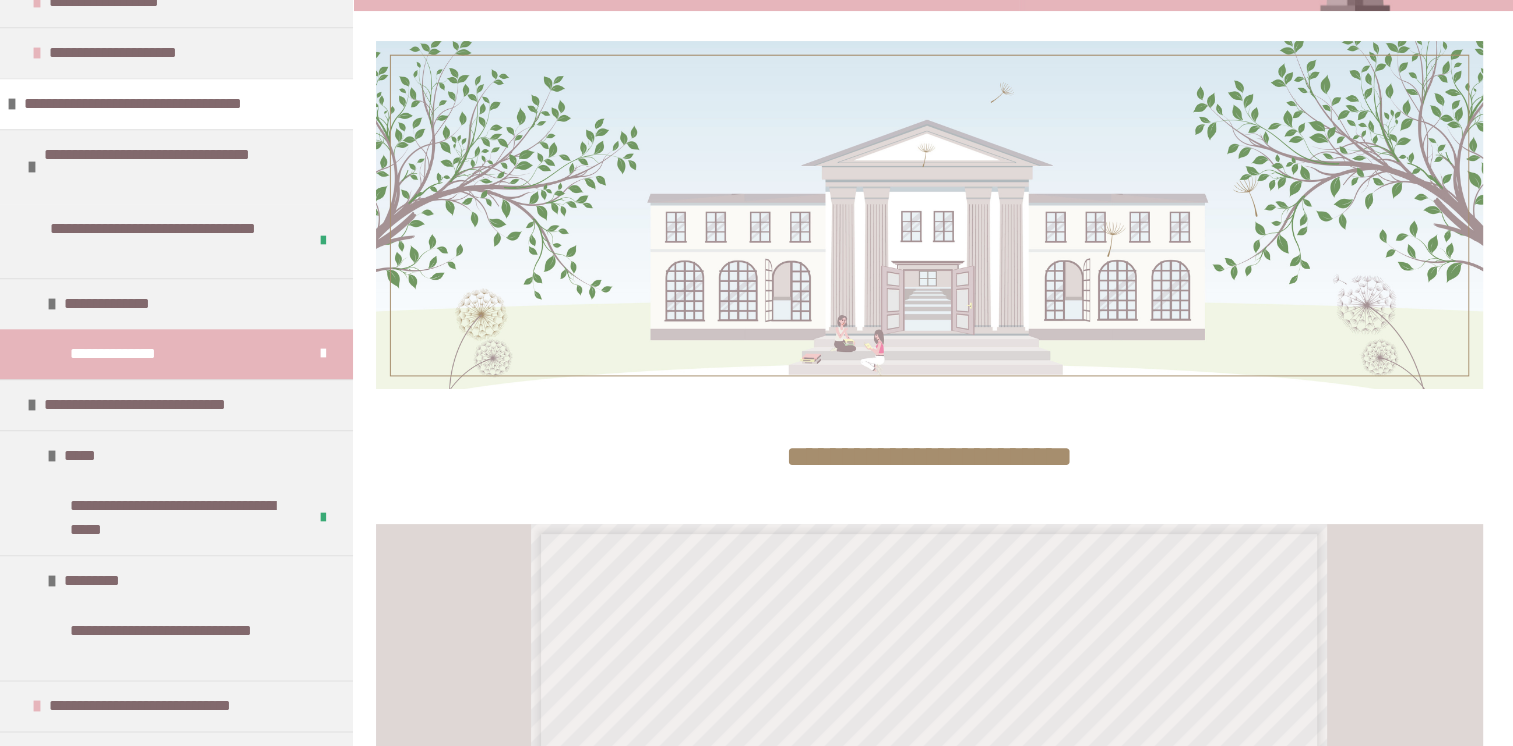 drag, startPoint x: 335, startPoint y: 514, endPoint x: 344, endPoint y: 530, distance: 18.35756 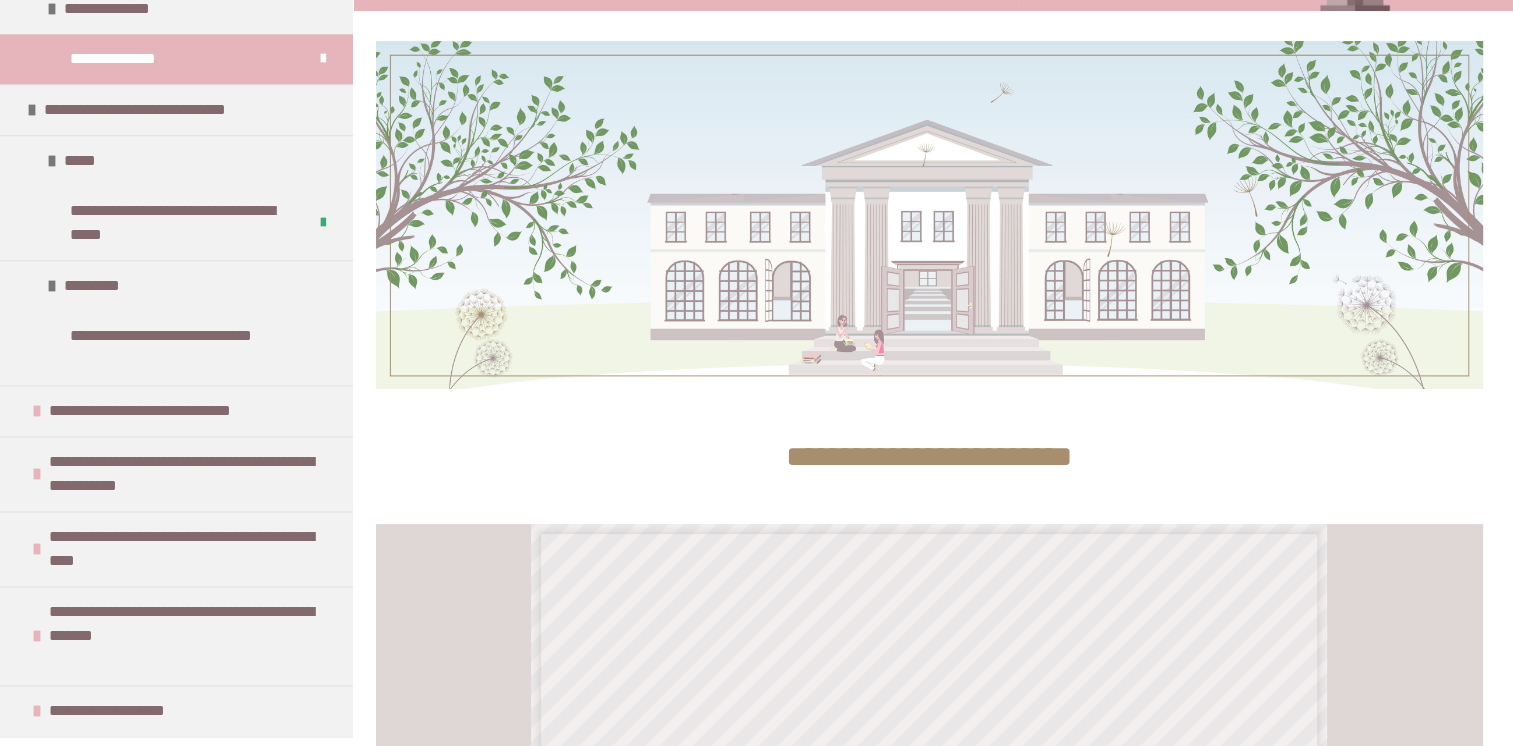 scroll, scrollTop: 2488, scrollLeft: 0, axis: vertical 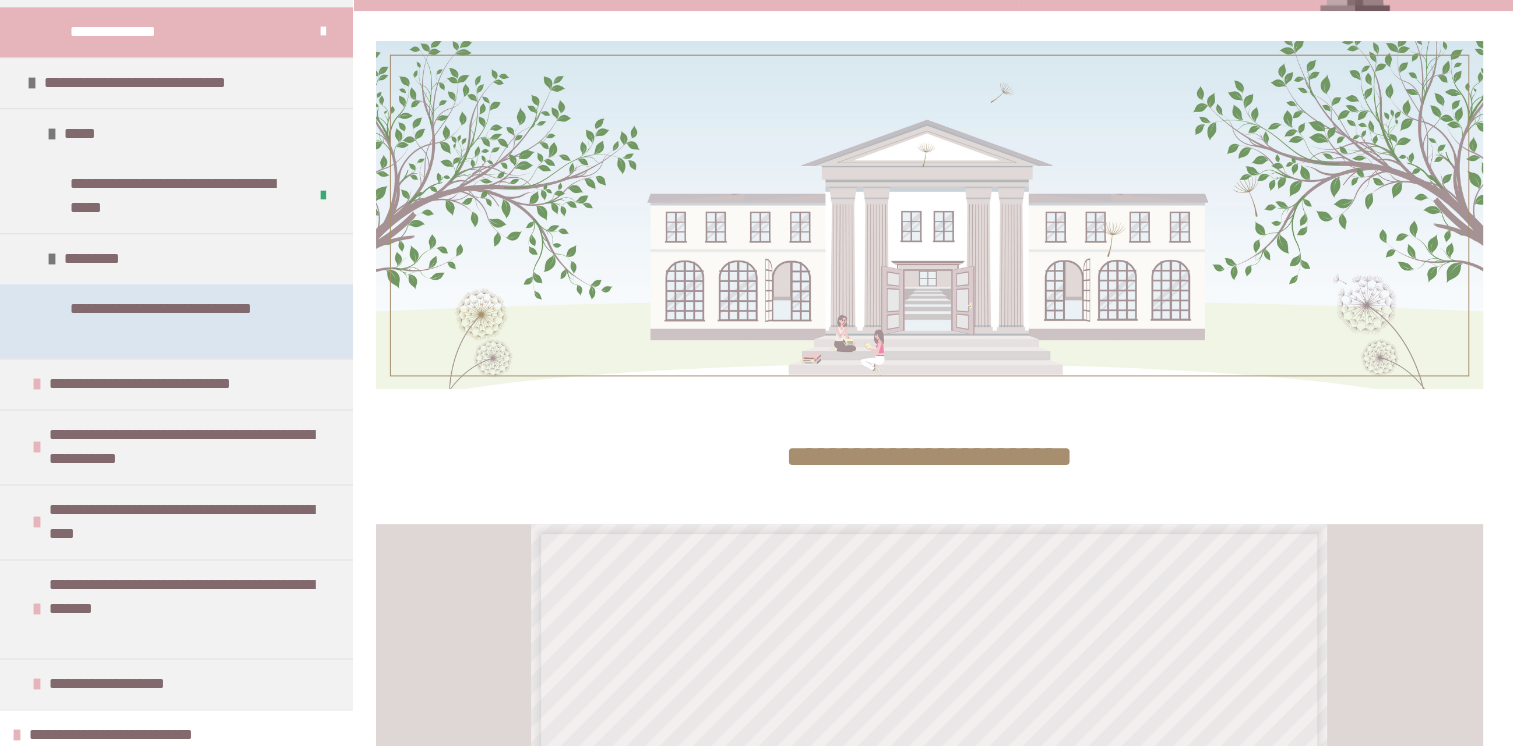 click on "**********" at bounding box center (181, 321) 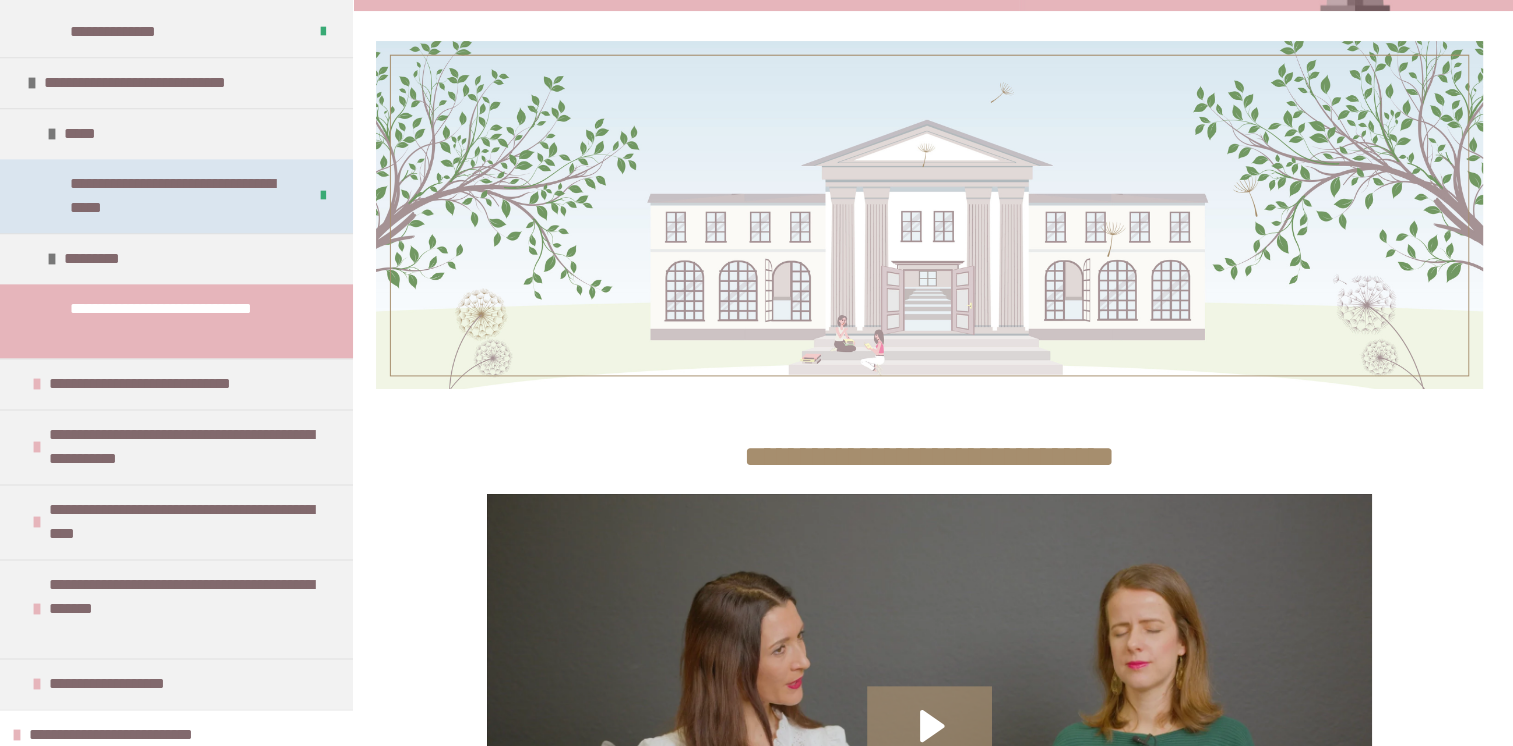 click on "**********" at bounding box center [173, 196] 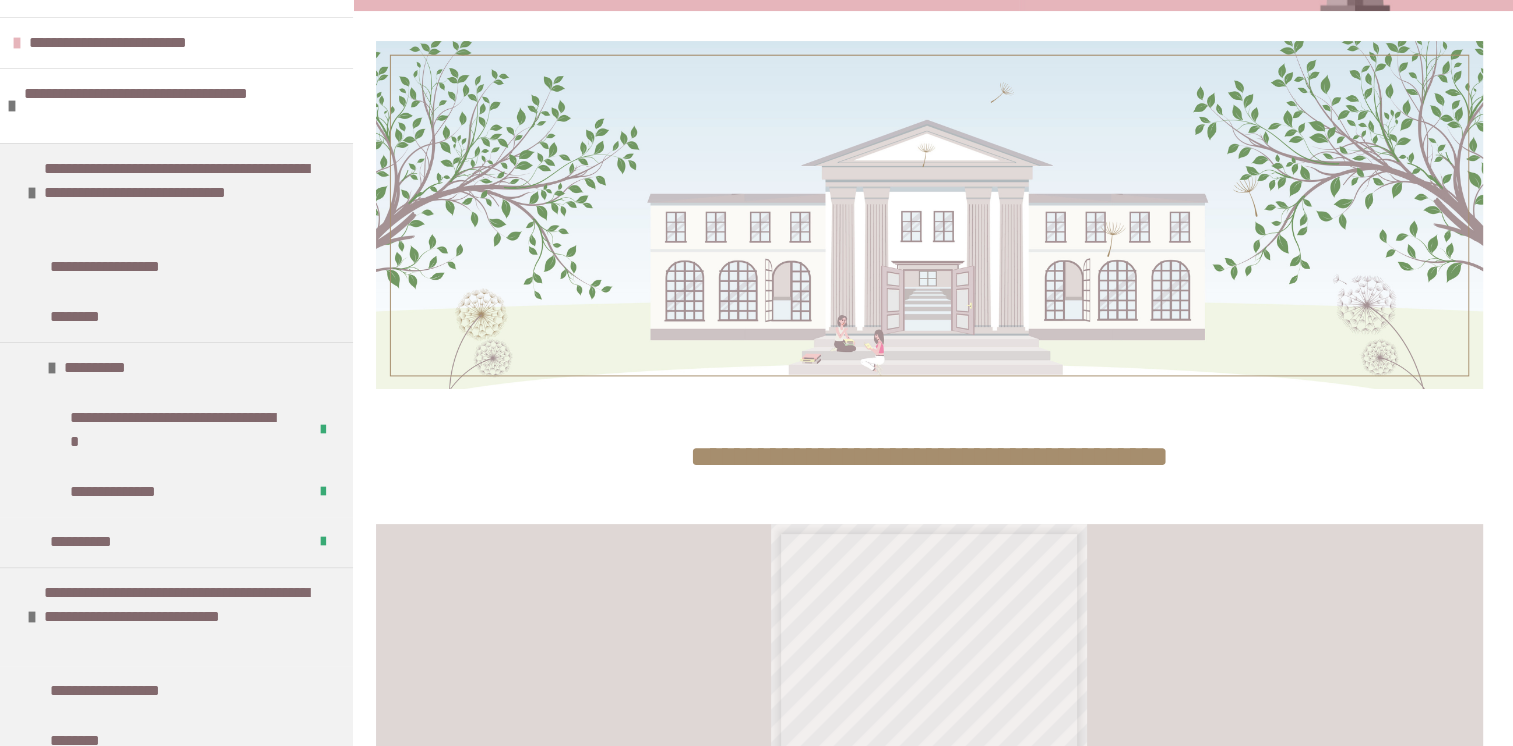 scroll, scrollTop: 0, scrollLeft: 0, axis: both 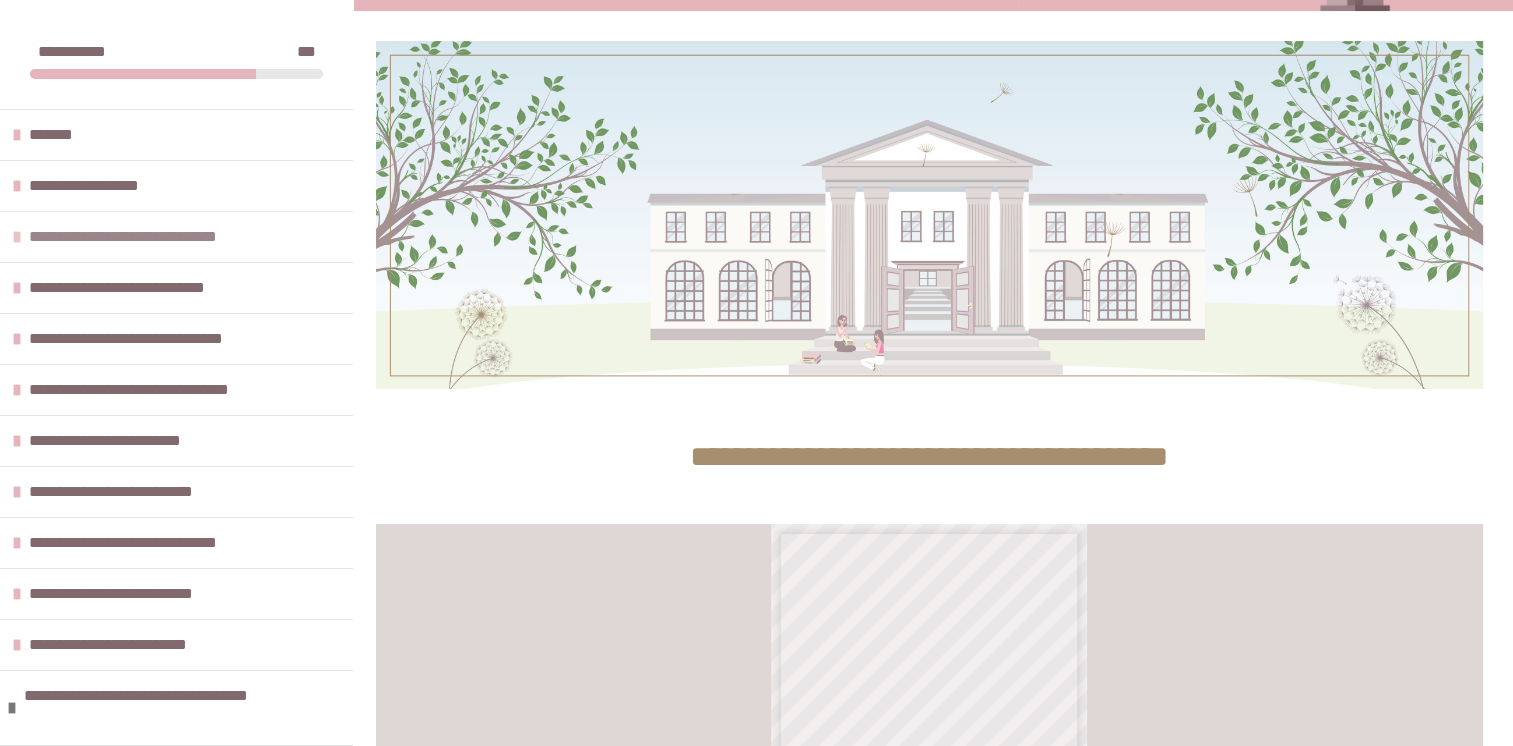 click at bounding box center (17, 237) 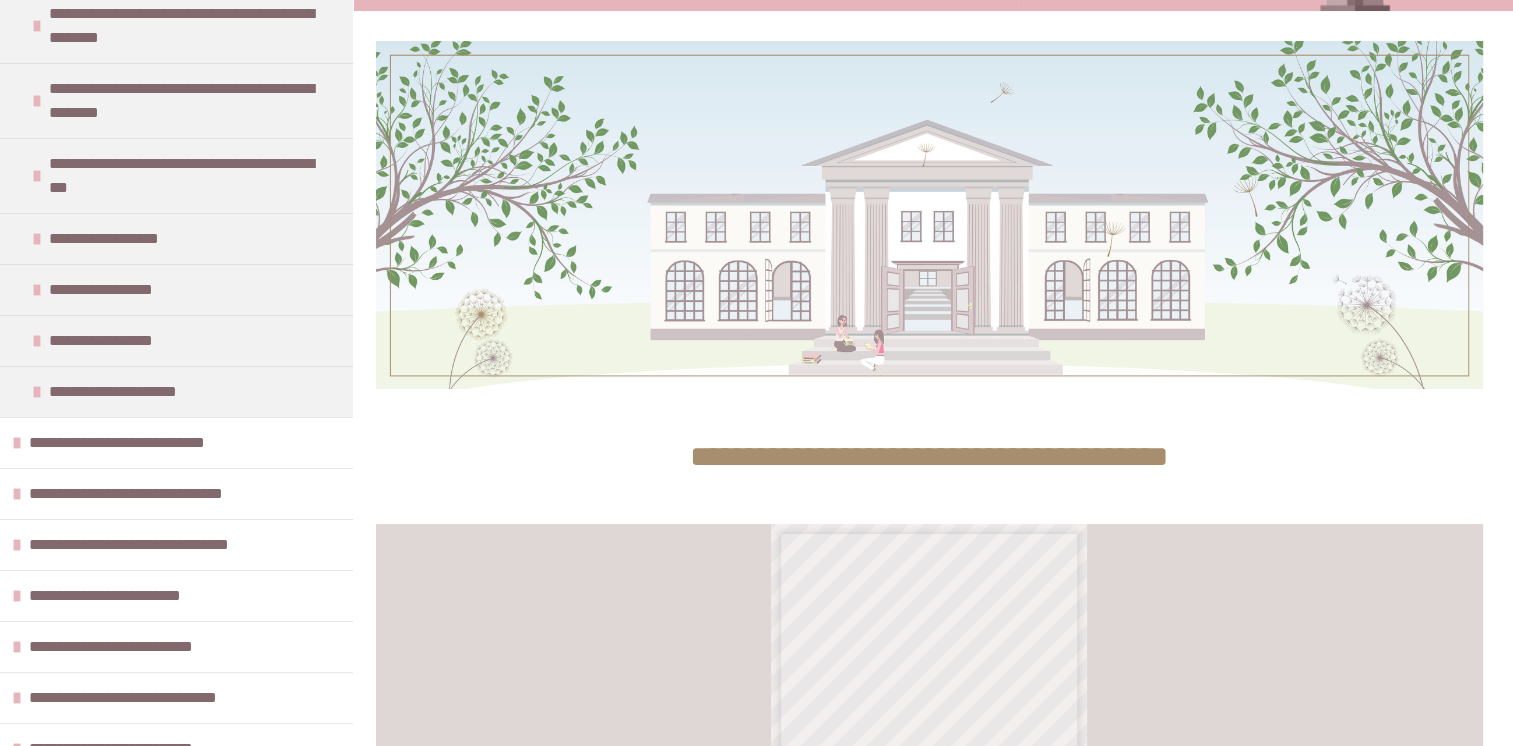scroll, scrollTop: 279, scrollLeft: 0, axis: vertical 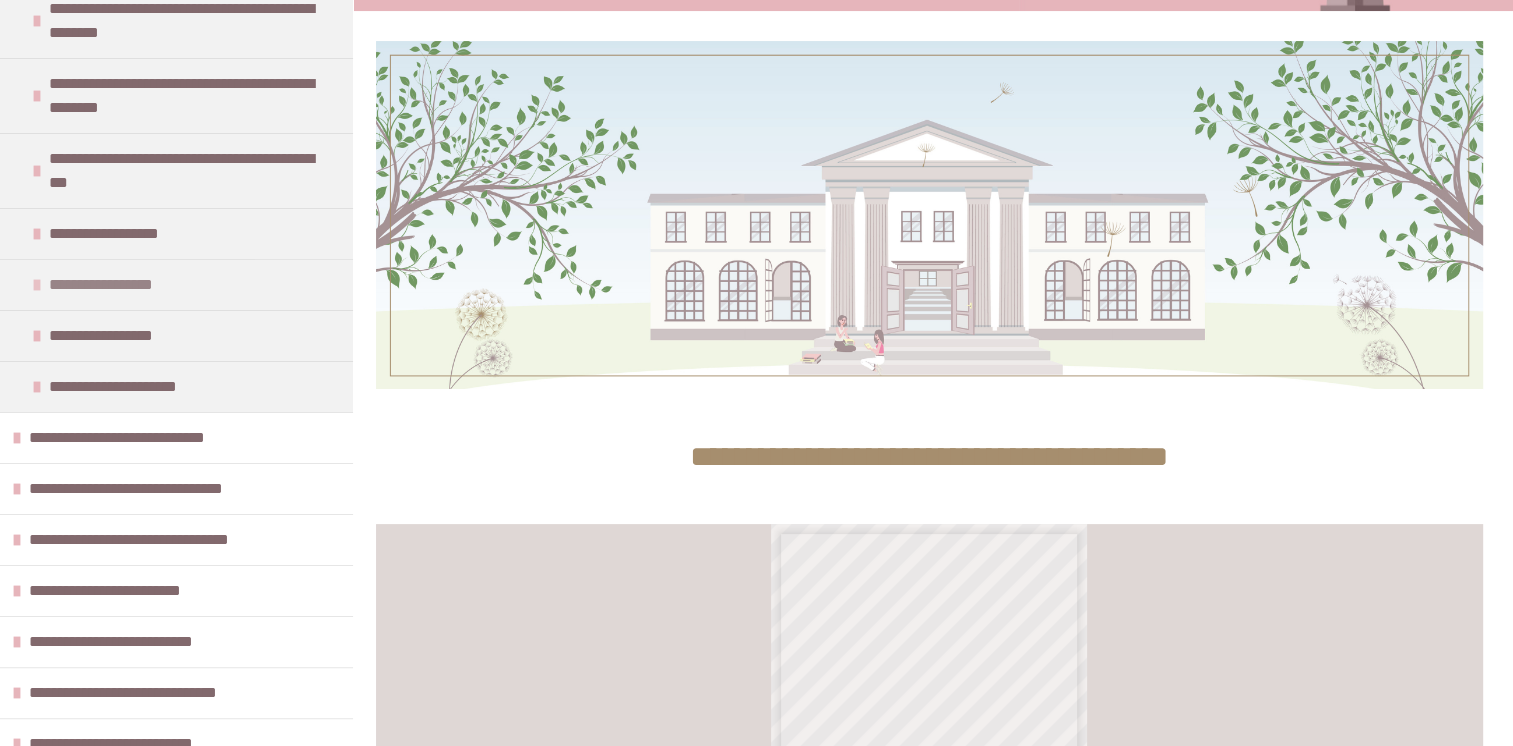 click on "**********" at bounding box center (134, 285) 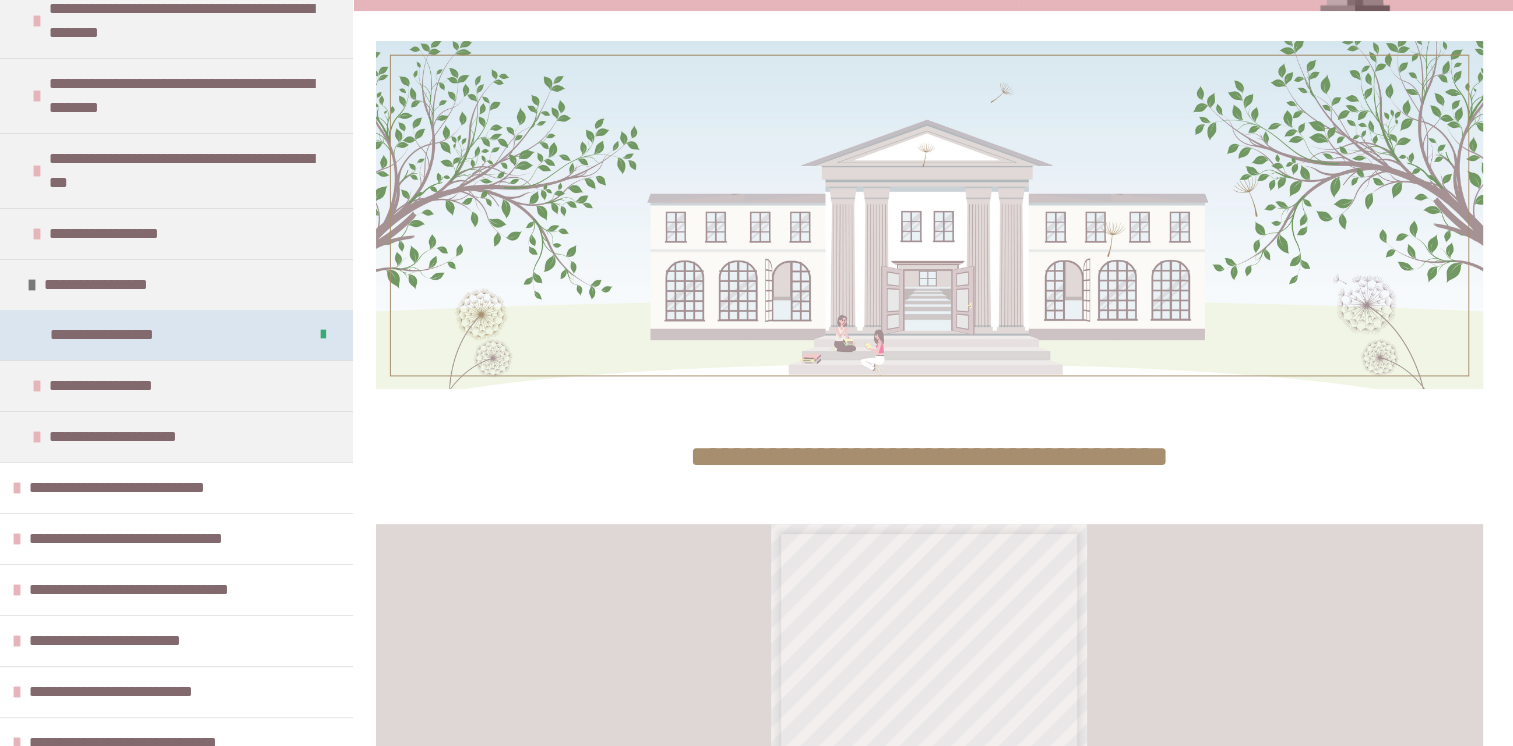 click on "**********" at bounding box center (135, 335) 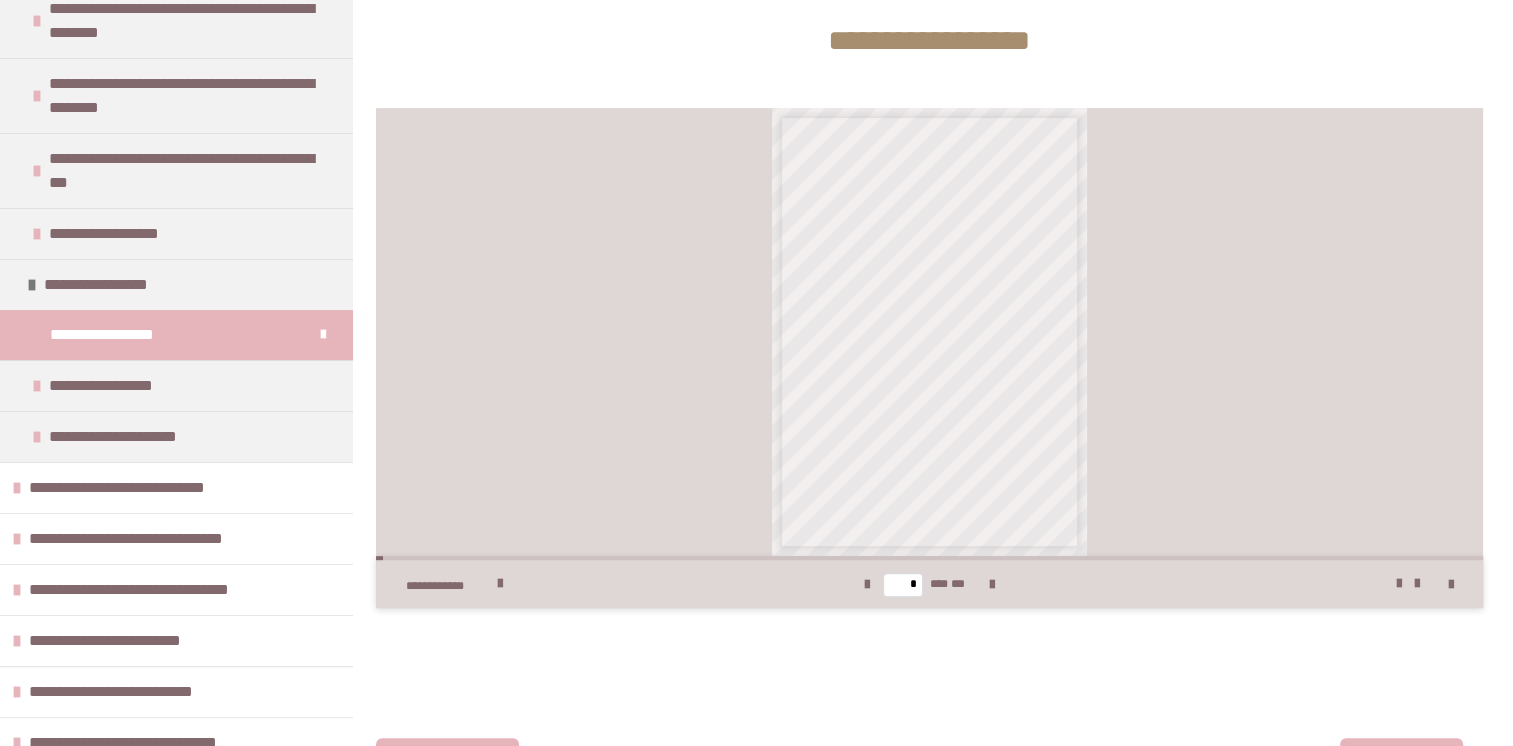 scroll, scrollTop: 777, scrollLeft: 0, axis: vertical 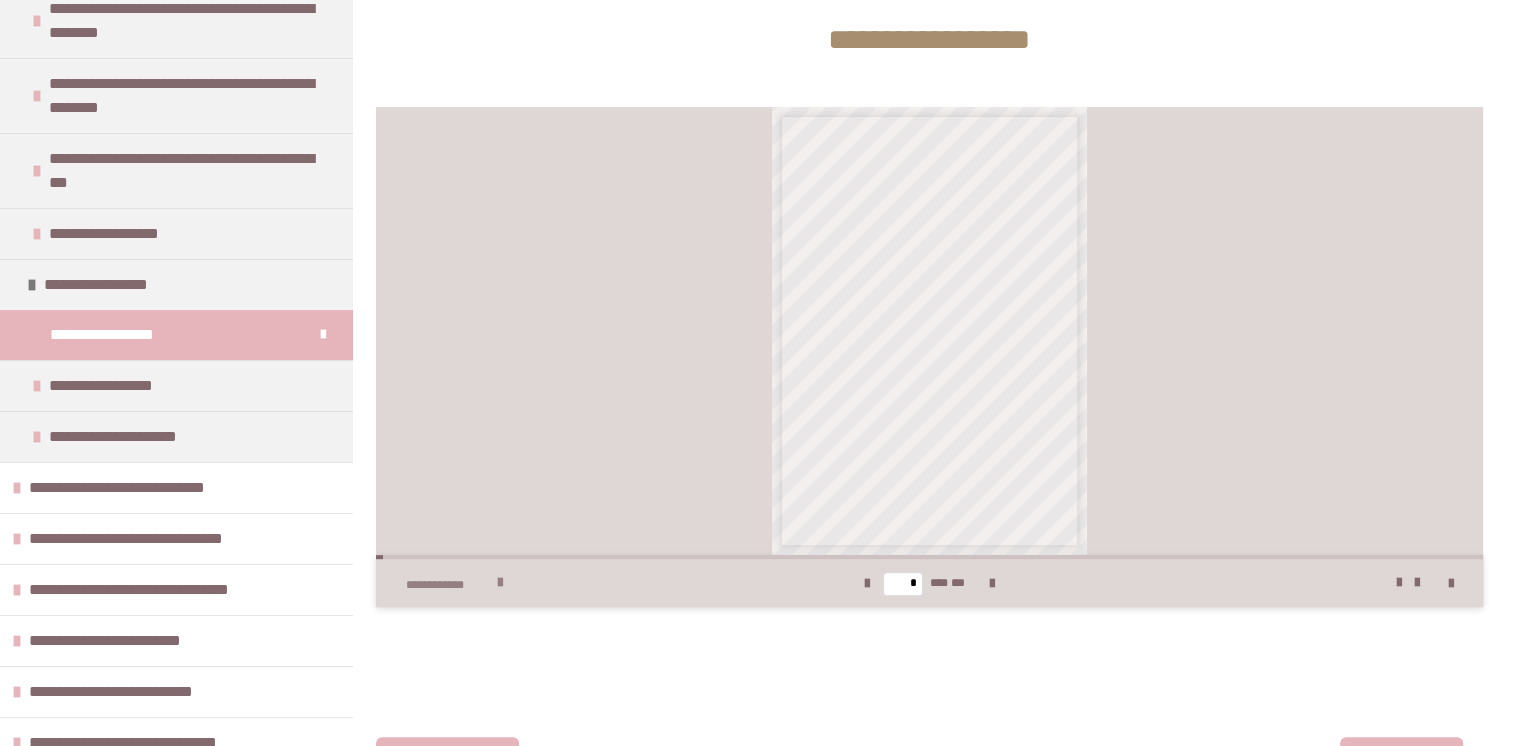 click on "**********" at bounding box center [449, 585] 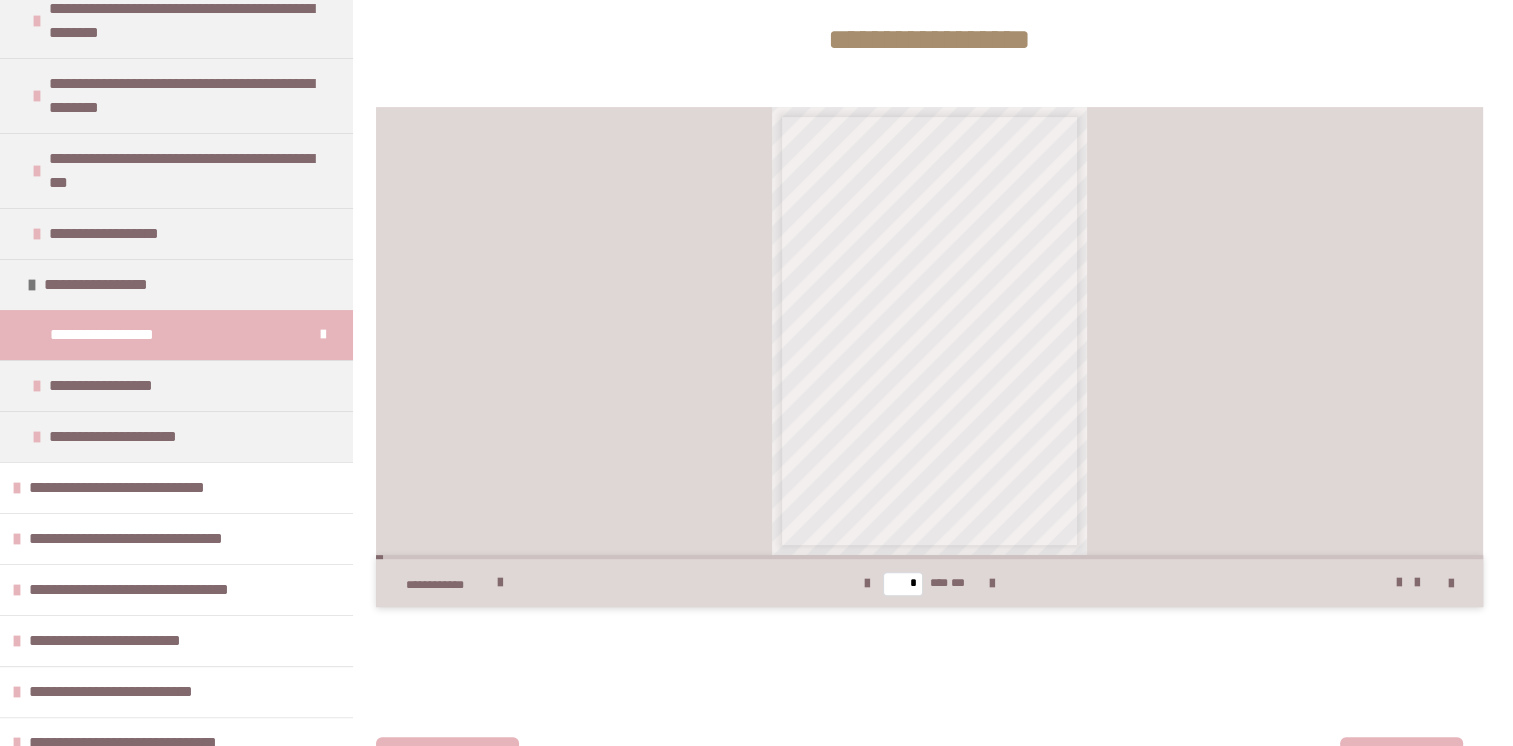 scroll, scrollTop: 784, scrollLeft: 0, axis: vertical 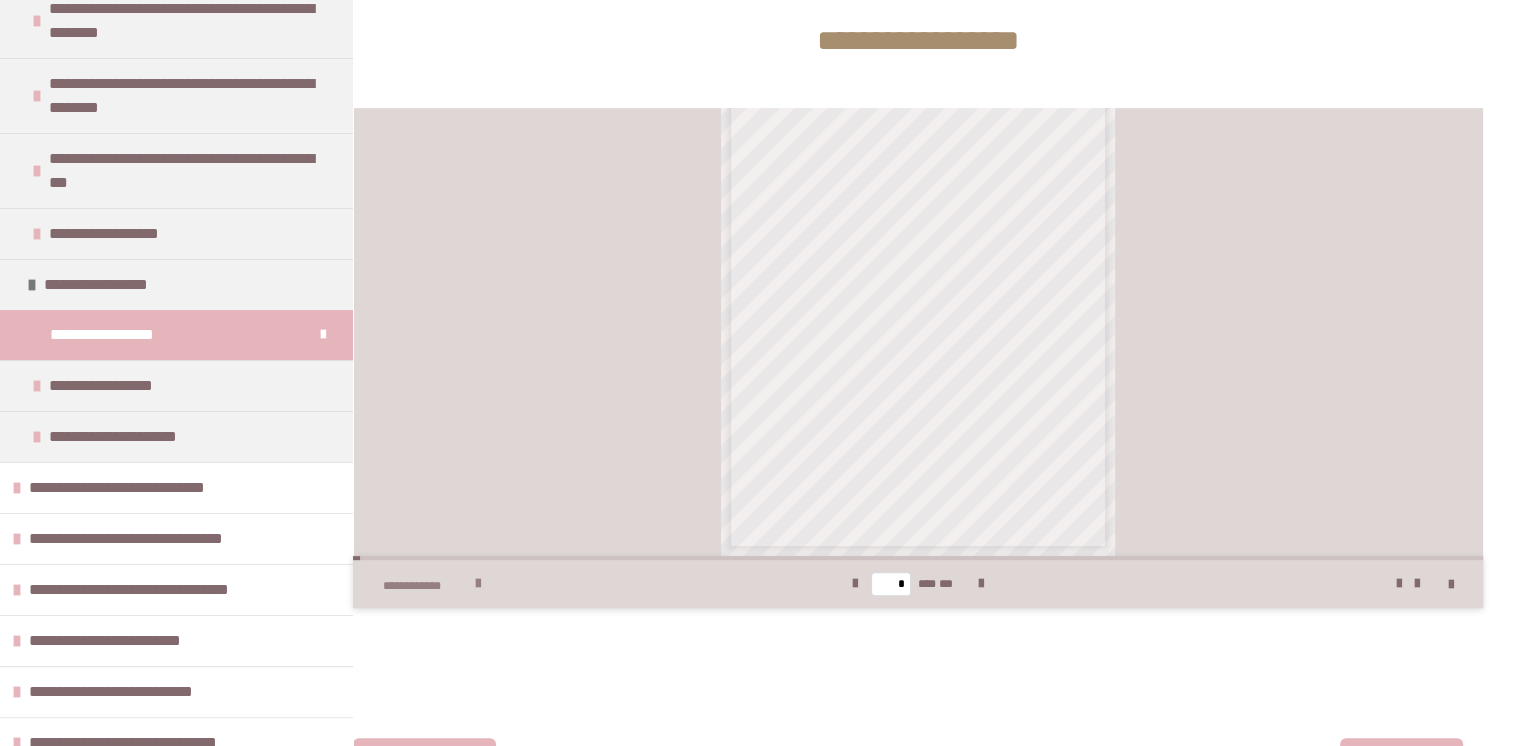 click at bounding box center (478, 584) 